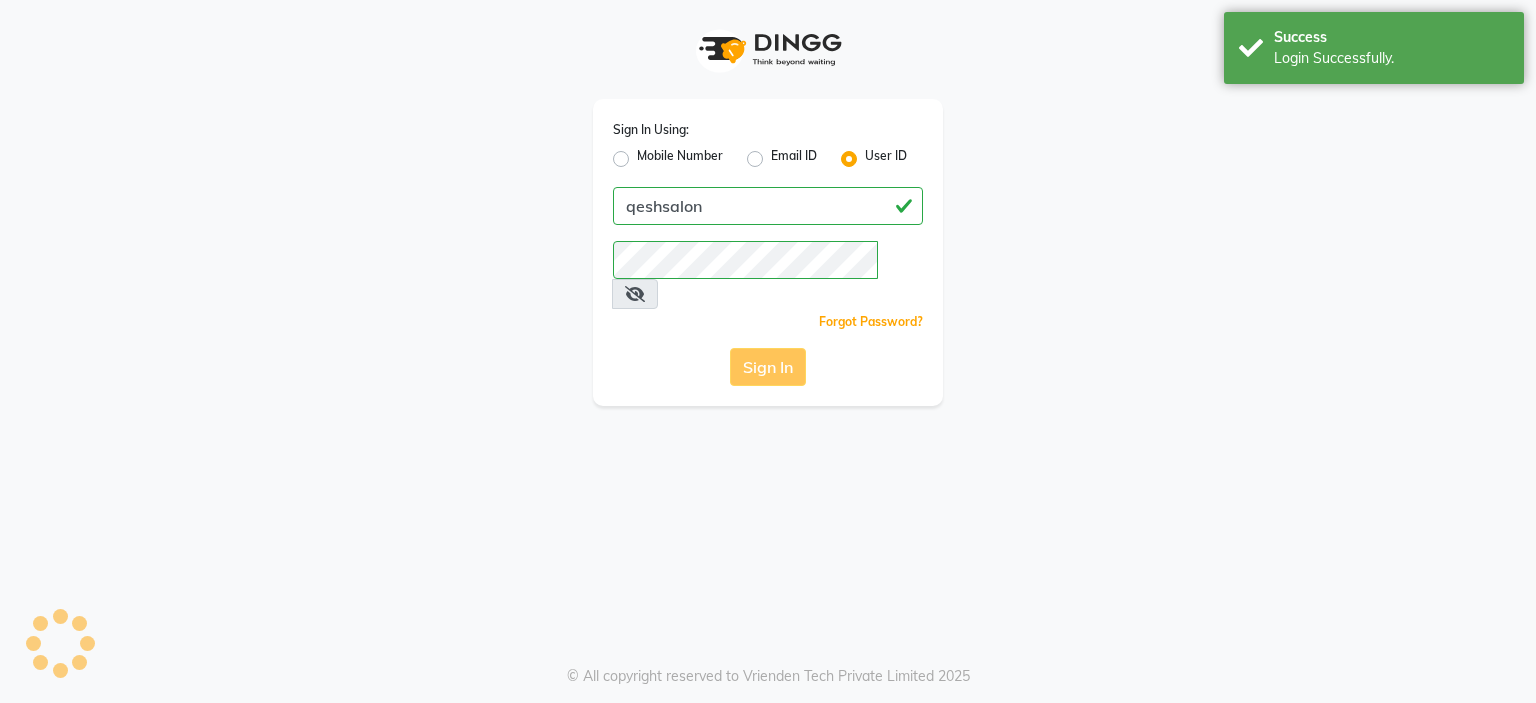 scroll, scrollTop: 0, scrollLeft: 0, axis: both 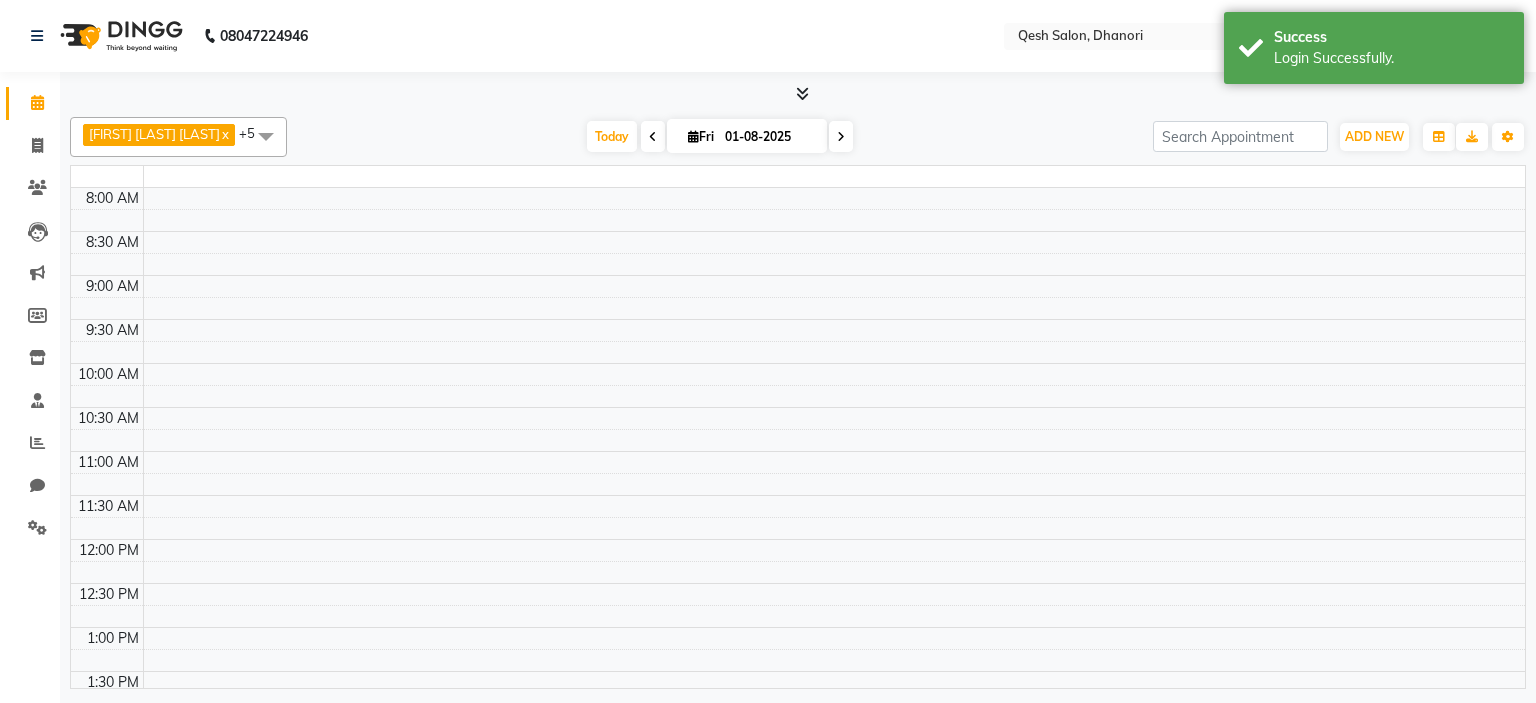 select on "en" 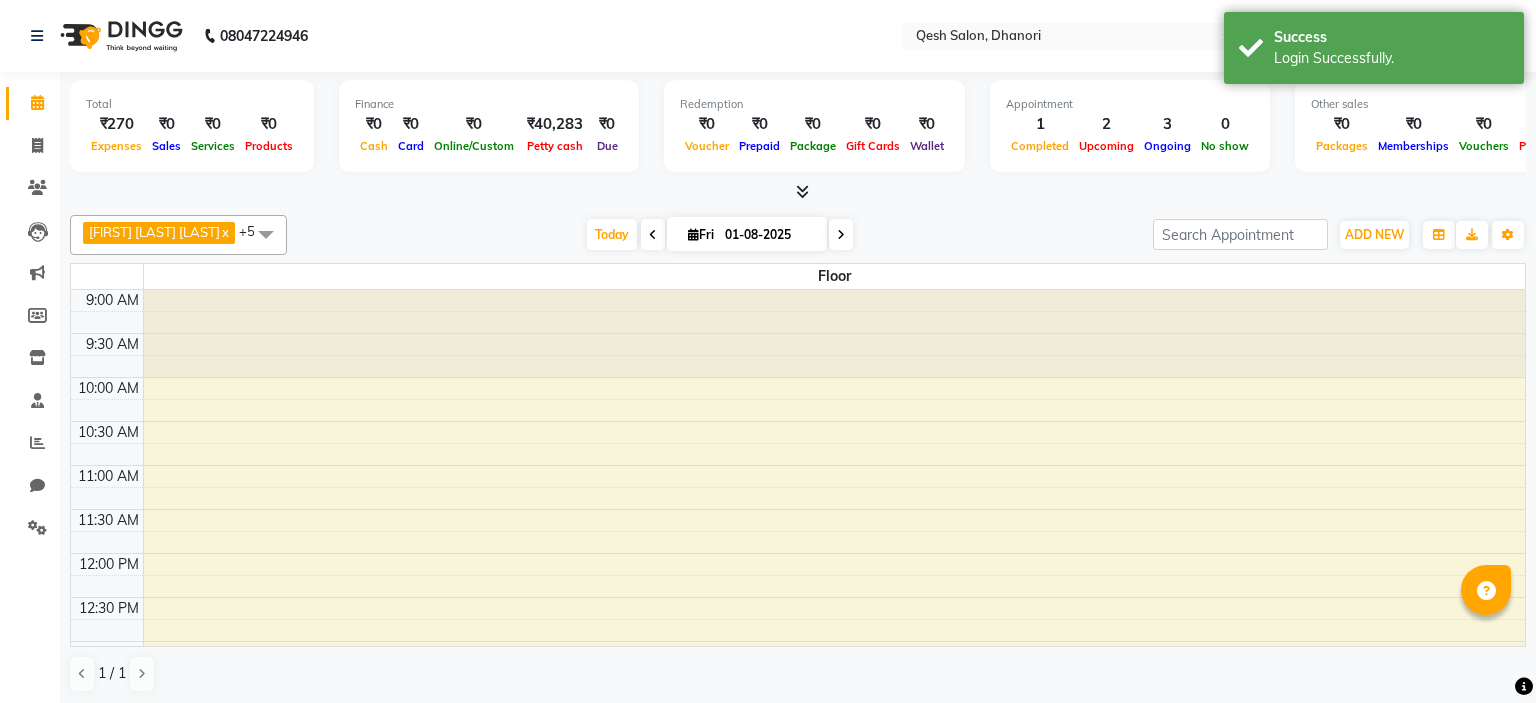scroll, scrollTop: 0, scrollLeft: 0, axis: both 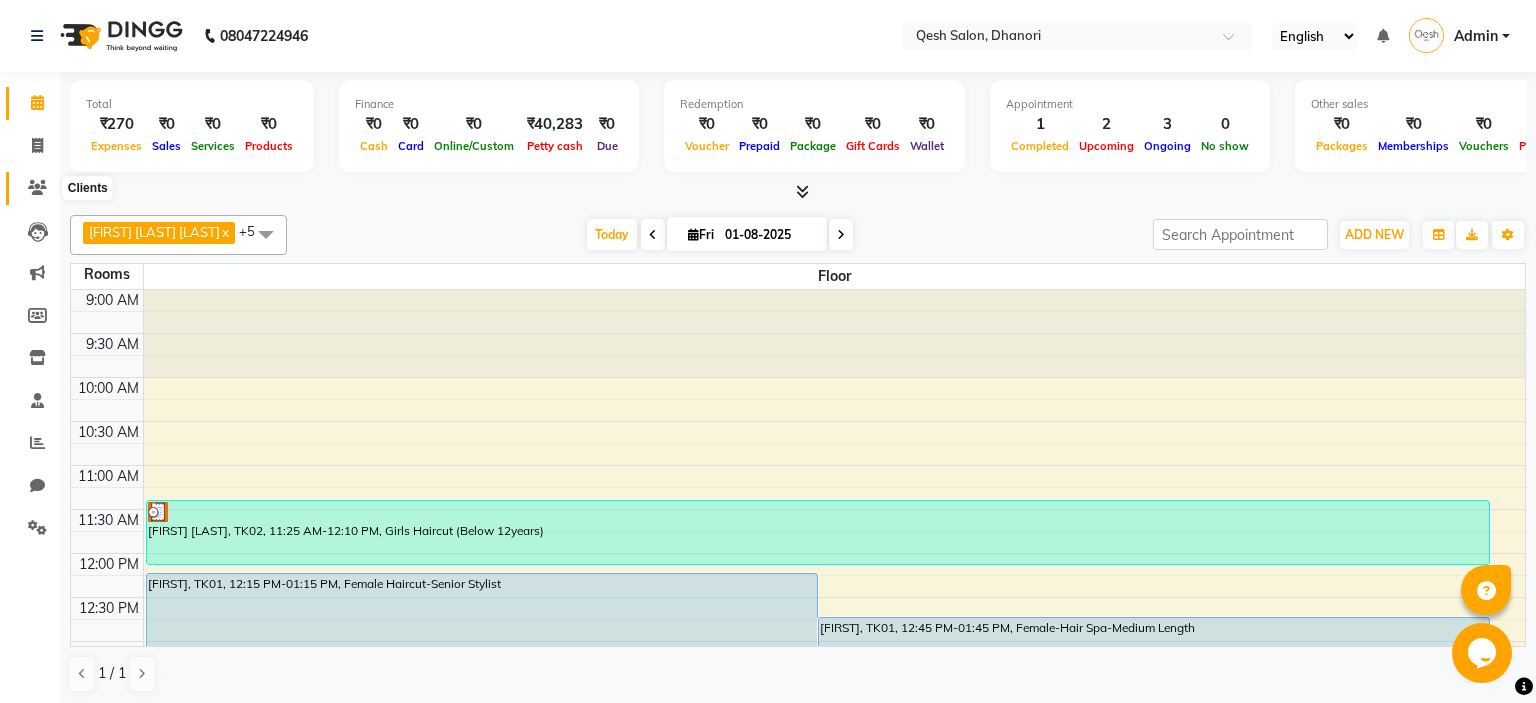 click 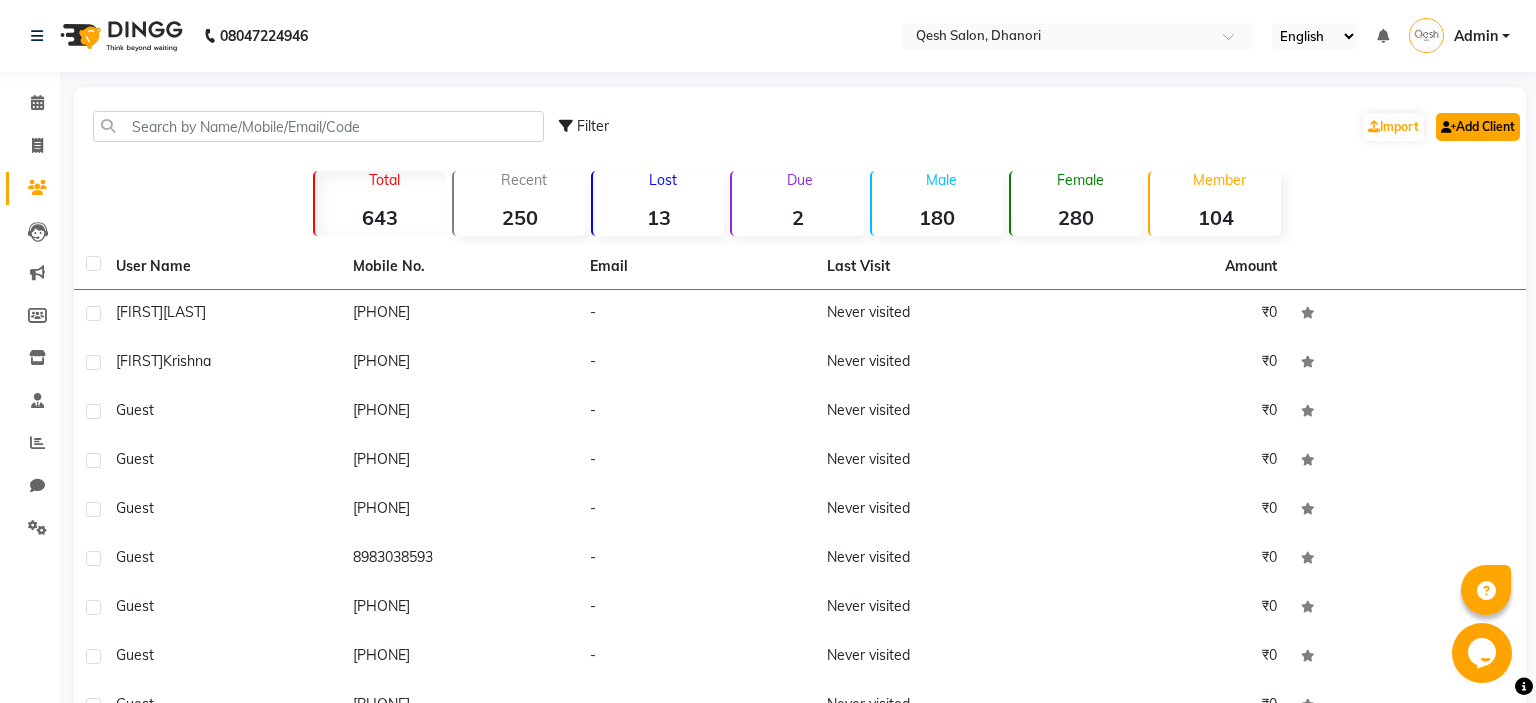 click on "Add Client" 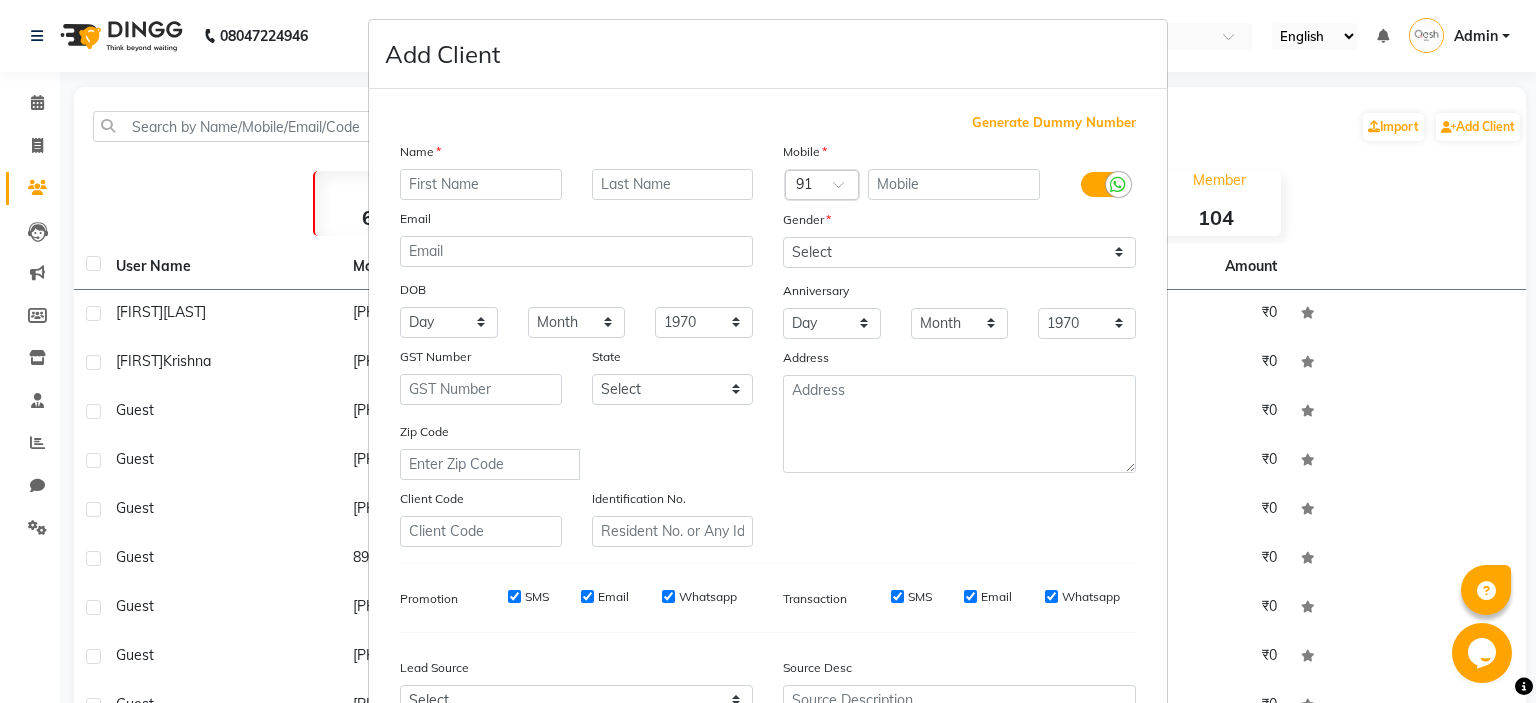 scroll, scrollTop: 0, scrollLeft: 0, axis: both 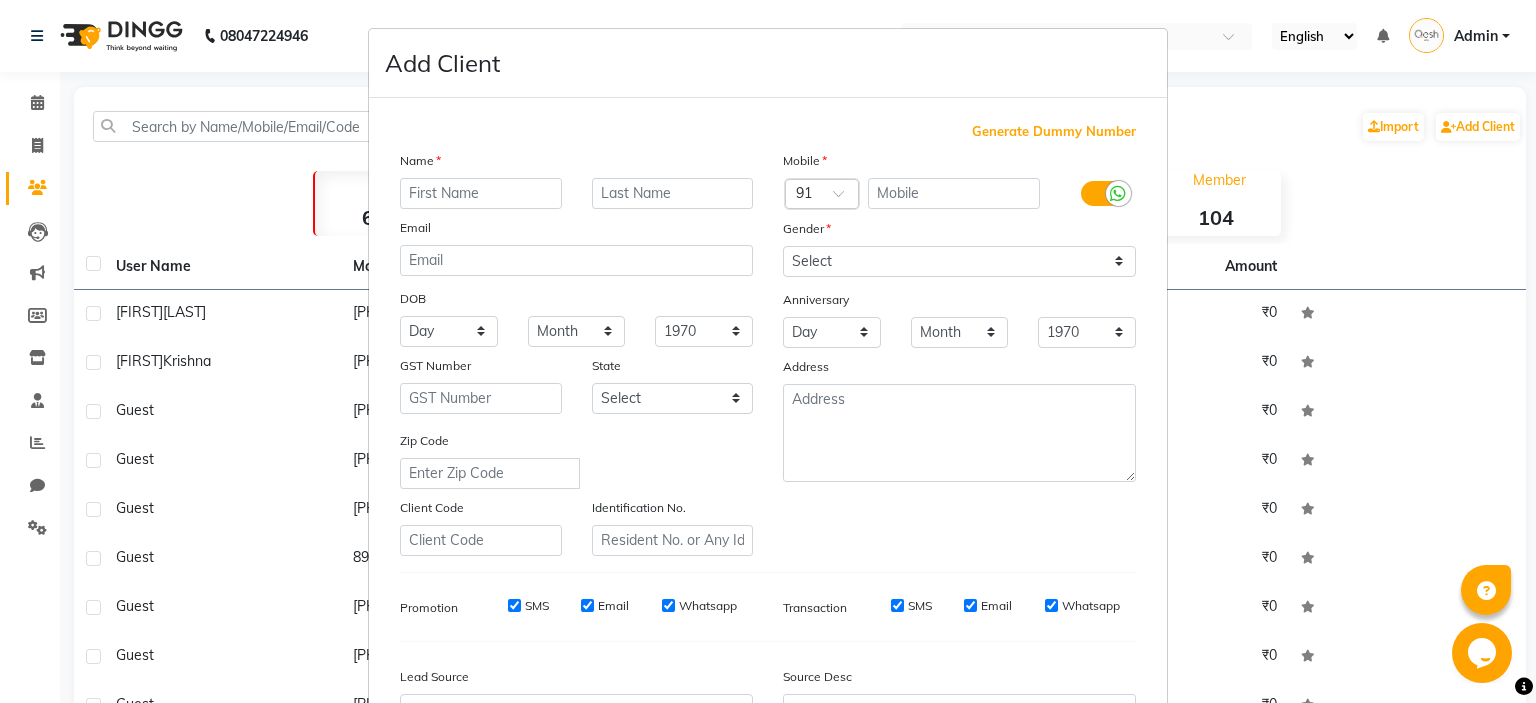 click on "Add Client Generate Dummy Number Name Email DOB Day 01 02 03 04 05 06 07 08 09 10 11 12 13 14 15 16 17 18 19 20 21 22 23 24 25 26 27 28 29 30 31 Month January February March April May June July August September October November December 1940 1941 1942 1943 1944 1945 1946 1947 1948 1949 1950 1951 1952 1953 1954 1955 1956 1957 1958 1959 1960 1961 1962 1963 1964 1965 1966 1967 1968 1969 1970 1971 1972 1973 1974 1975 1976 1977 1978 1979 1980 1981 1982 1983 1984 1985 1986 1987 1988 1989 1990 1991 1992 1993 1994 1995 1996 1997 1998 1999 2000 2001 2002 2003 2004 2005 2006 2007 2008 2009 2010 2011 2012 2013 2014 2015 2016 2017 2018 2019 2020 2021 2022 2023 2024 GST Number State Select Andaman and Nicobar Islands Andhra Pradesh Arunachal Pradesh Assam Bihar Chandigarh Chhattisgarh Dadra and Nagar Haveli Daman and Diu Delhi Goa Gujarat Haryana Himachal Pradesh Jammu and Kashmir Jharkhand Karnataka Kerala Lakshadweep Madhya Pradesh Maharashtra Manipur Meghalaya Mizoram Nagaland Odisha Pondicherry Punjab Rajasthan Sikkim" at bounding box center (768, 351) 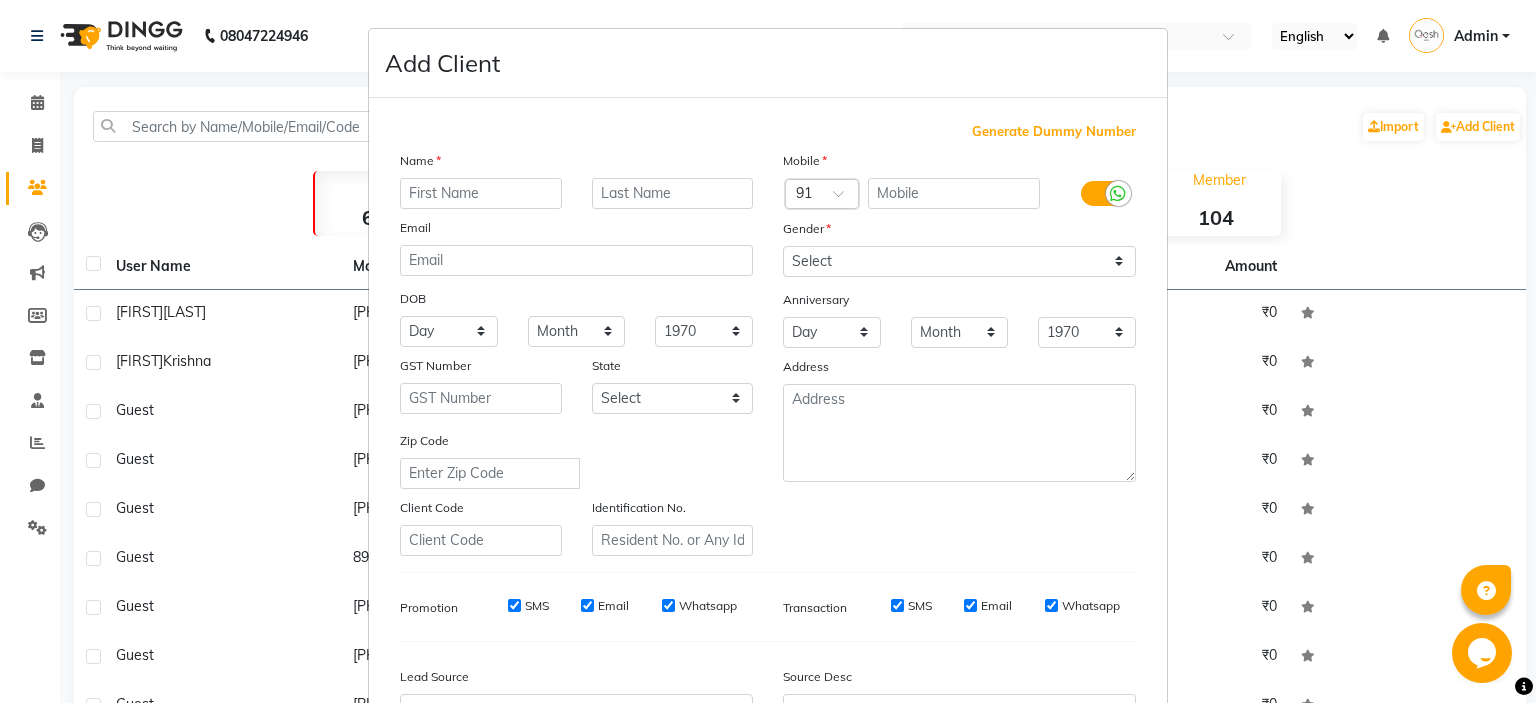scroll, scrollTop: 224, scrollLeft: 0, axis: vertical 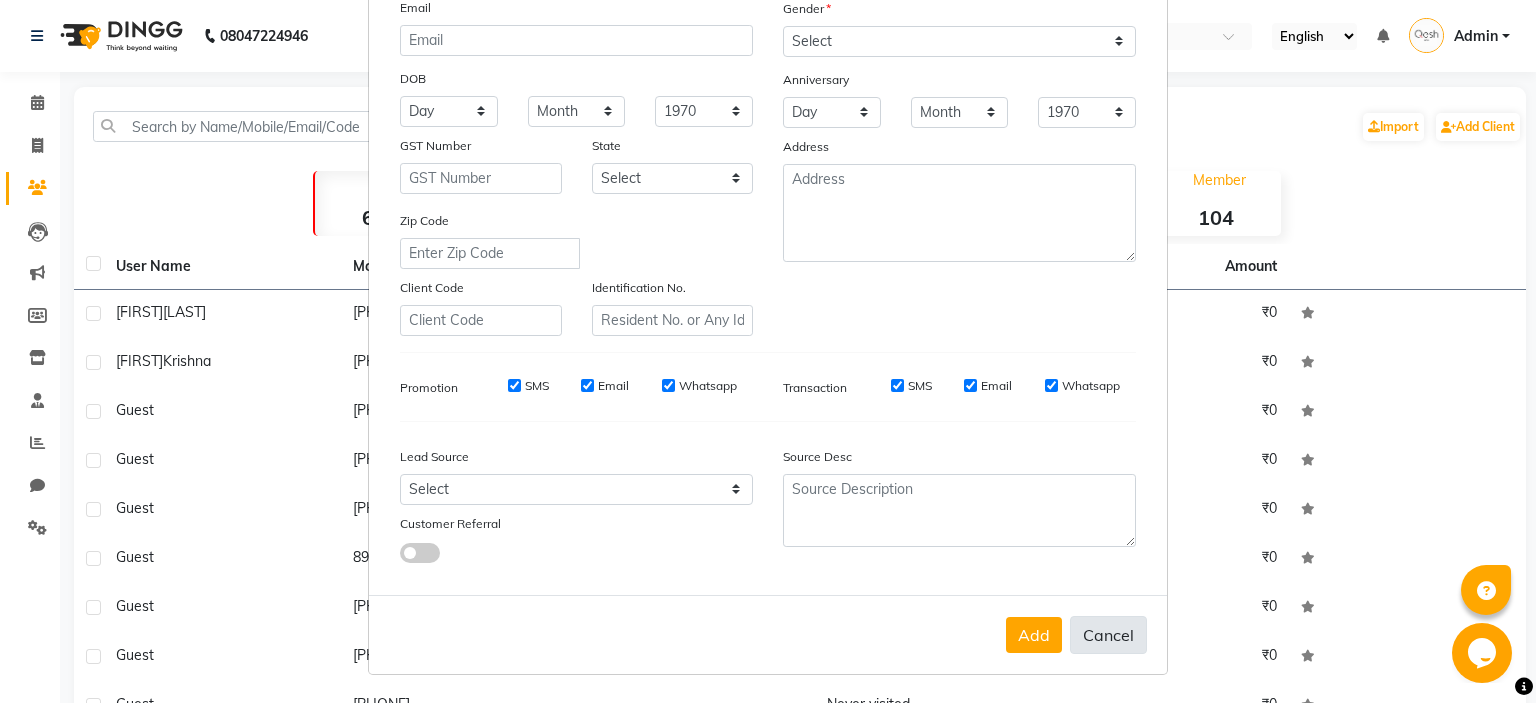 click on "Cancel" at bounding box center (1108, 635) 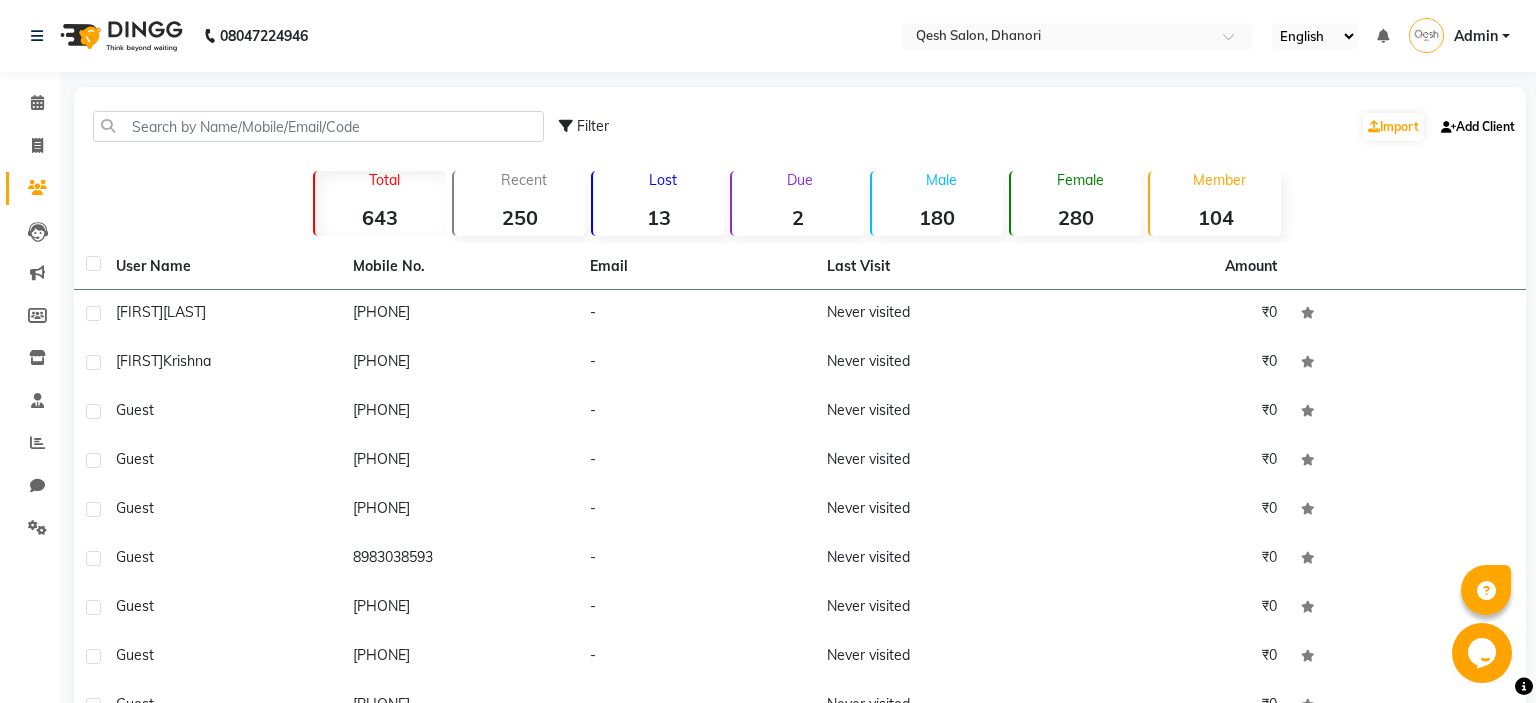 select 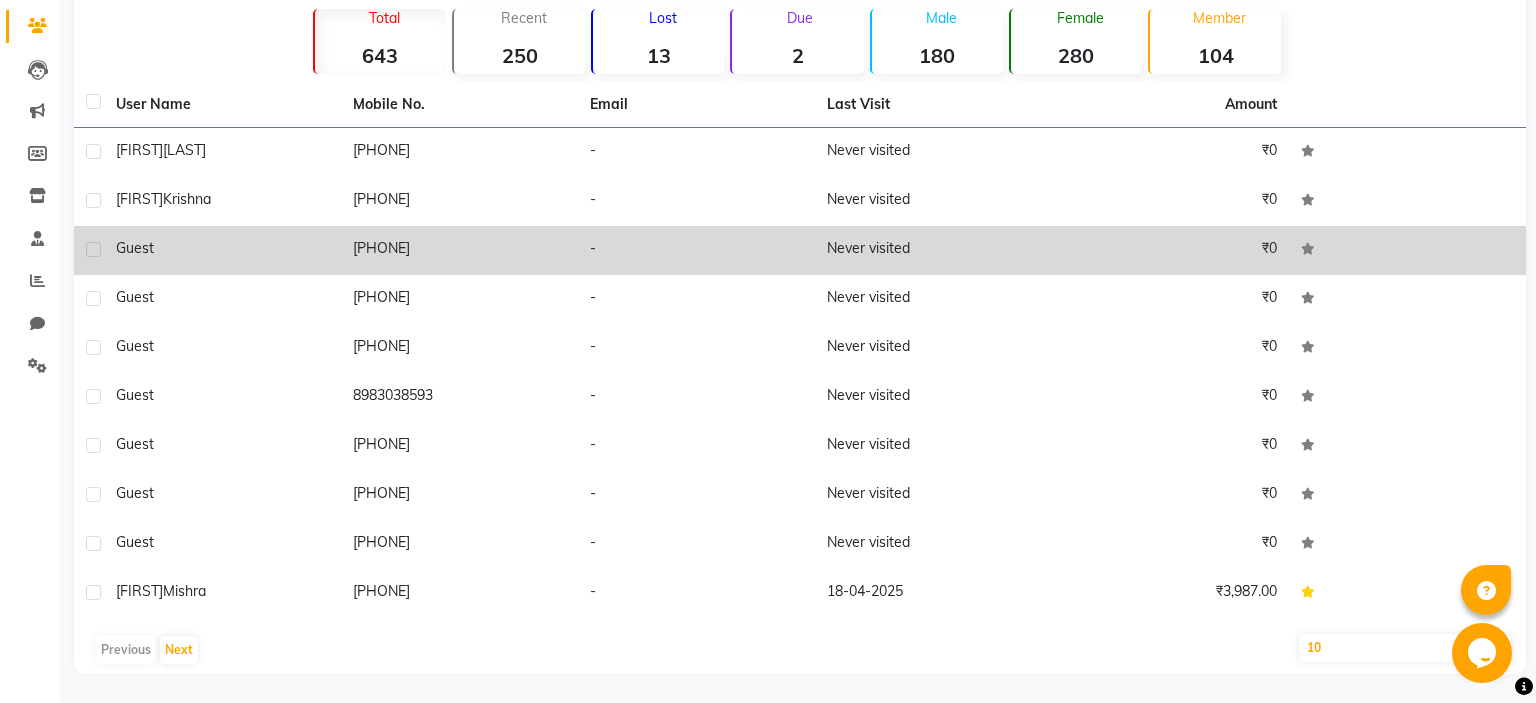 scroll, scrollTop: 0, scrollLeft: 0, axis: both 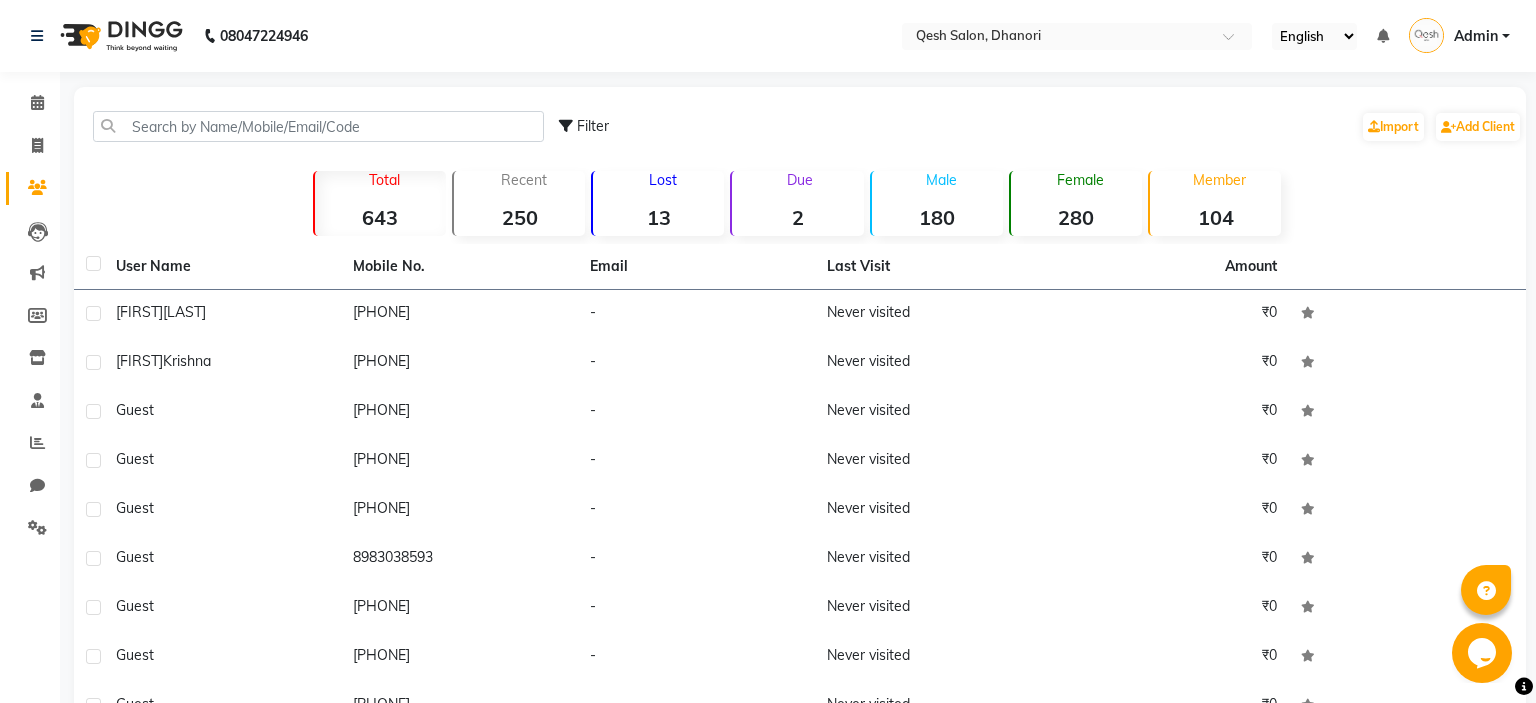 click on "Chat" 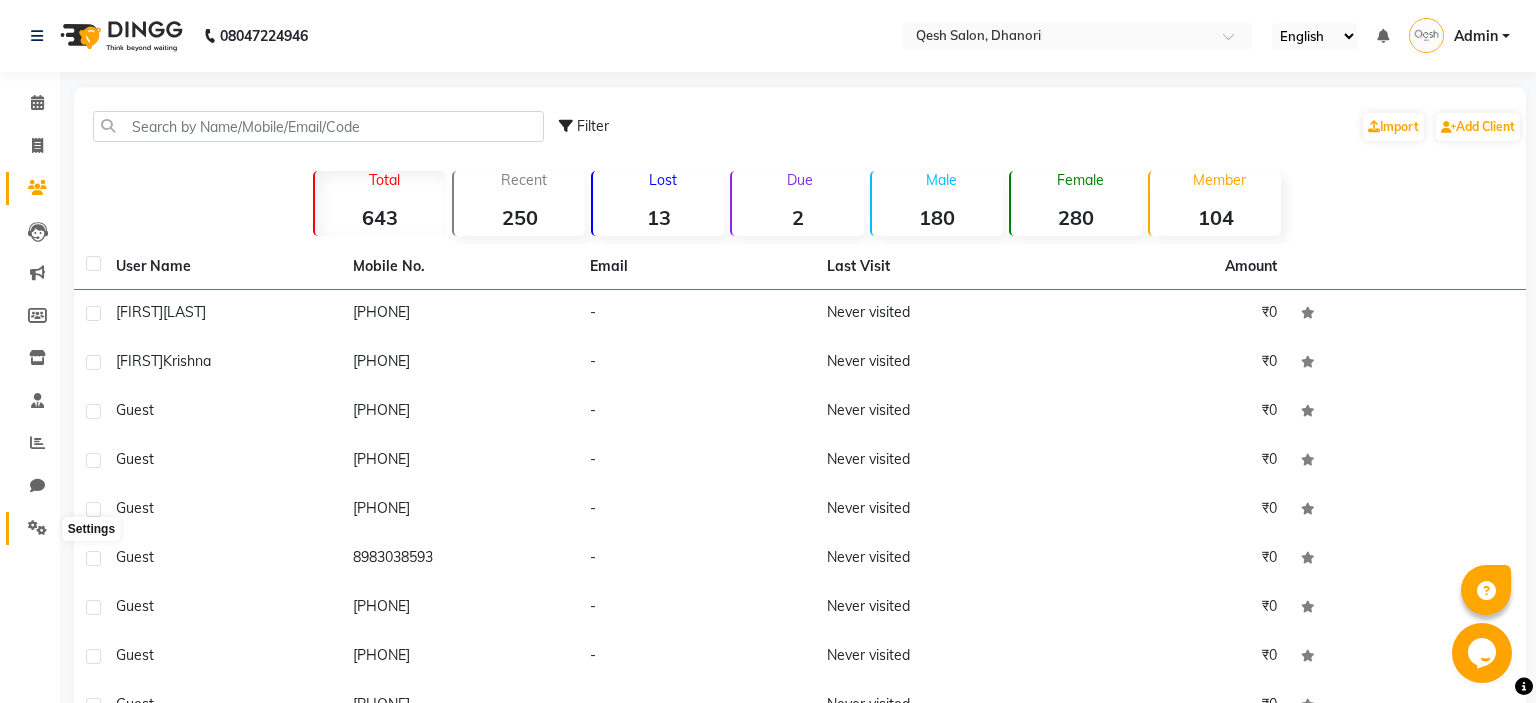 click 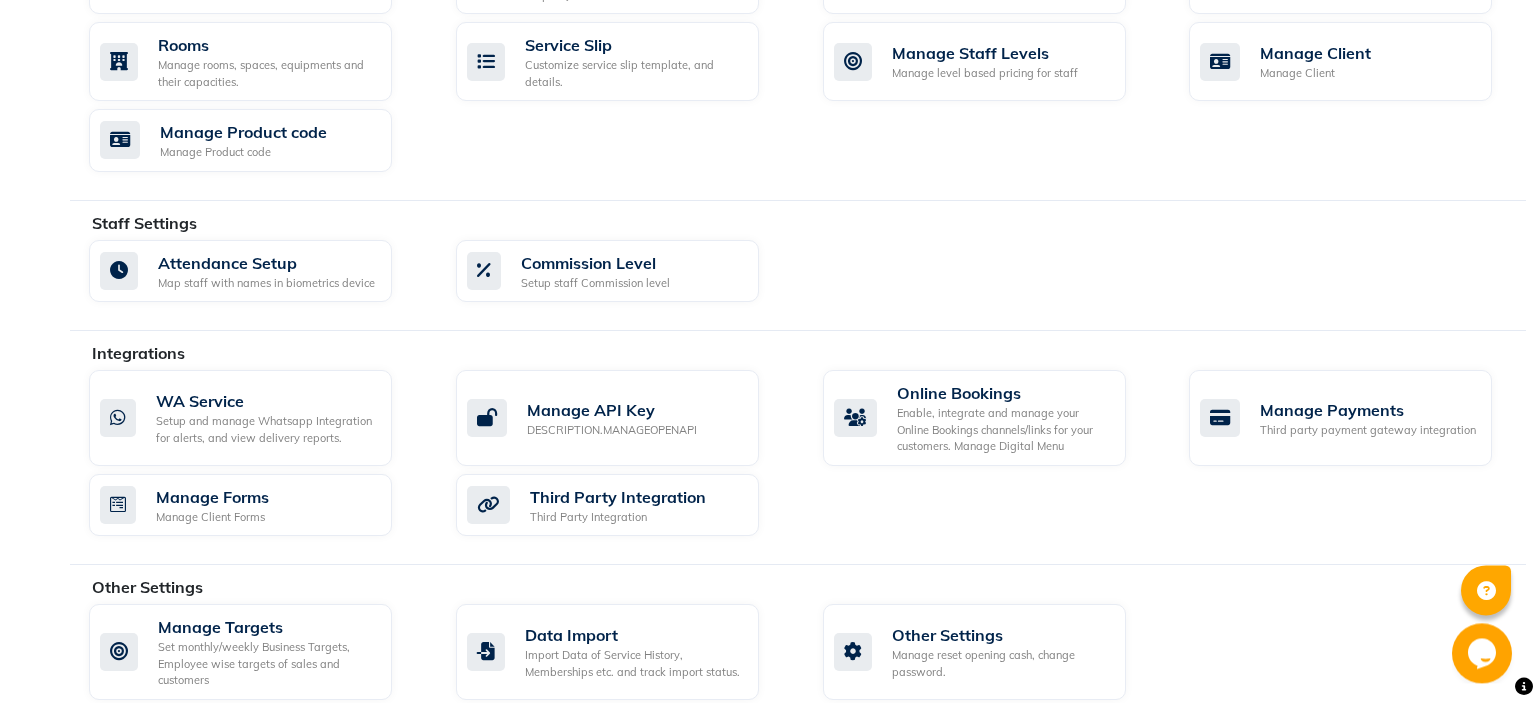scroll, scrollTop: 918, scrollLeft: 0, axis: vertical 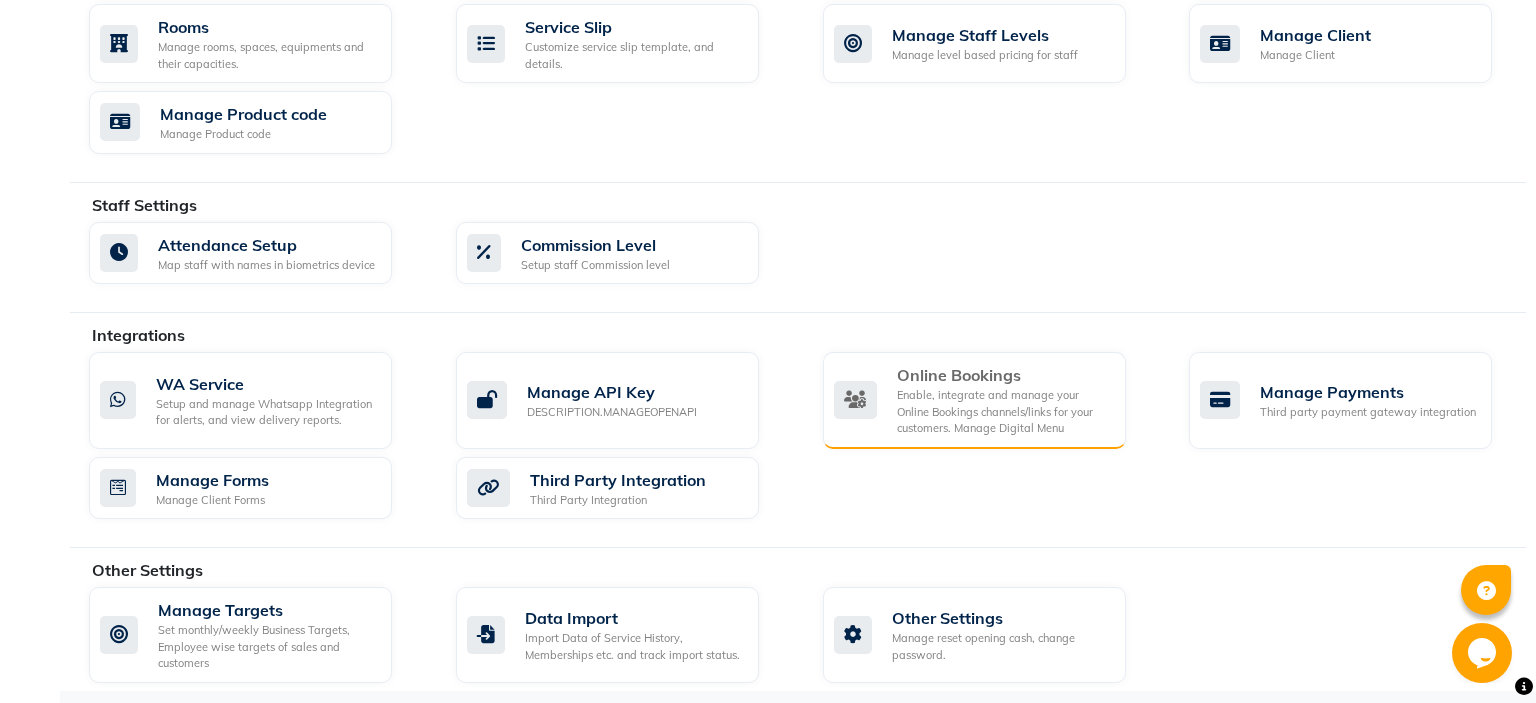 click on "Enable, integrate and manage your Online Bookings channels/links for your customers. Manage Digital Menu" 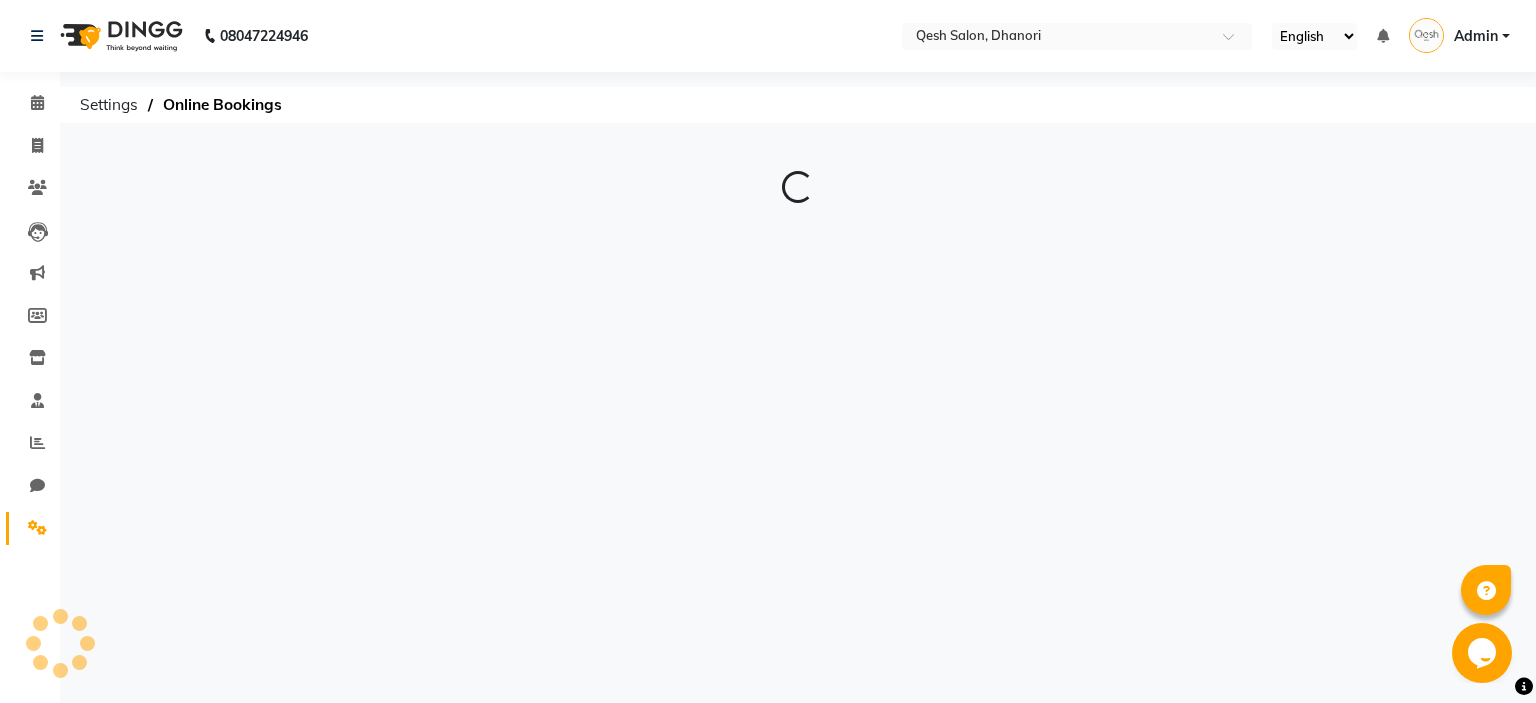 scroll, scrollTop: 0, scrollLeft: 0, axis: both 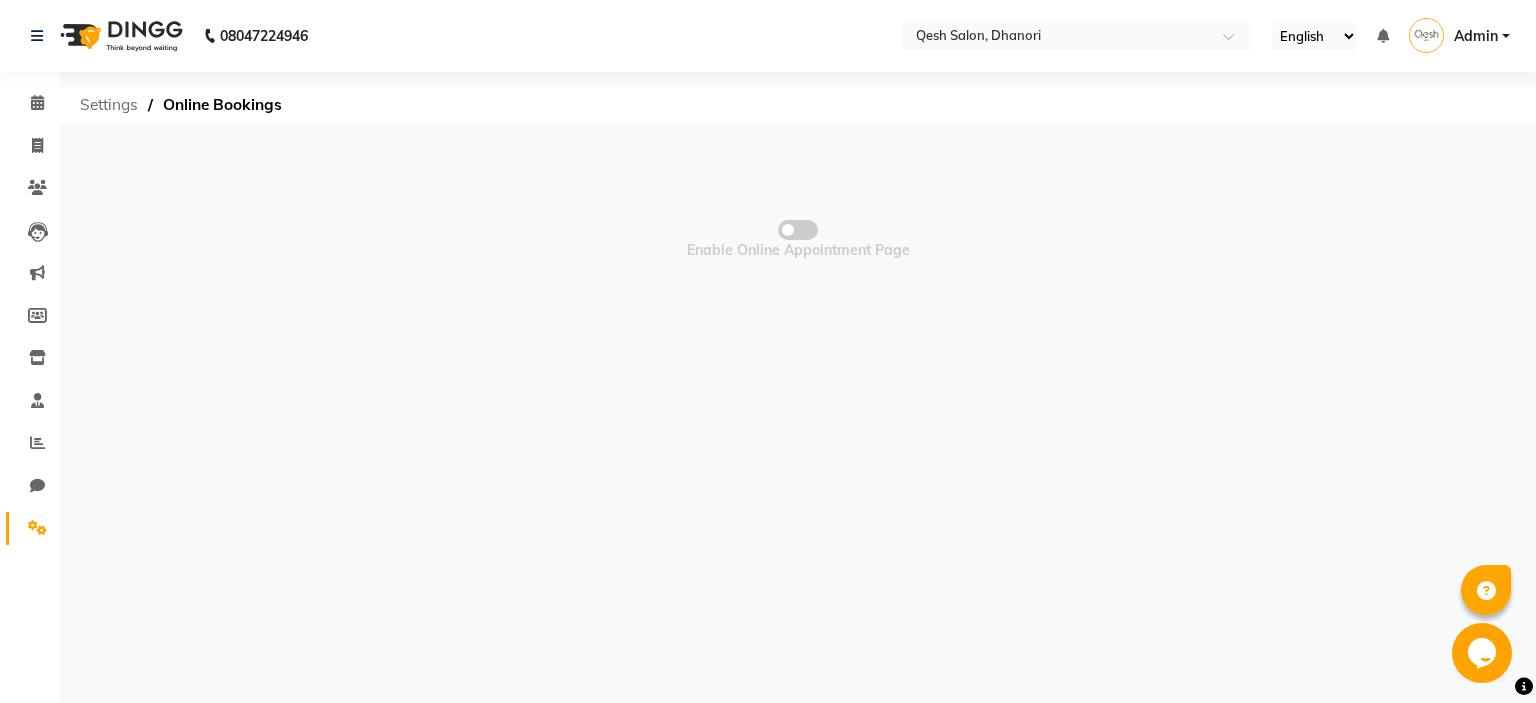 click on "Settings" 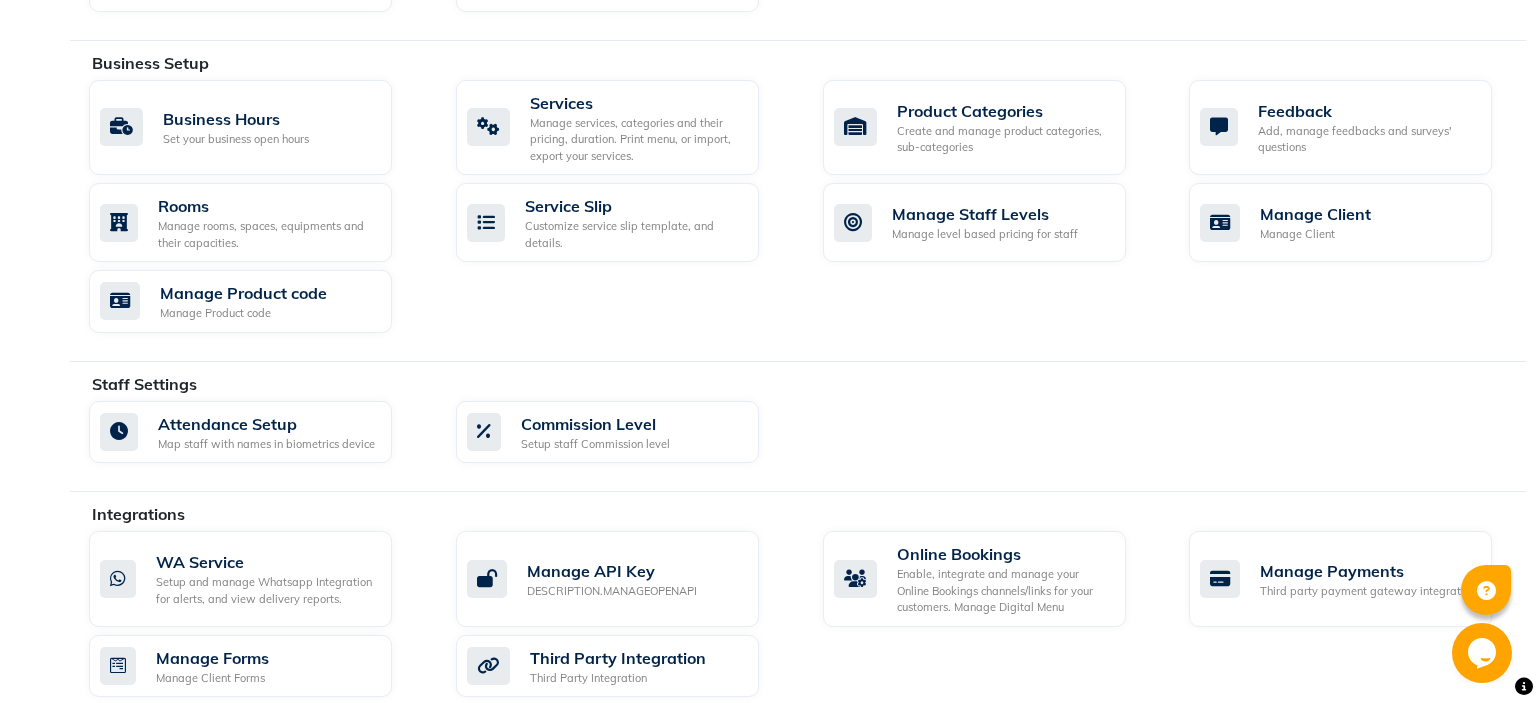 scroll, scrollTop: 918, scrollLeft: 0, axis: vertical 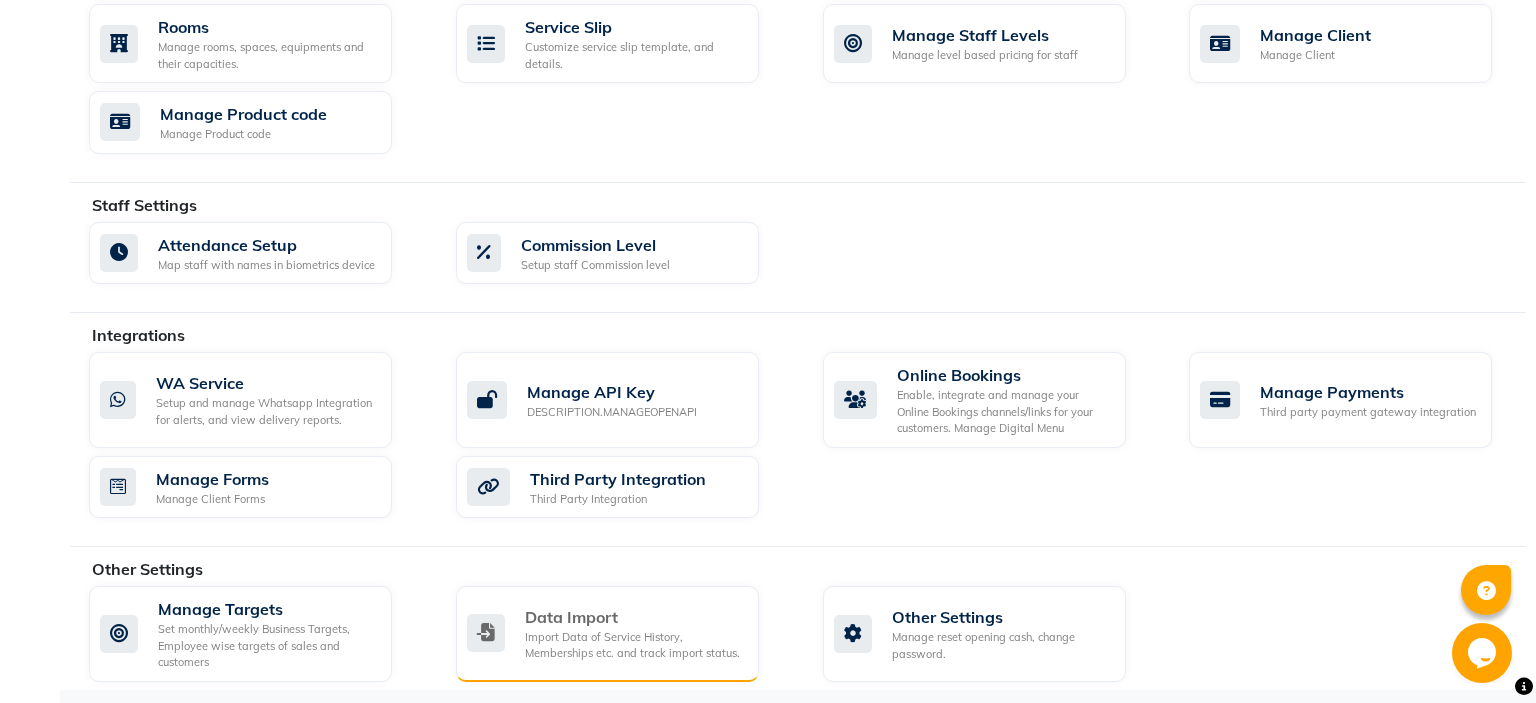 click on "Import Data of Service History, Memberships etc. and track import status." 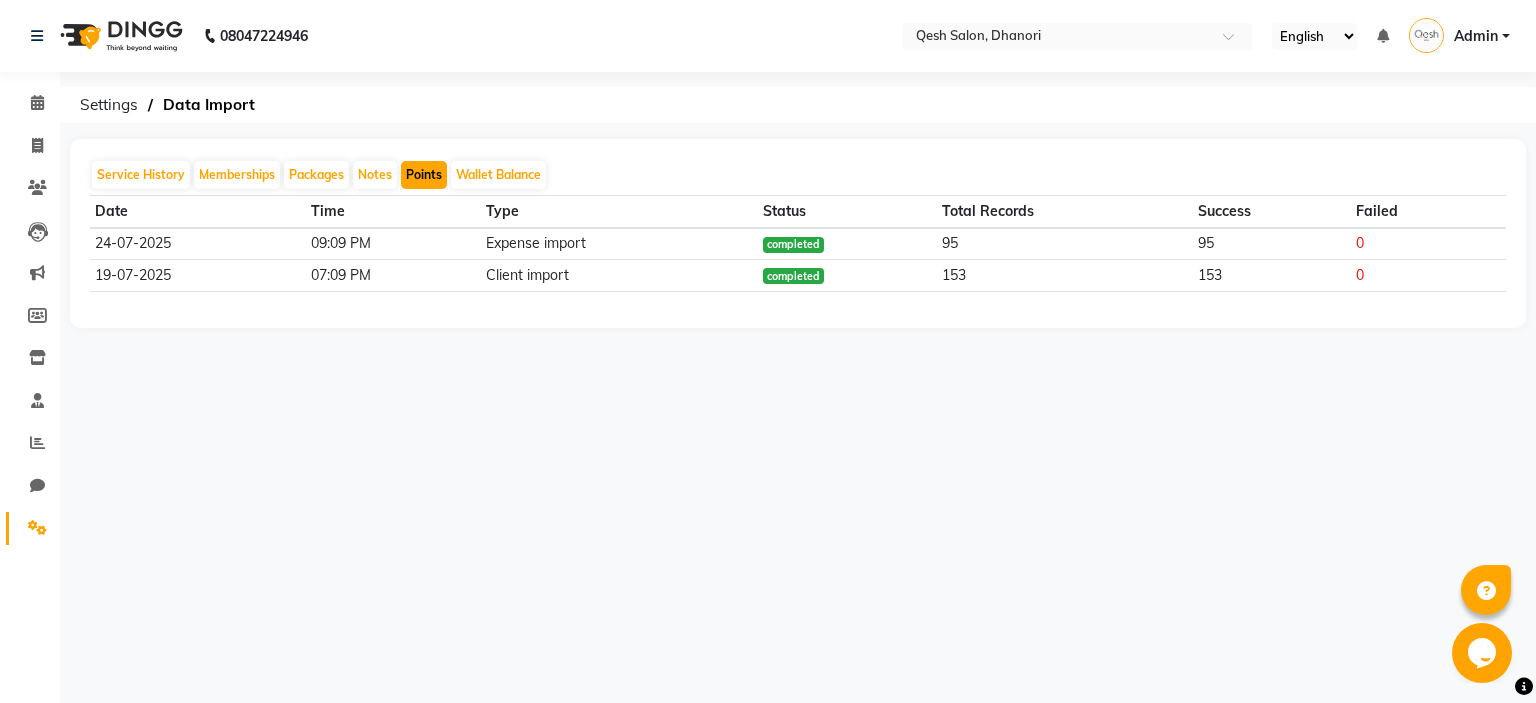 click on "Points" 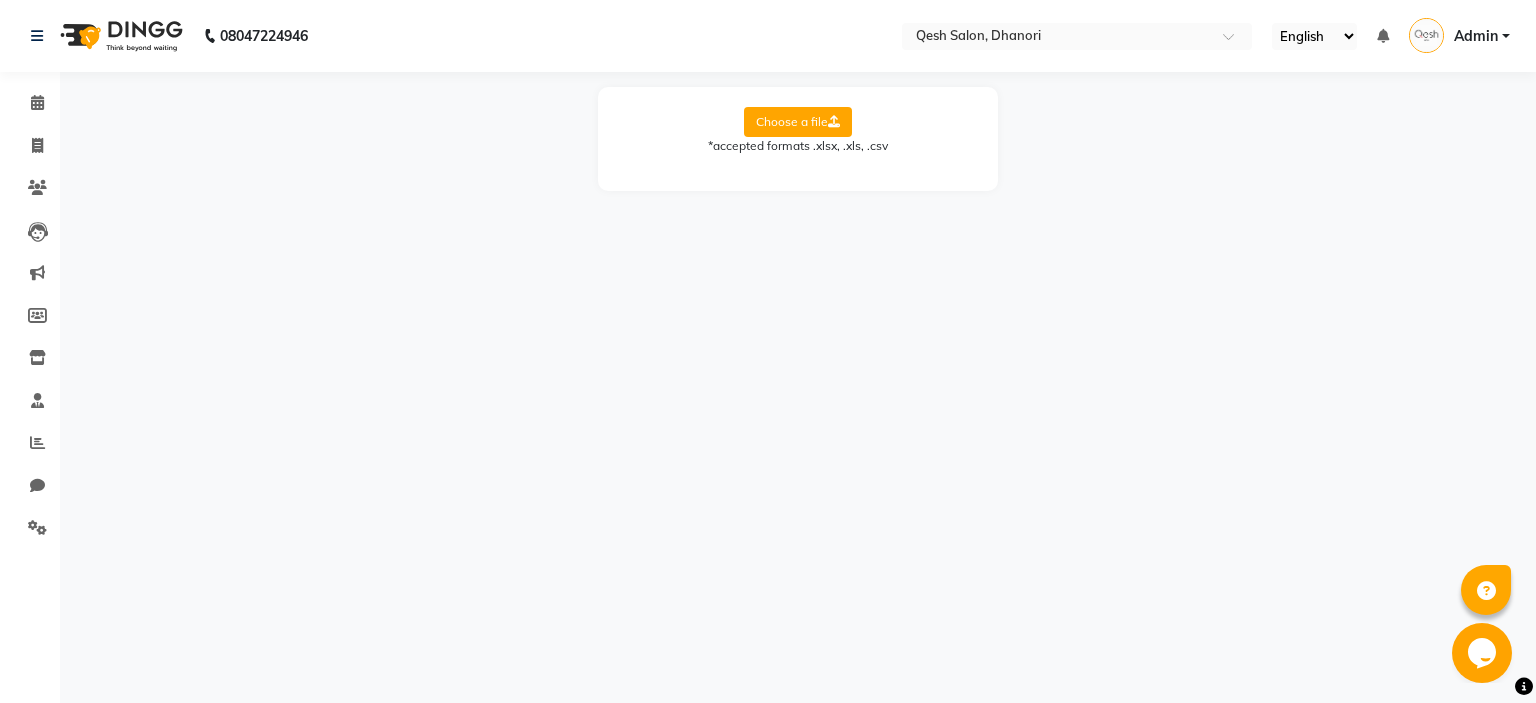 click on "Choose a file" 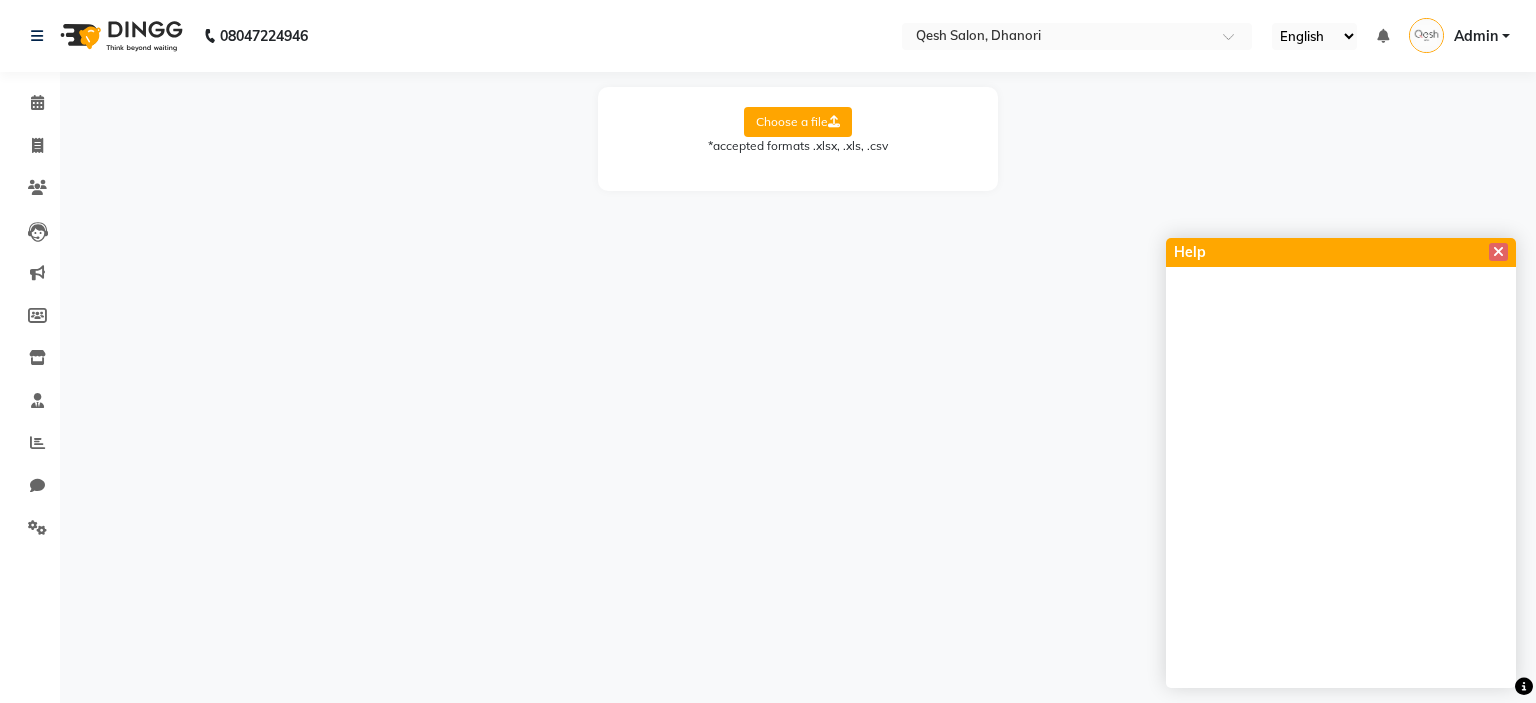 click on "Help" at bounding box center [1341, 252] 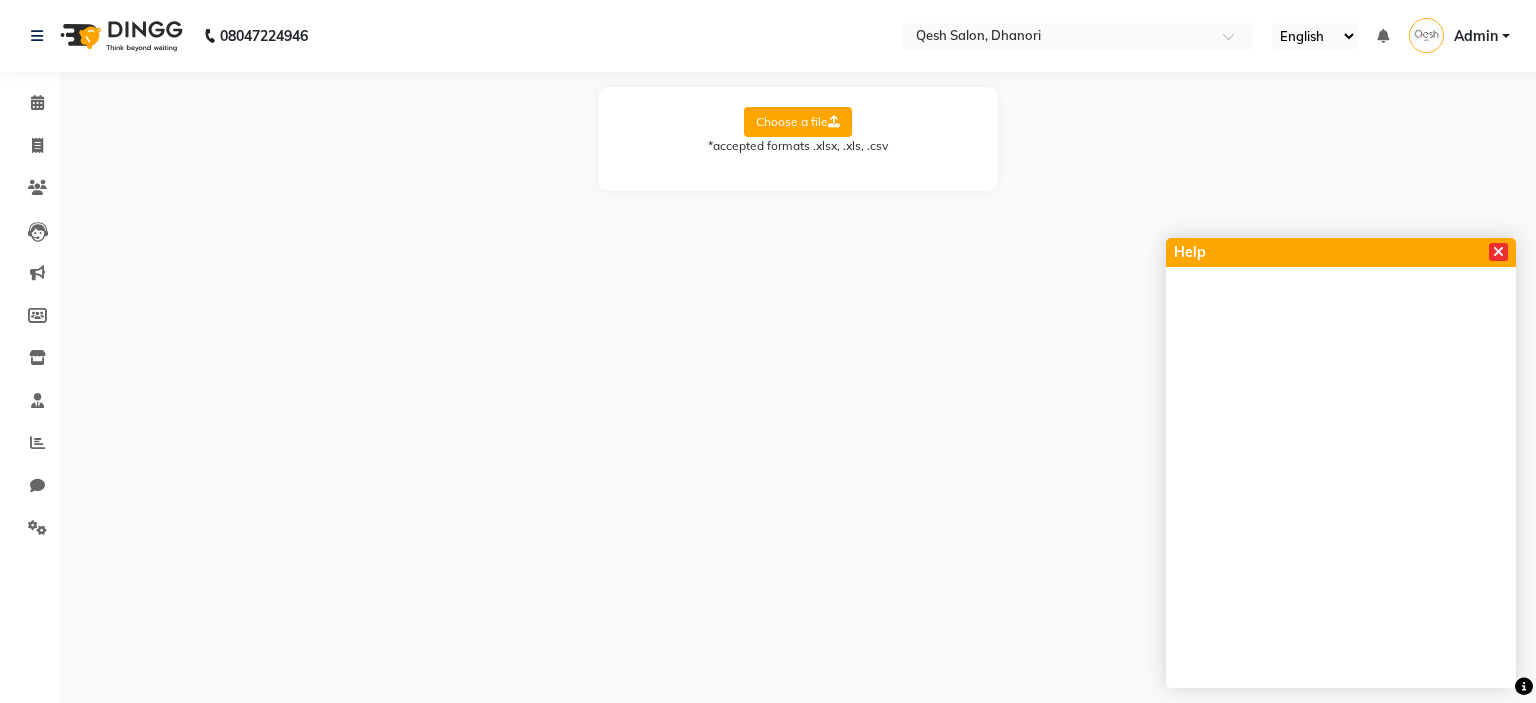 click at bounding box center [1498, 252] 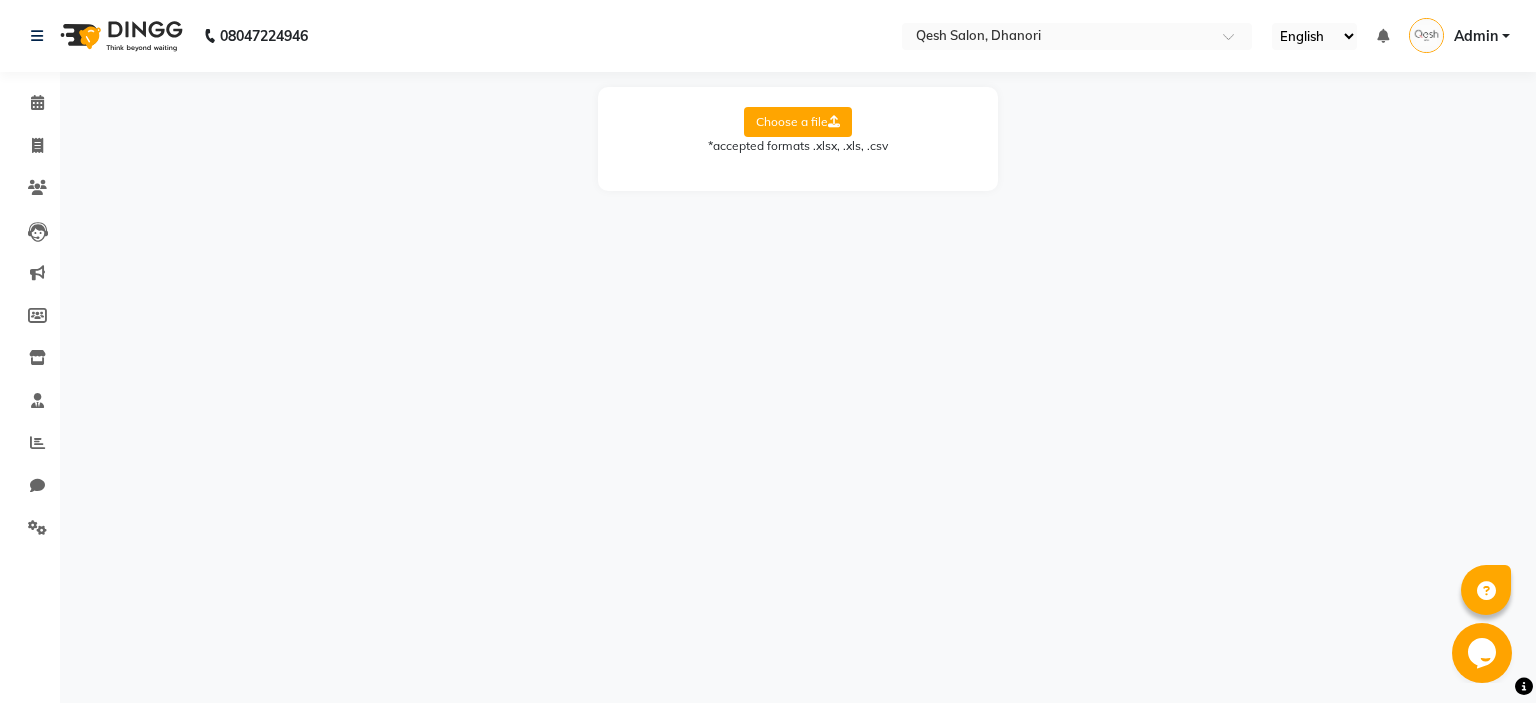 click on "Choose a file" 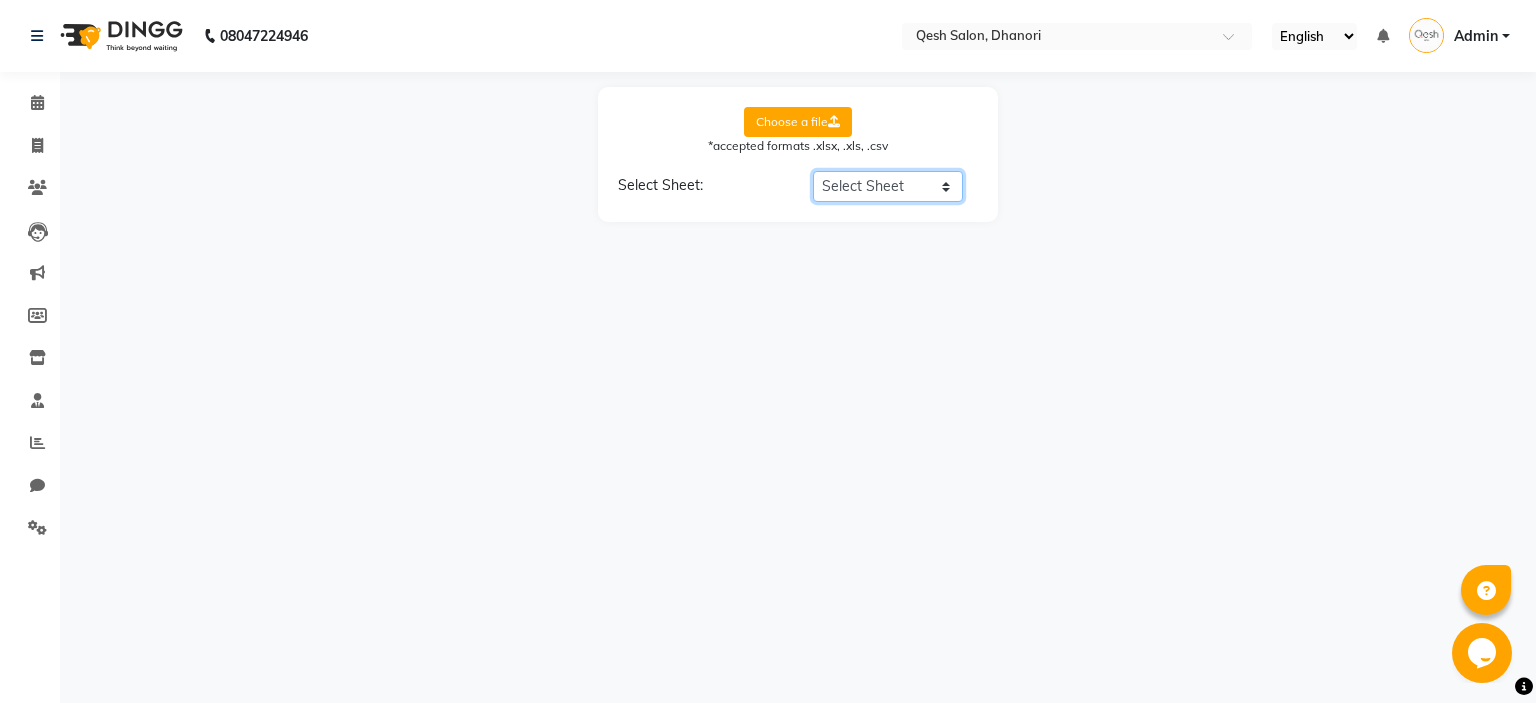 click on "Select Sheet New" 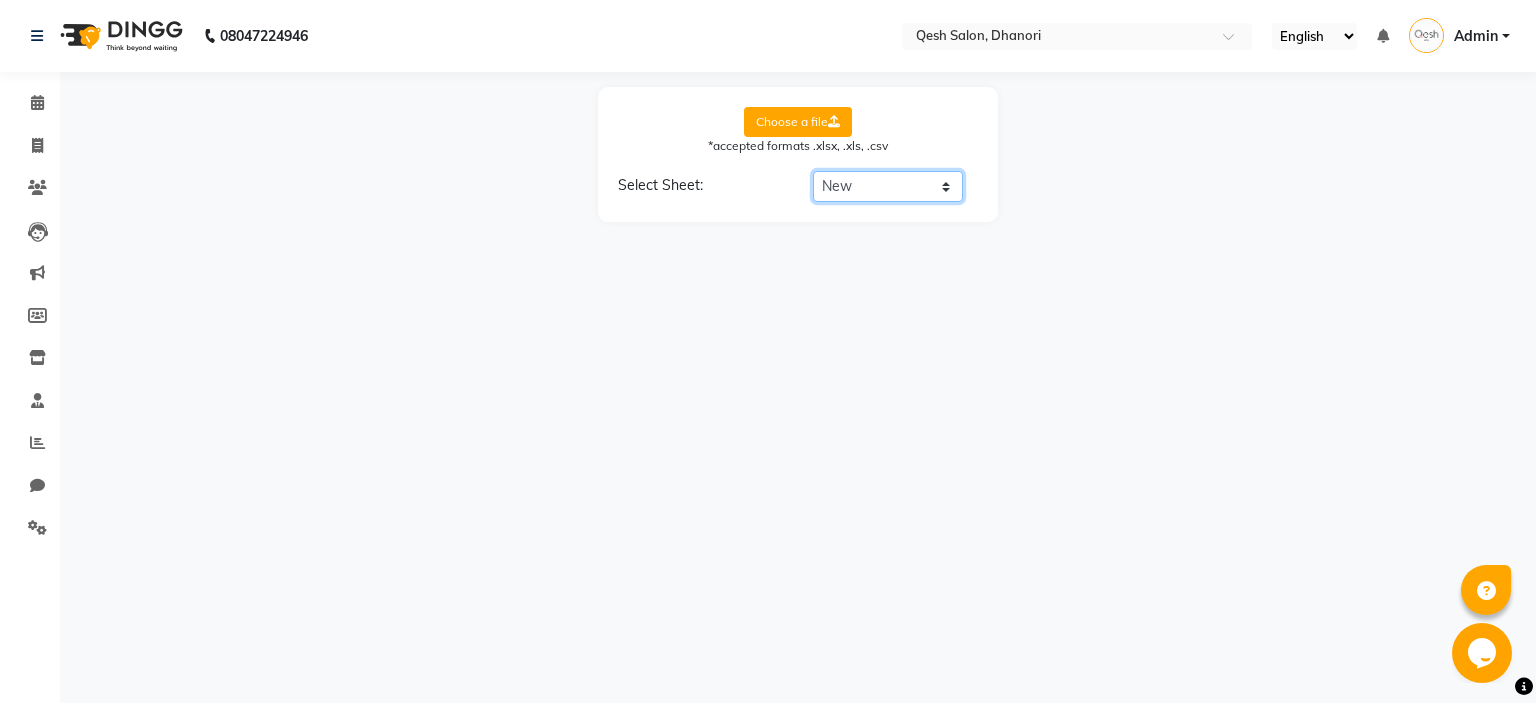 click on "New" 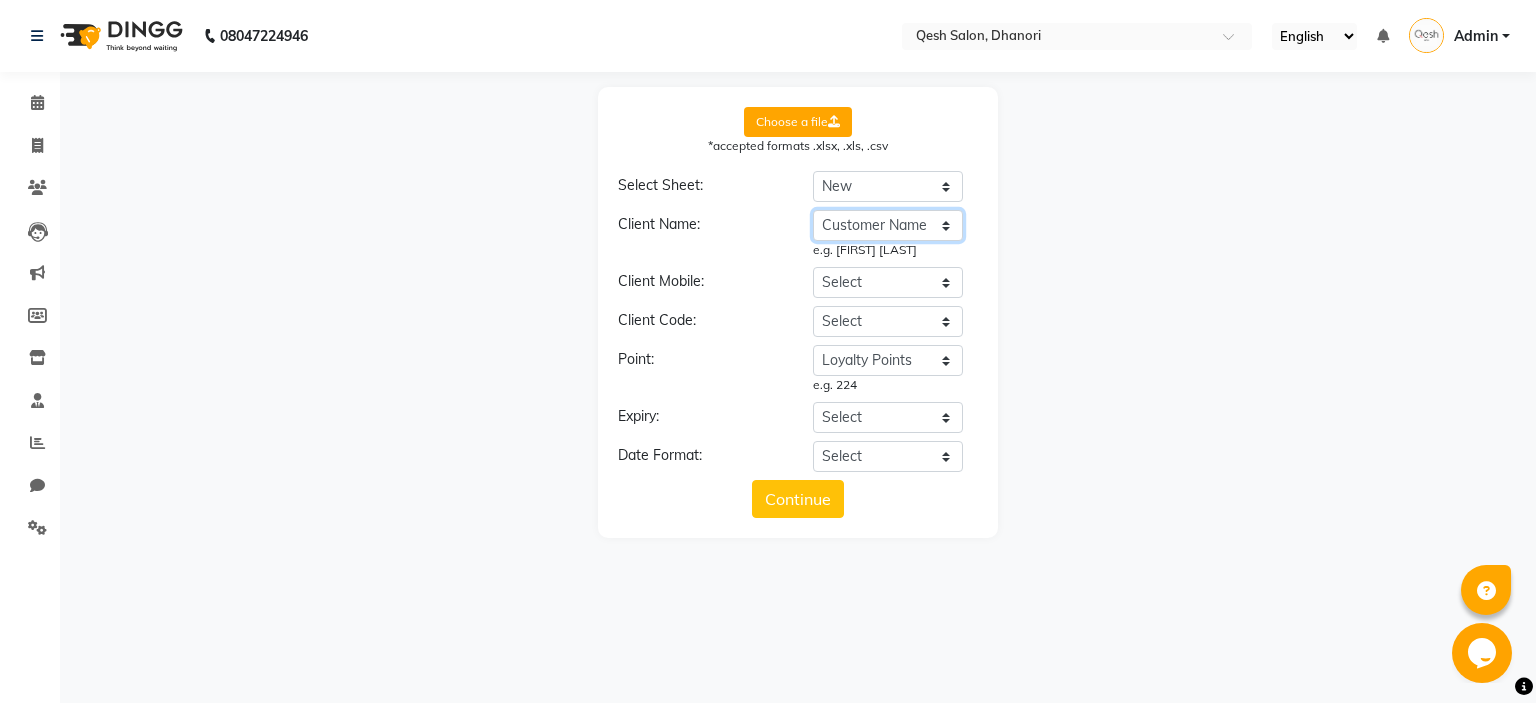 click on "Select Customer Name Loyalty Points Expiring on" 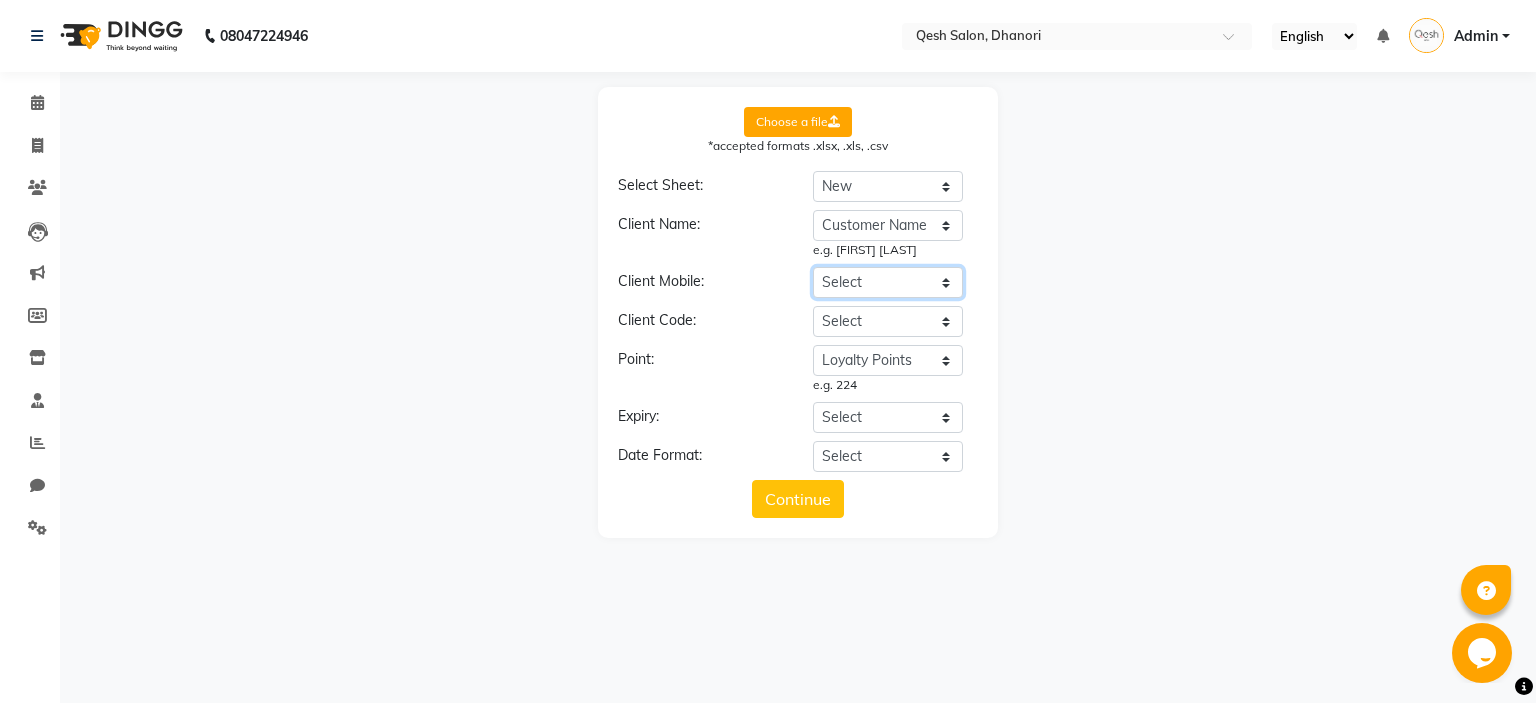 click on "Select Customer Name Loyalty Points Expiring on" 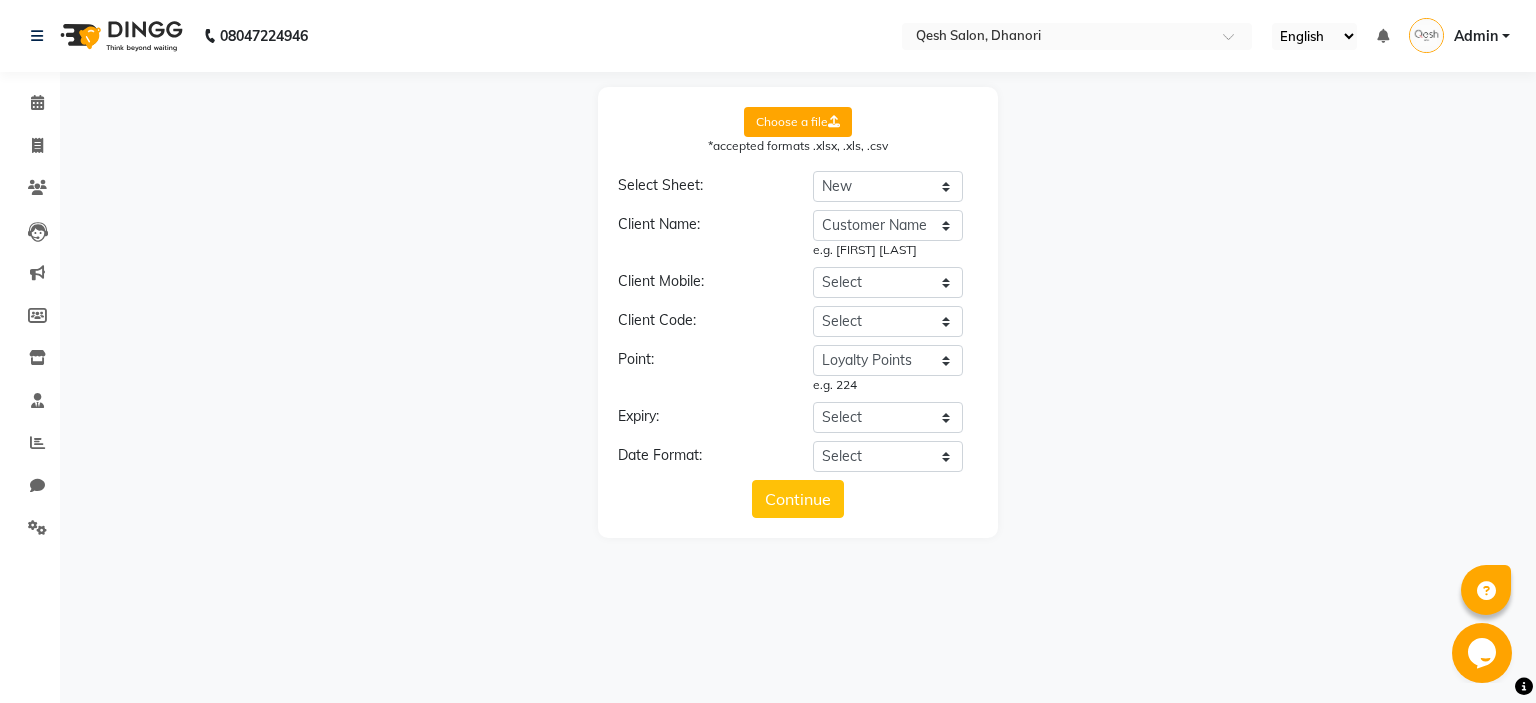 click on "Client Mobile:" 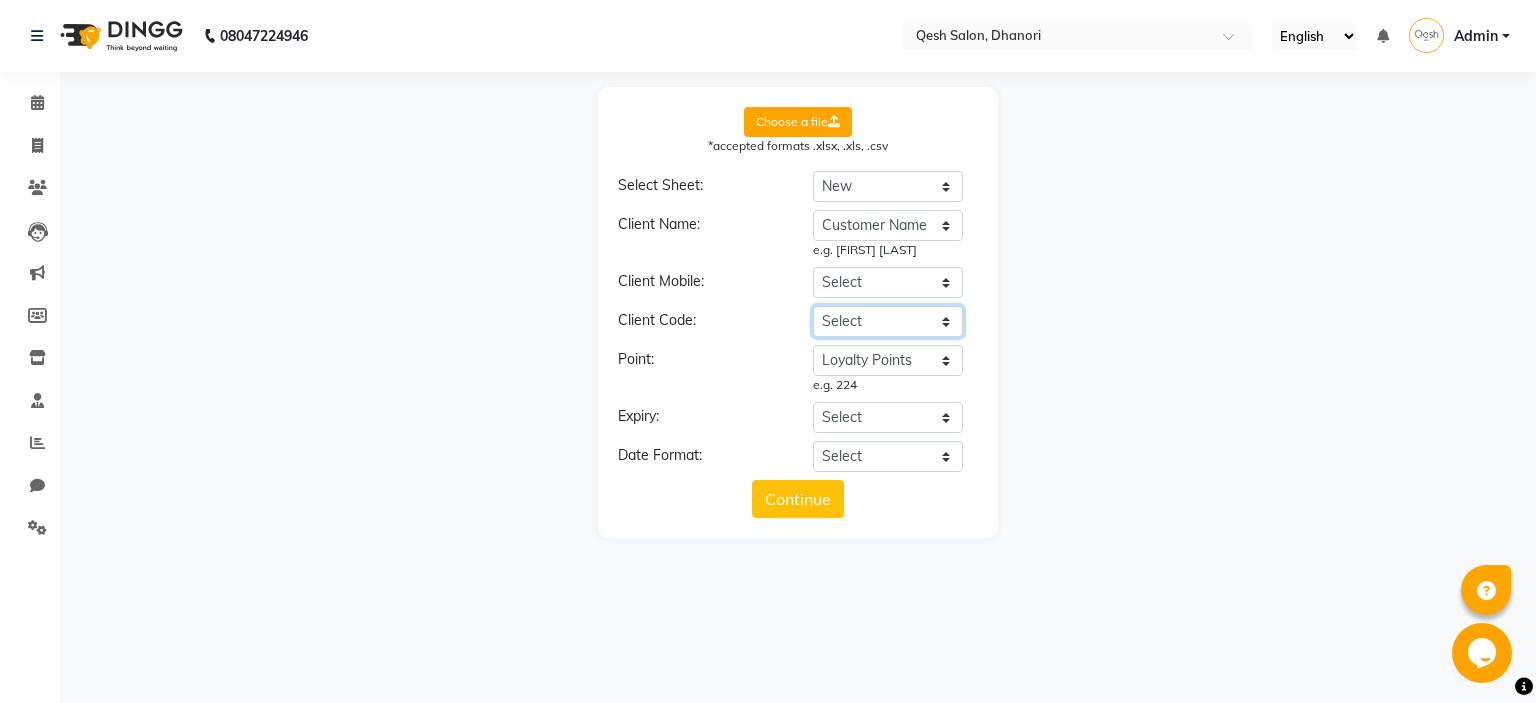 click on "Select Customer Name Loyalty Points Expiring on" 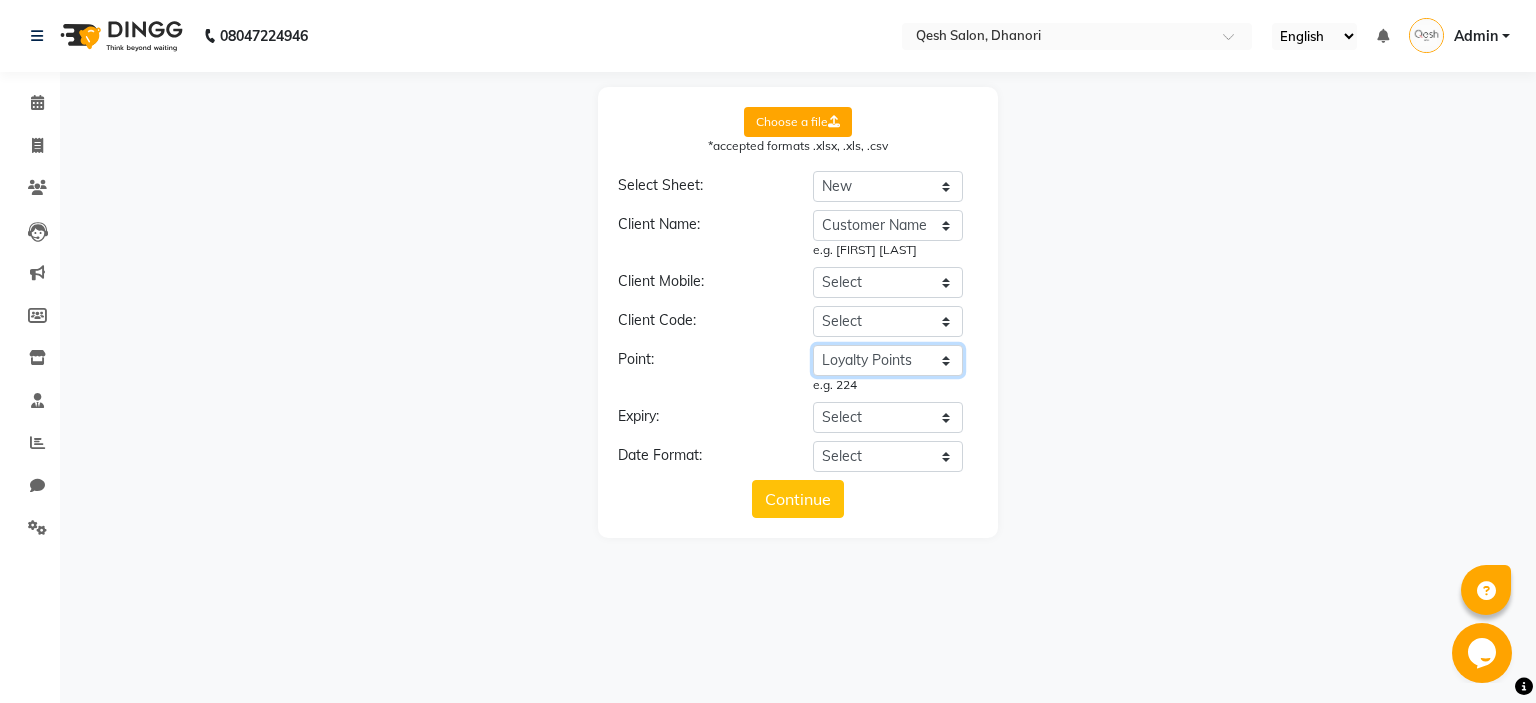 click on "Select Customer Name Loyalty Points Expiring on" 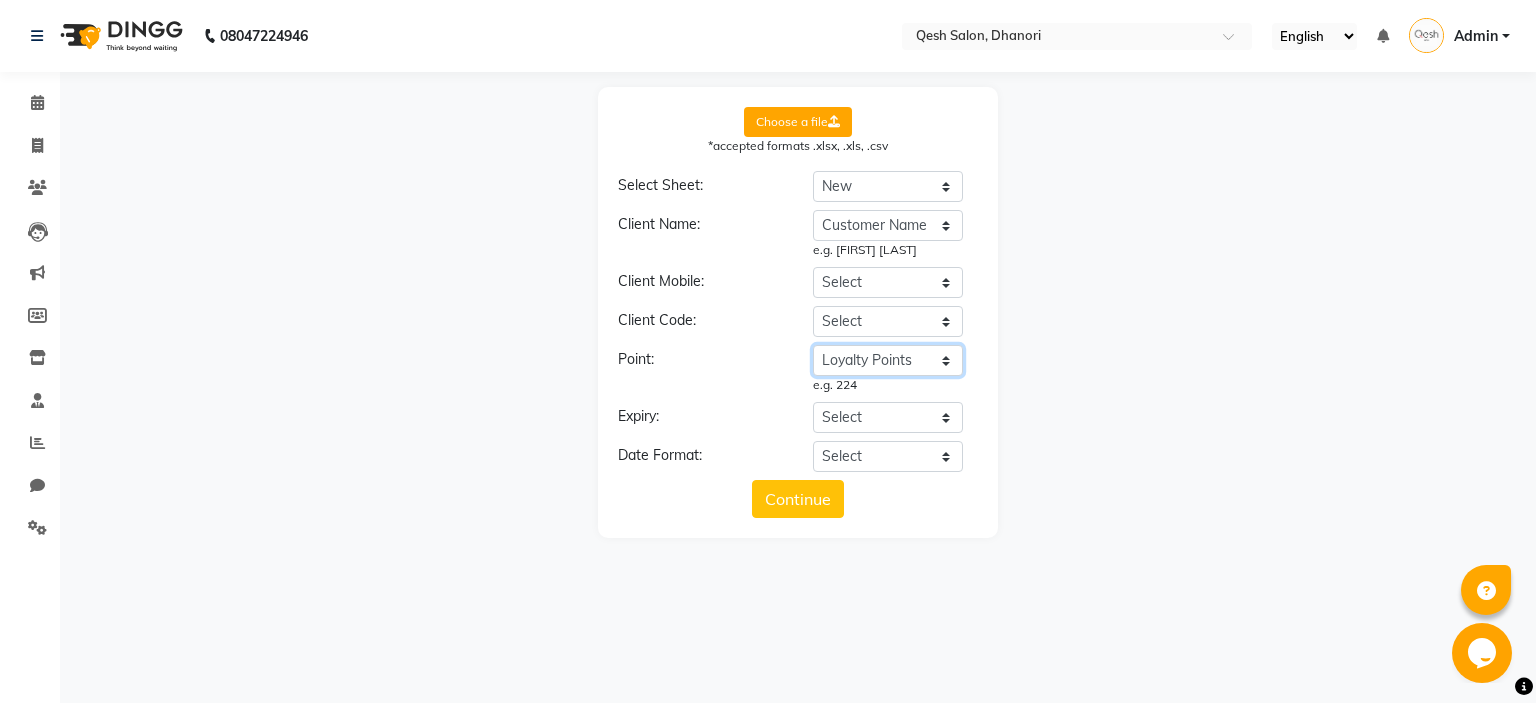 click on "Loyalty Points" 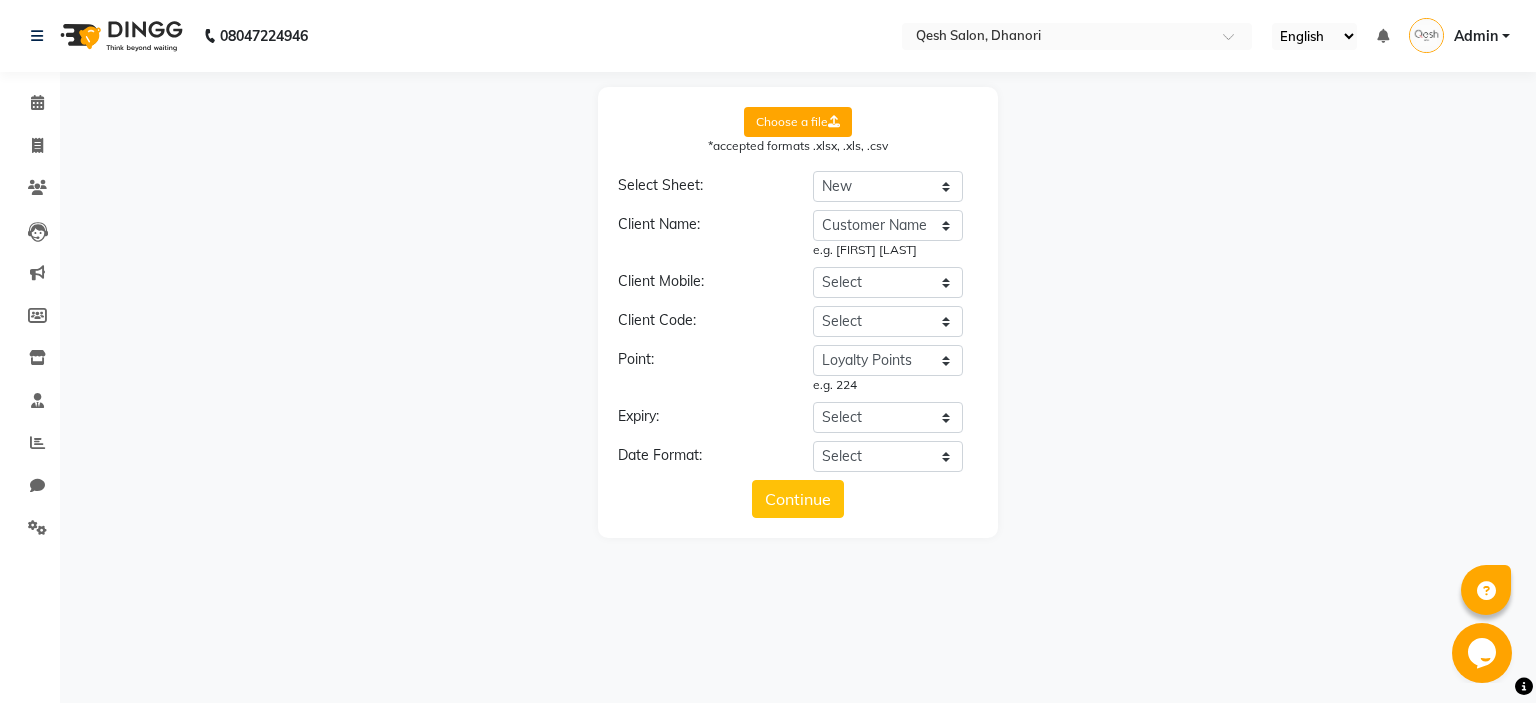 click on "Point:" 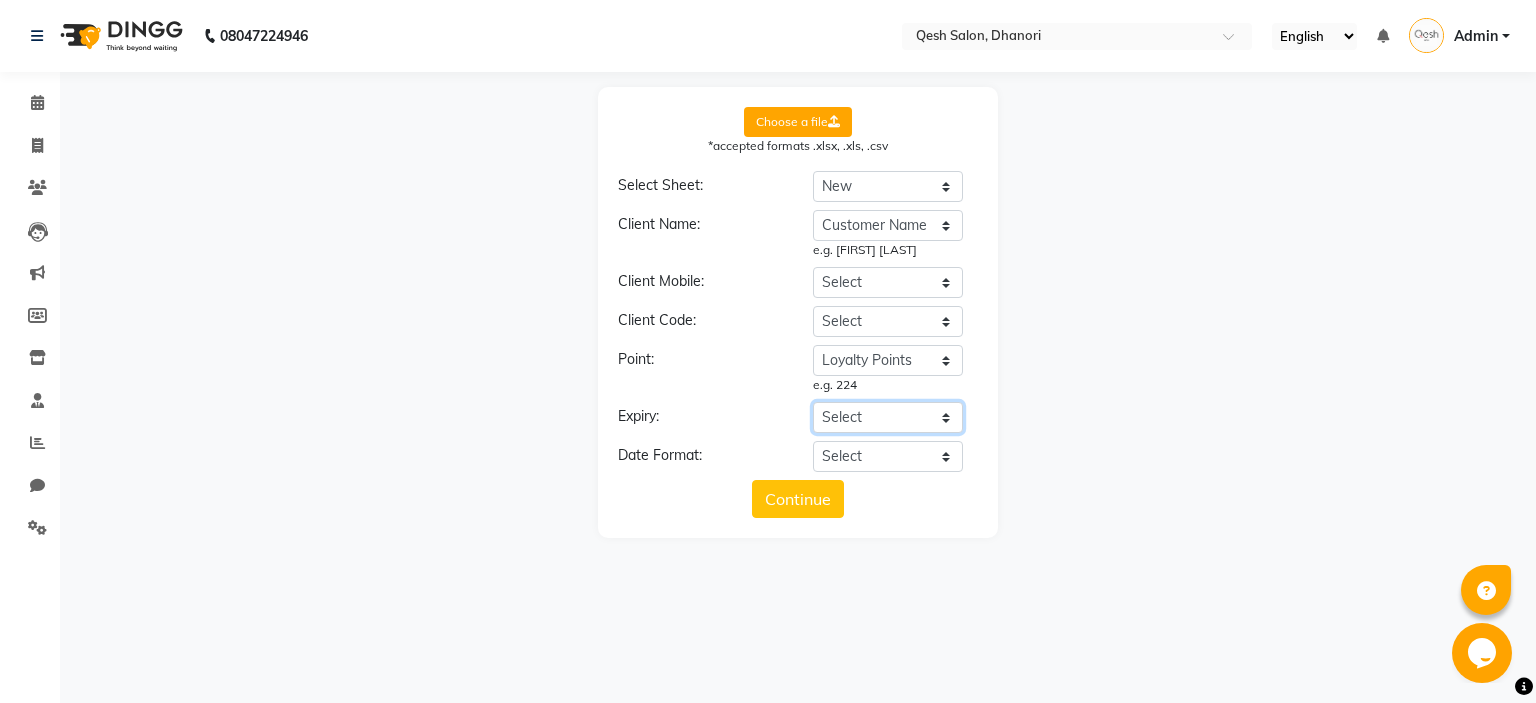 click on "Select Customer Name Loyalty Points Expiring on" 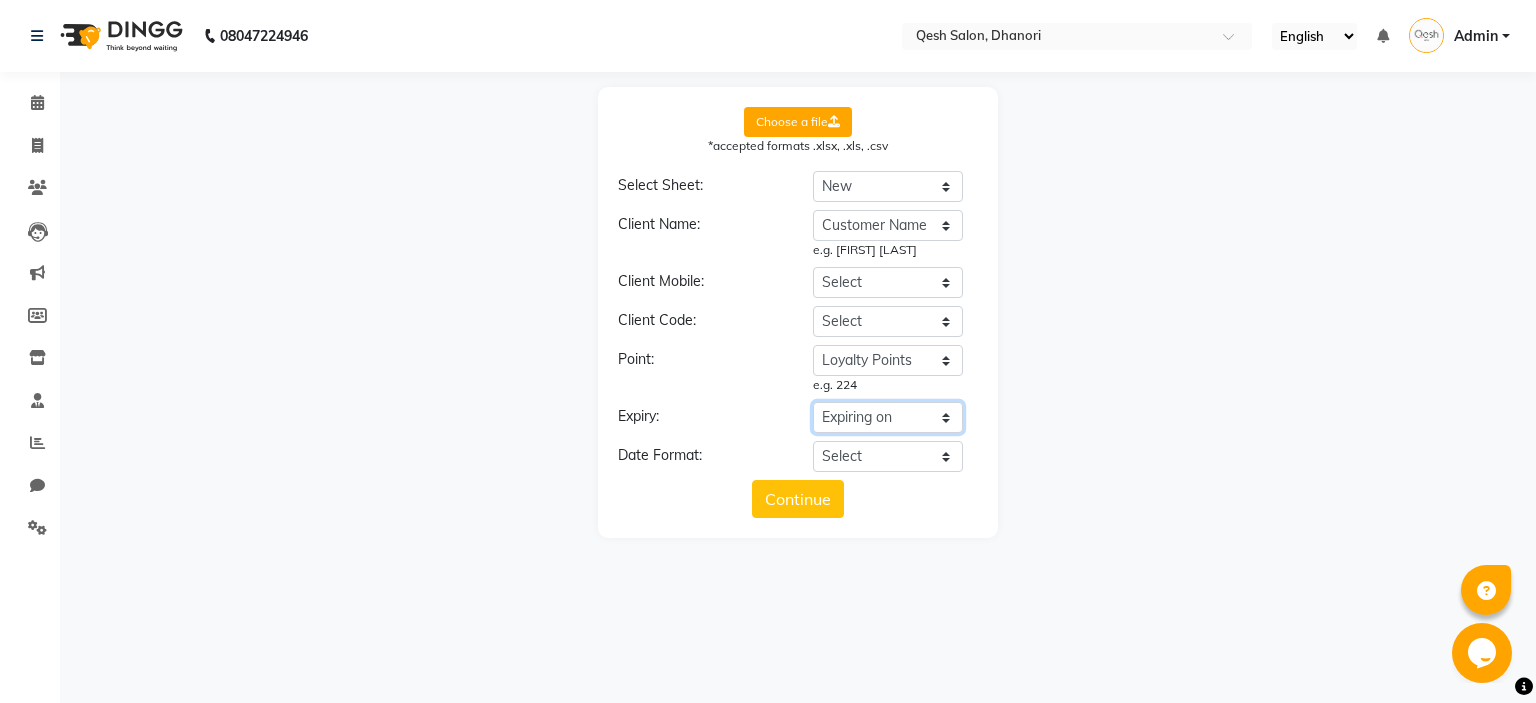 click on "Expiring on" 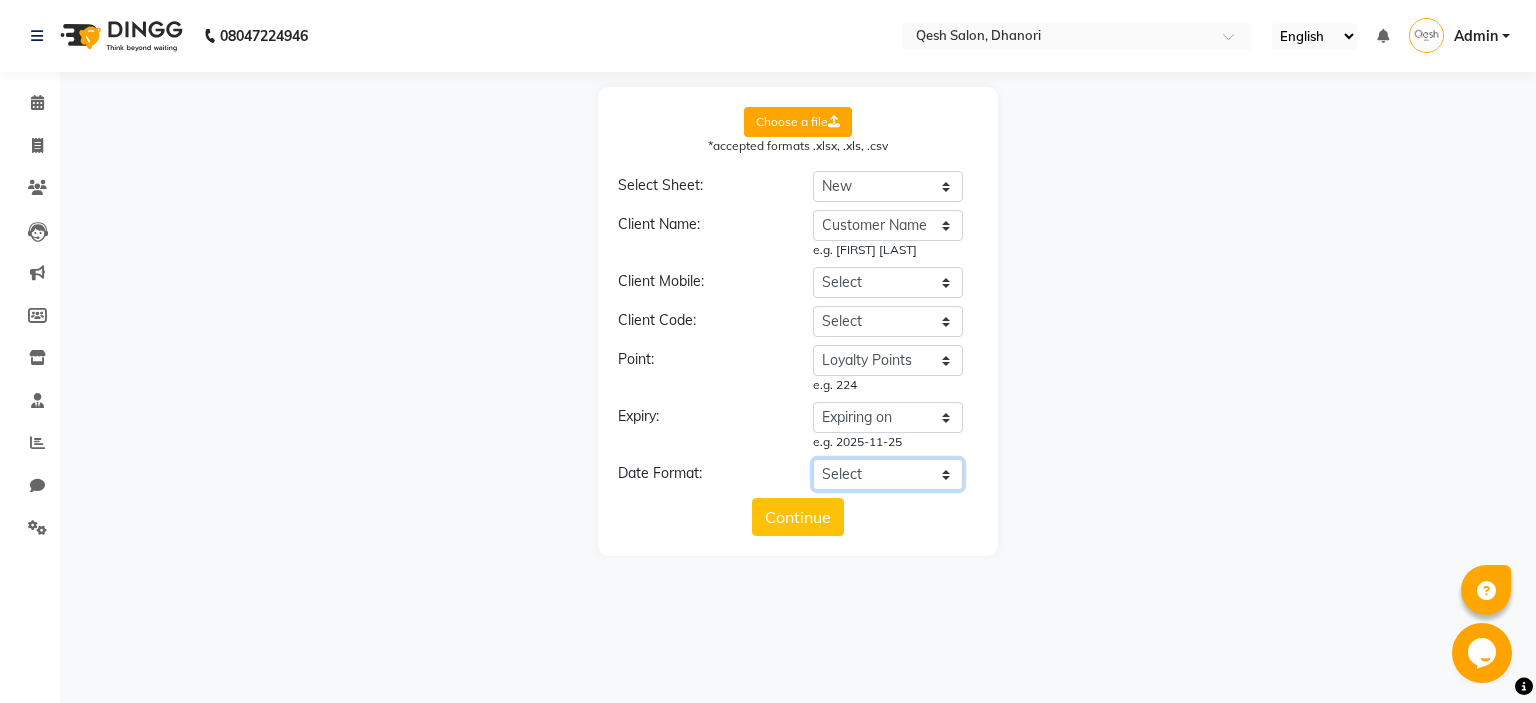 click on "Select YYYY-MM-DD MM-DD-YYYY DD-MM-YYYY MMMM Do, YYYY M/D/YYYY D/M/YYYY MMM Do YY MM/DD/YYYY DD/MM/YYYY Excel Date" 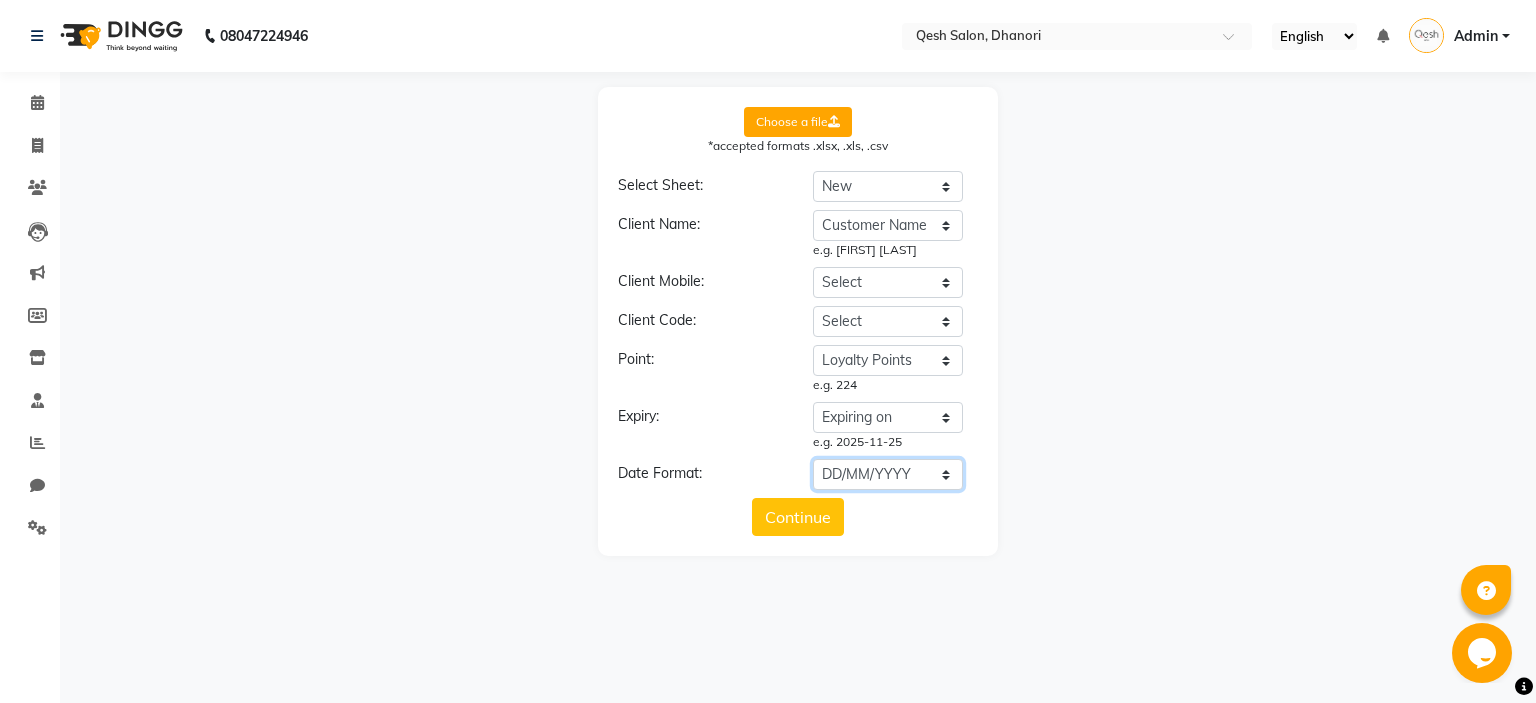click on "DD/MM/YYYY" 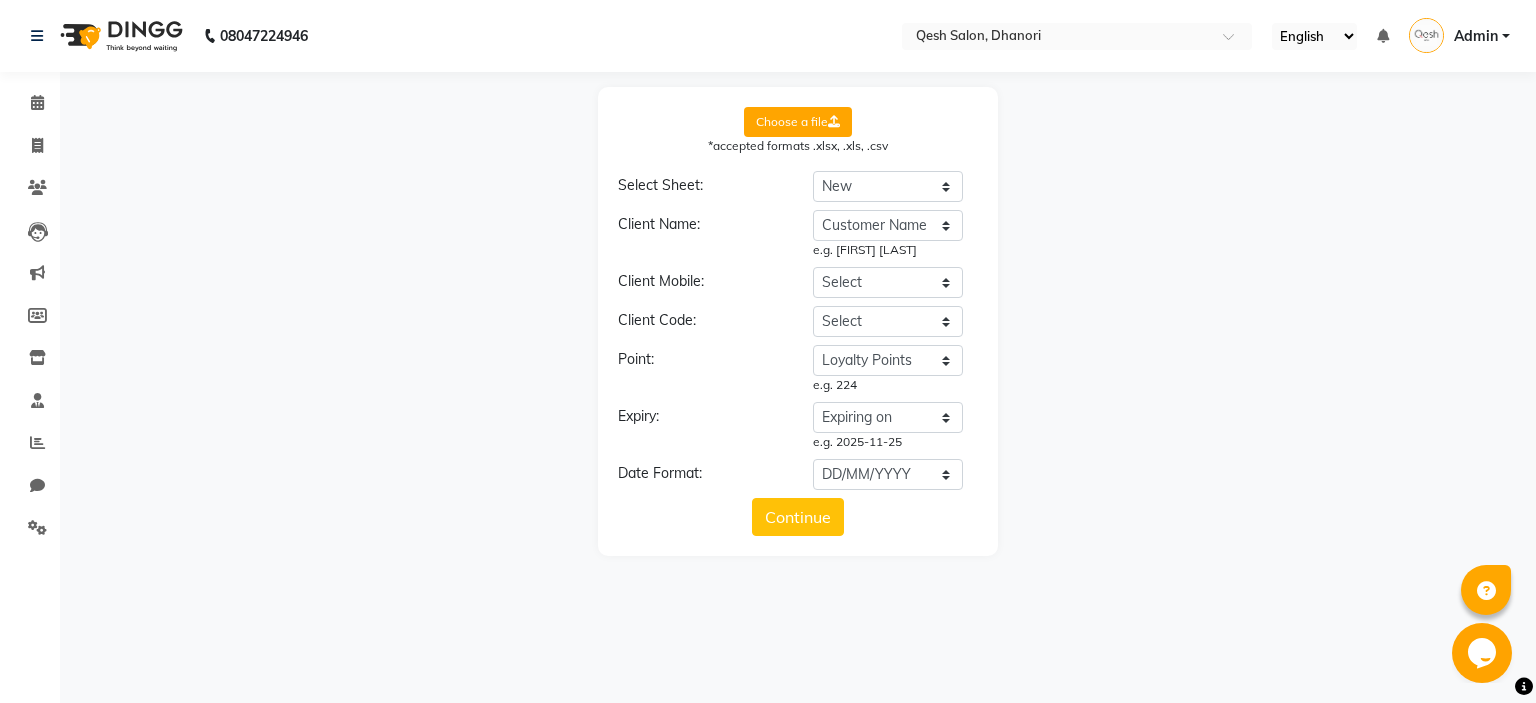 click on "Choose a file *accepted formats .xlsx, .xls, .csv Select Sheet: Select Sheet New Client Name: Select Customer Name Loyalty Points Expiring on e.g. [FIRST] [LAST] Client Mobile: Select Customer Name Loyalty Points Expiring on Client Code: Select Customer Name Loyalty Points Expiring on Point: Select Customer Name Loyalty Points Expiring on e.g. 224 Expiry: Select Customer Name Loyalty Points Expiring on e.g. 2025-11-25 Date Format: Select YYYY-MM-DD MM-DD-YYYY DD-MM-YYYY MMMM Do, YYYY M/D/YYYY D/M/YYYY MMM Do YY MM/DD/YYYY DD/MM/YYYY Excel Date Continue" 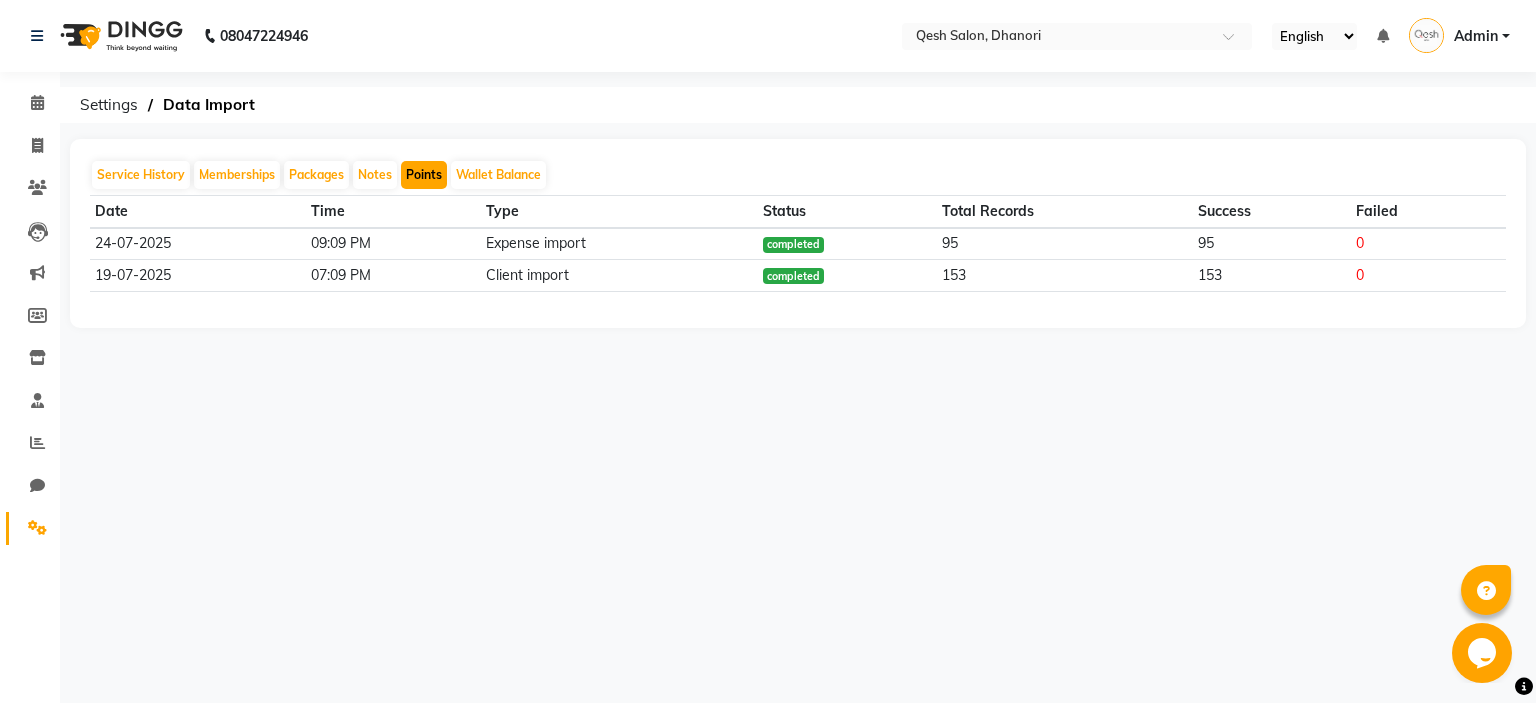 click on "Points" 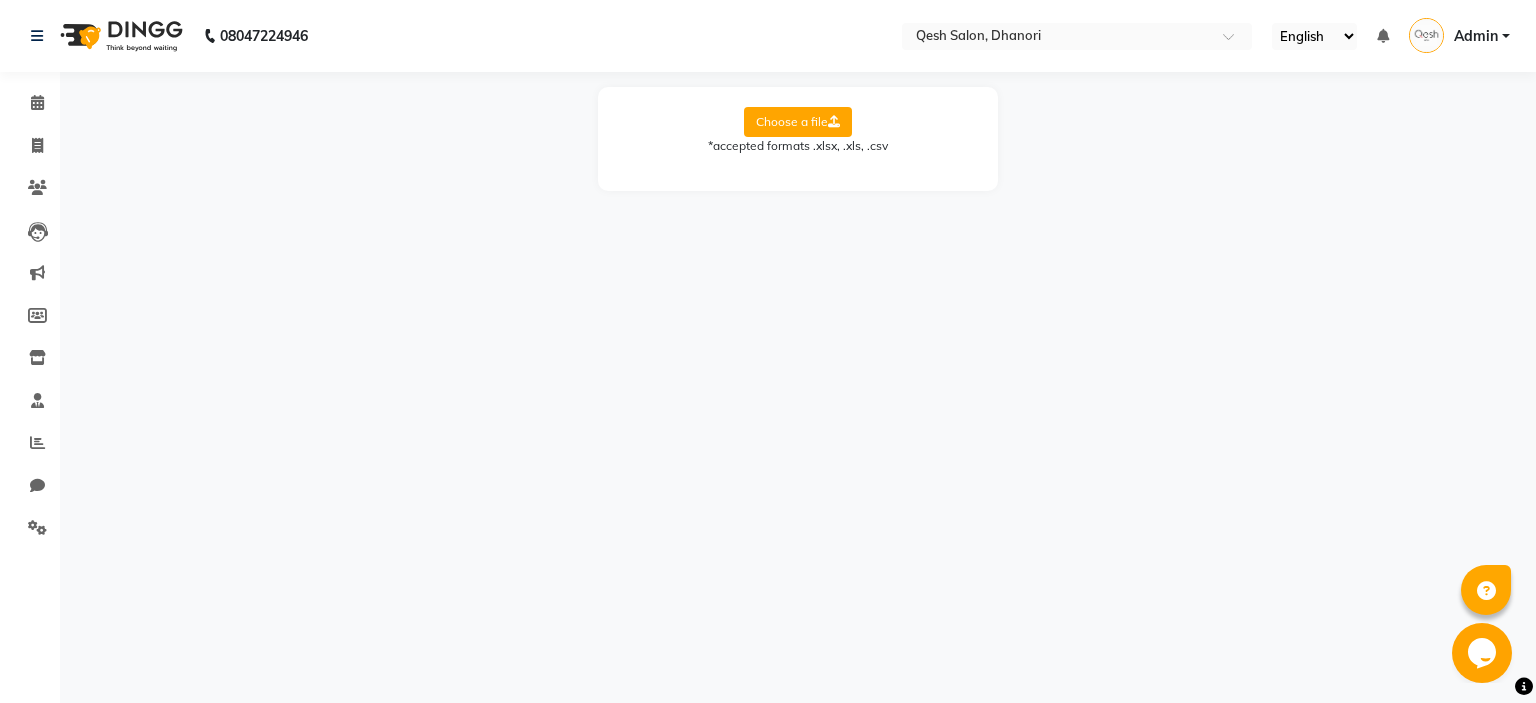 click on "Choose a file  *accepted formats .xlsx, .xls, .csv" 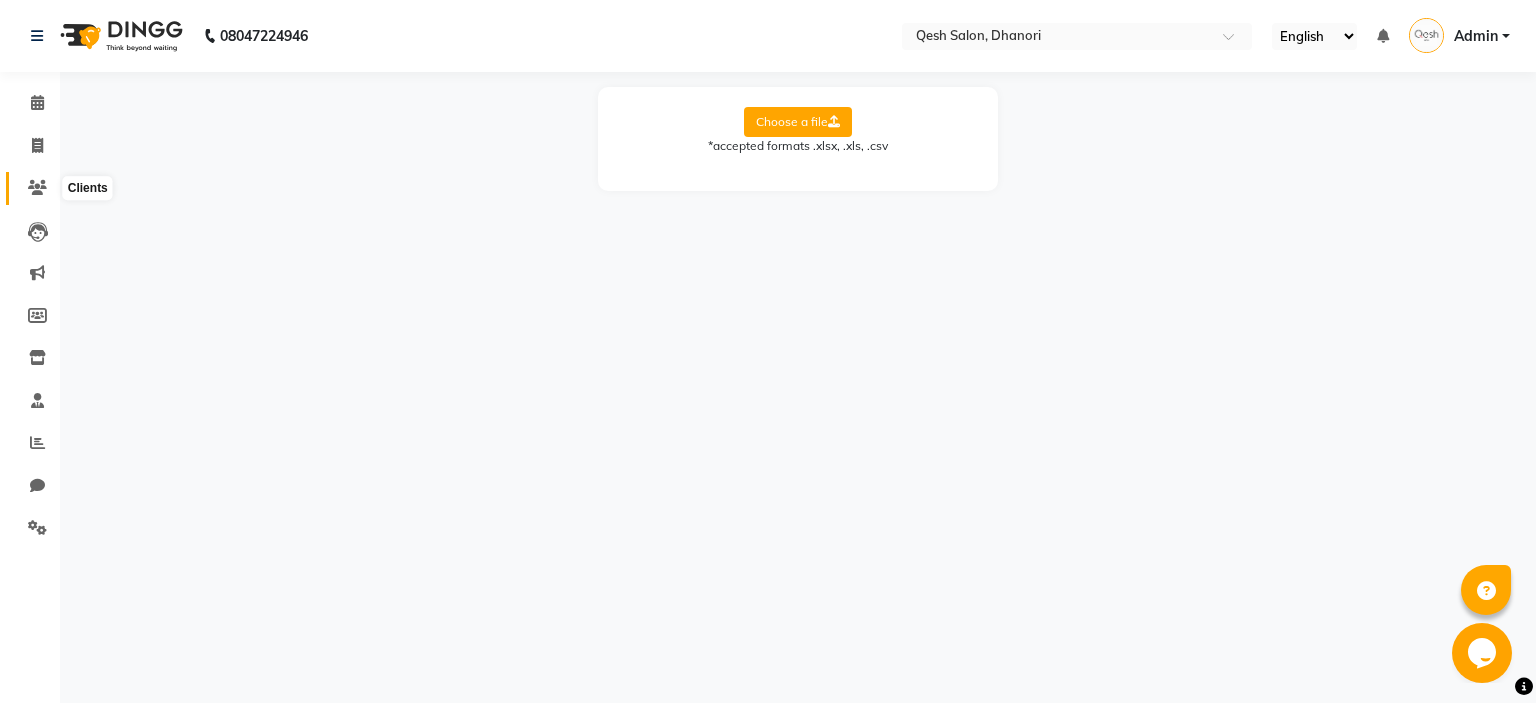 click 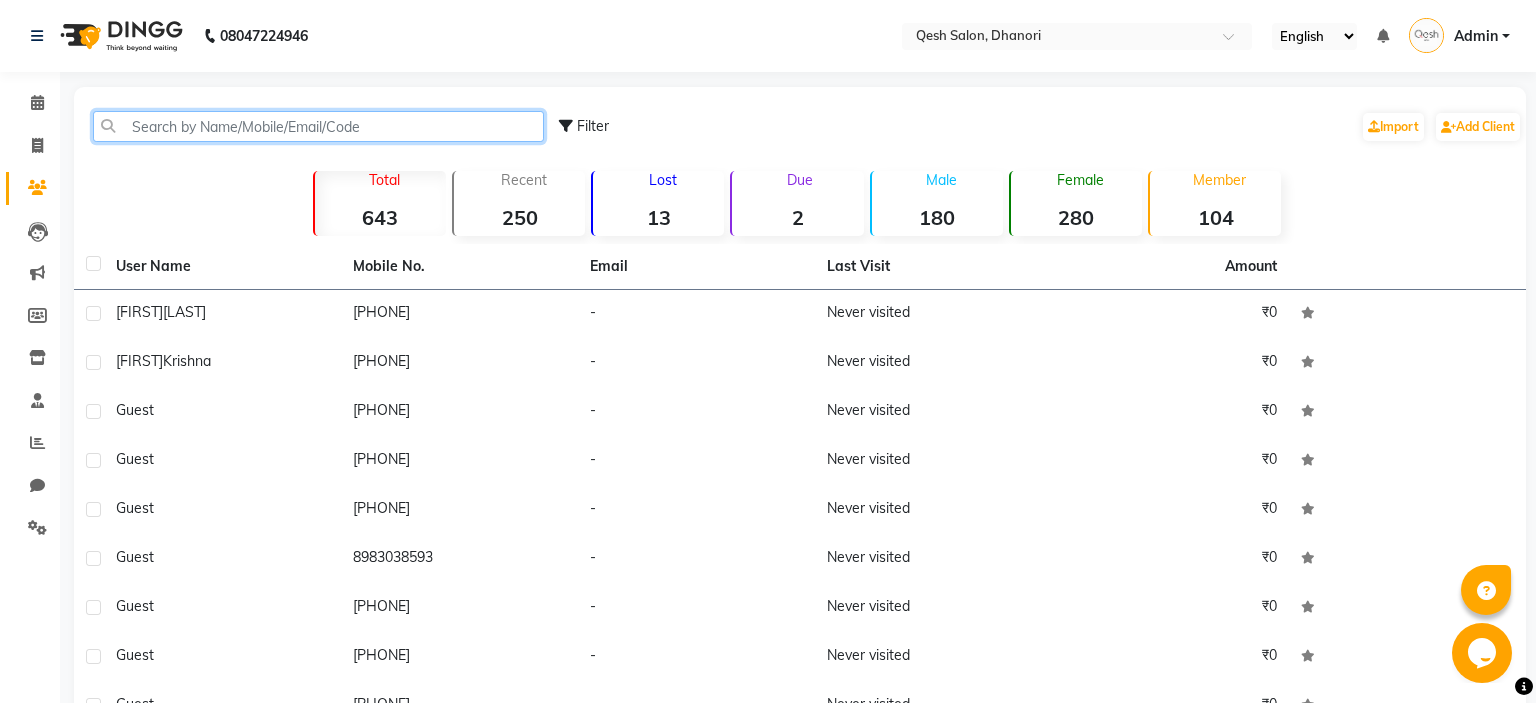 click 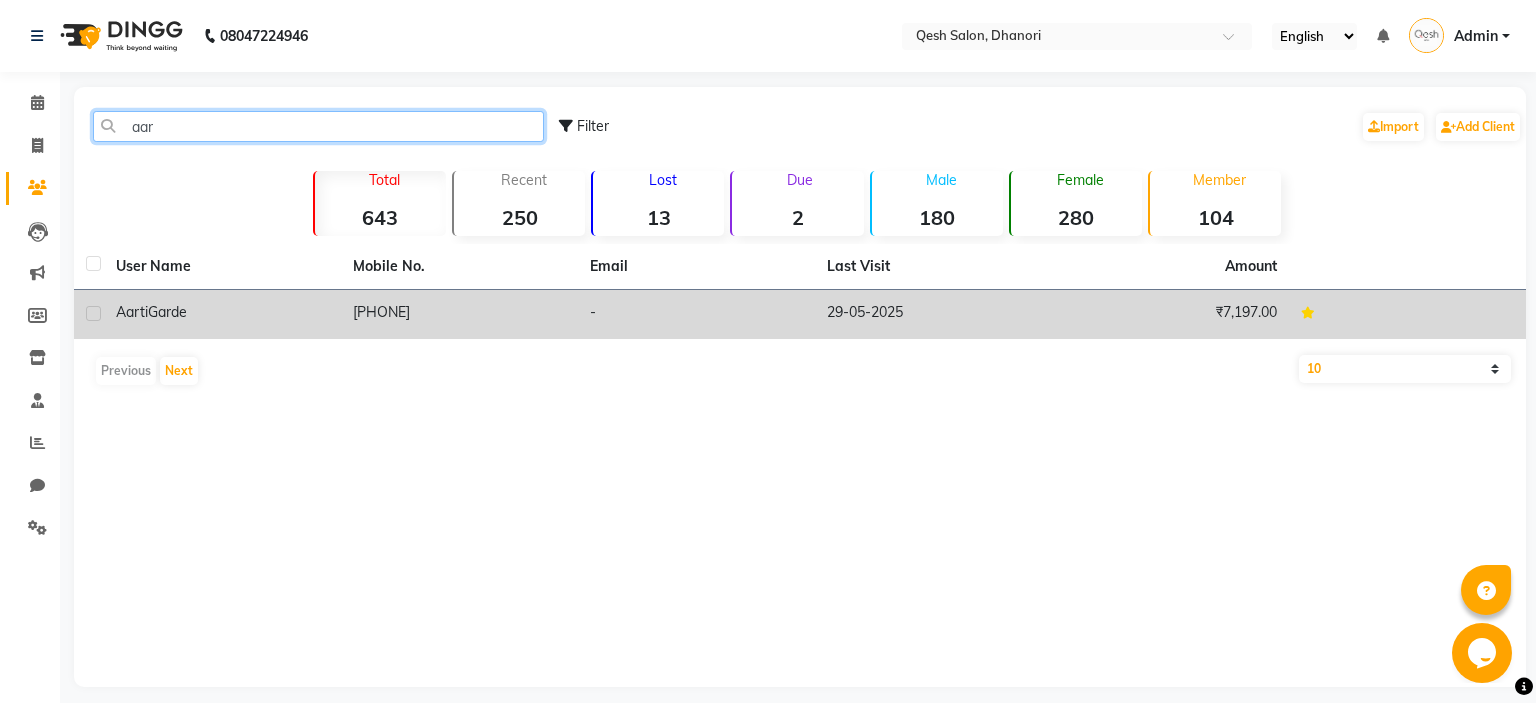 type on "aar" 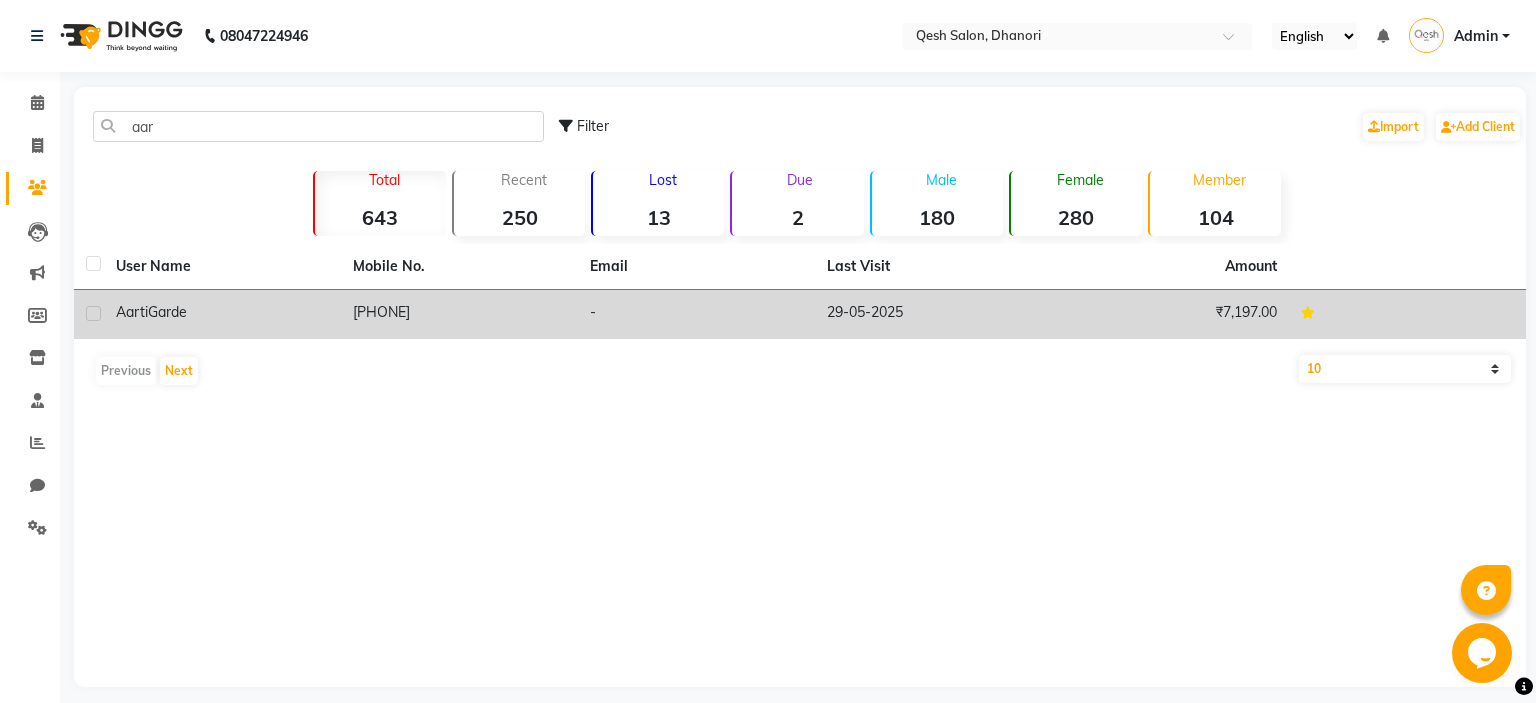 click on "[PHONE]" 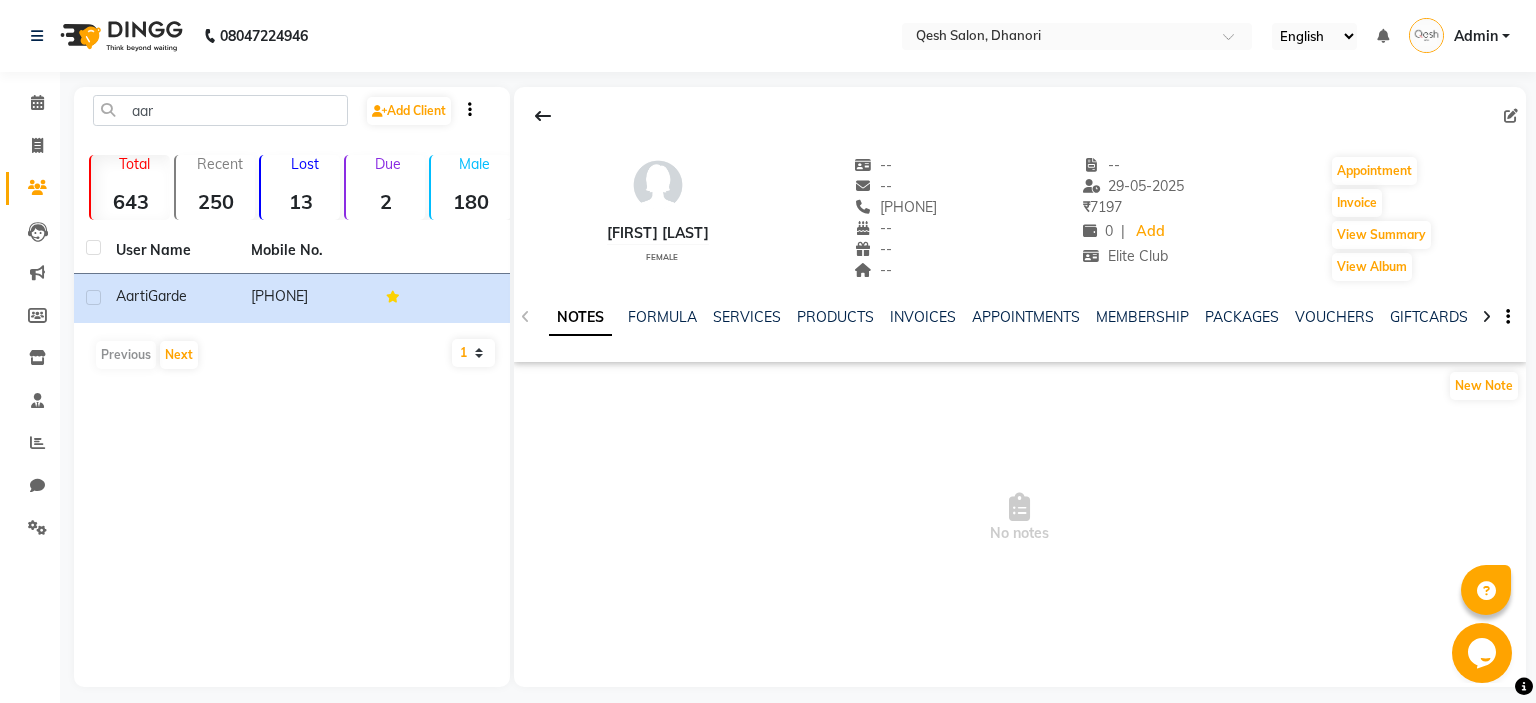 click 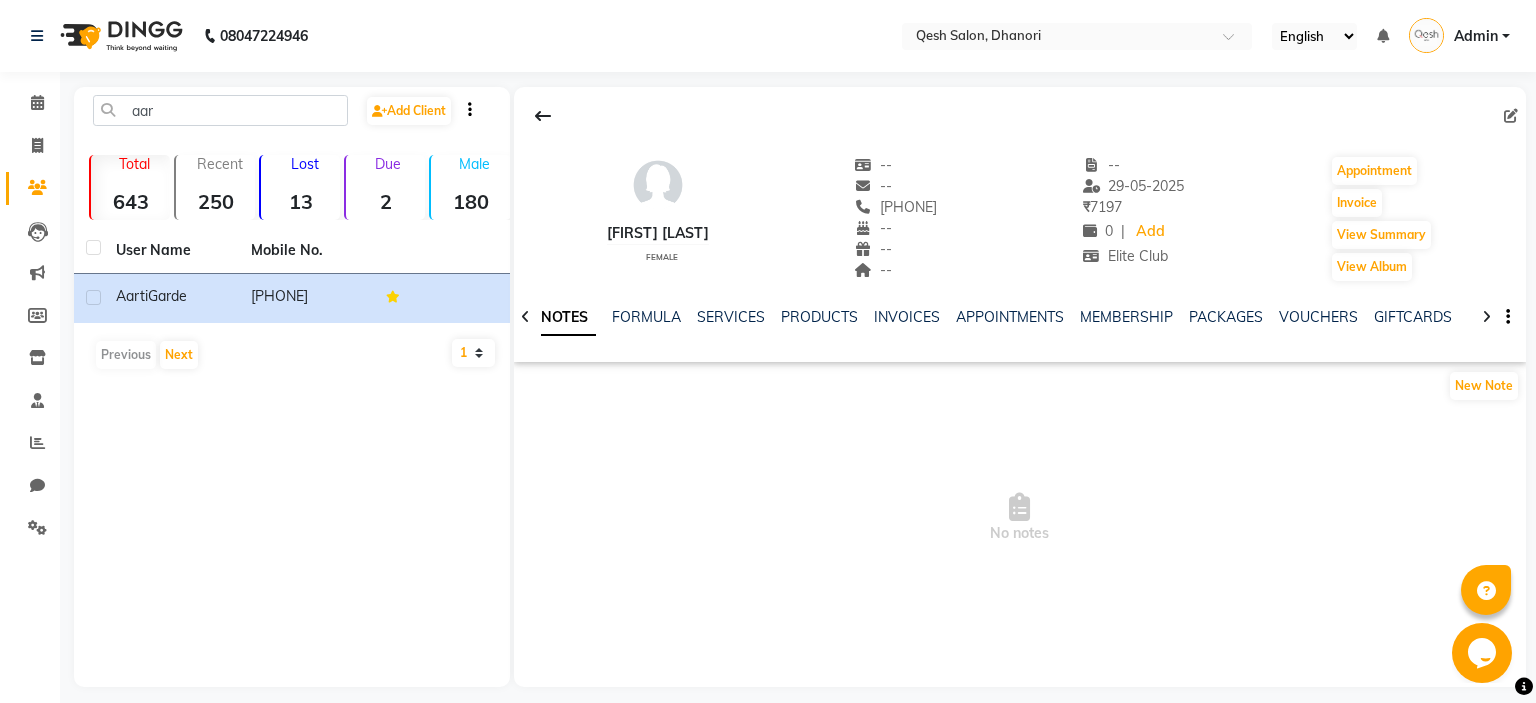 click 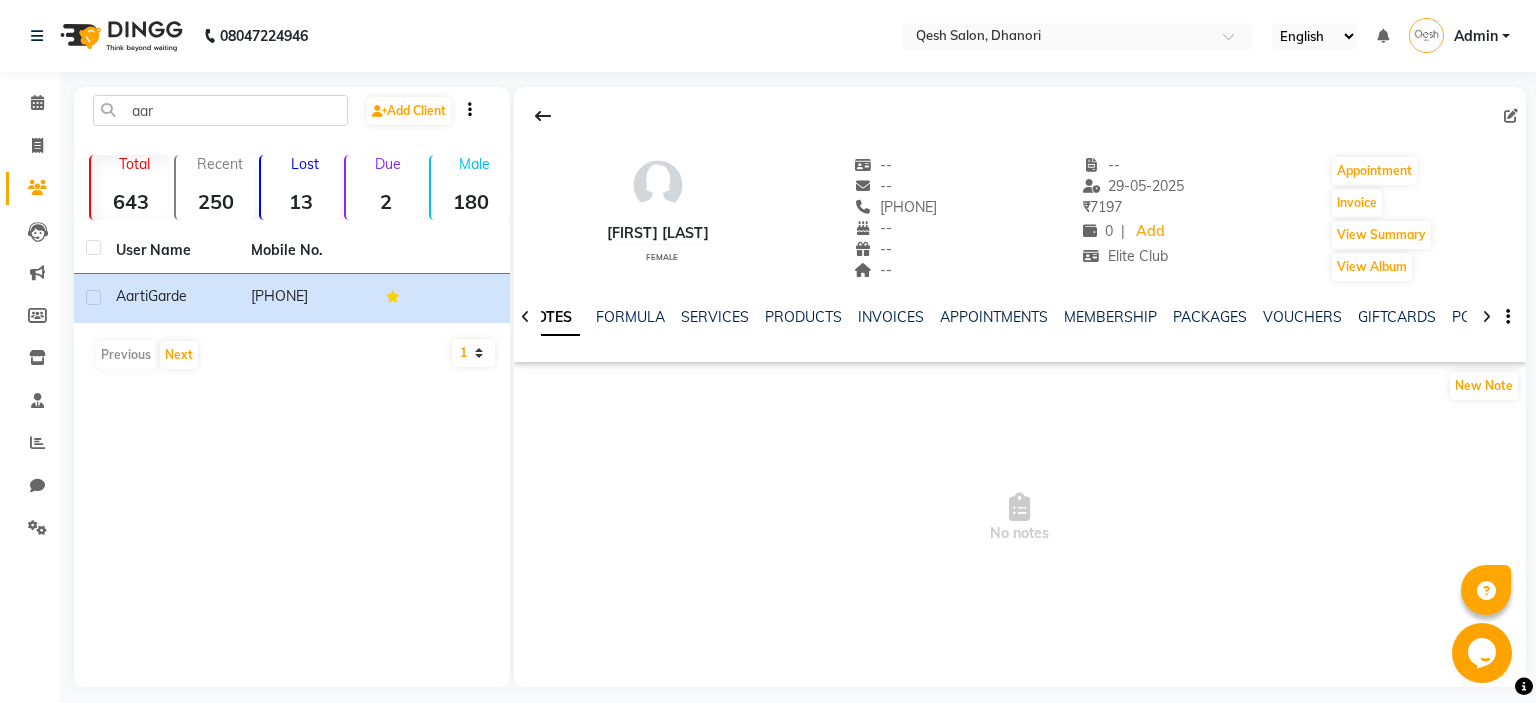 click 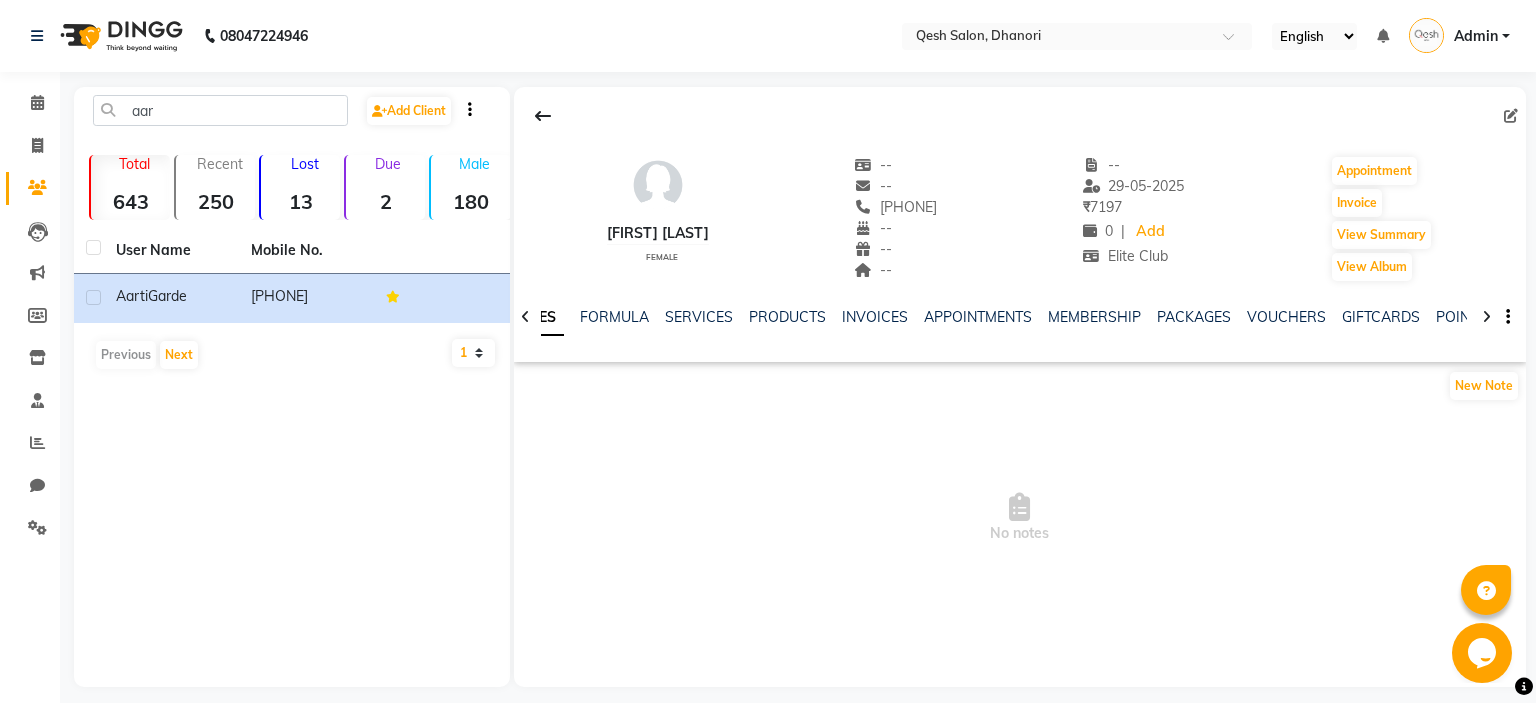click 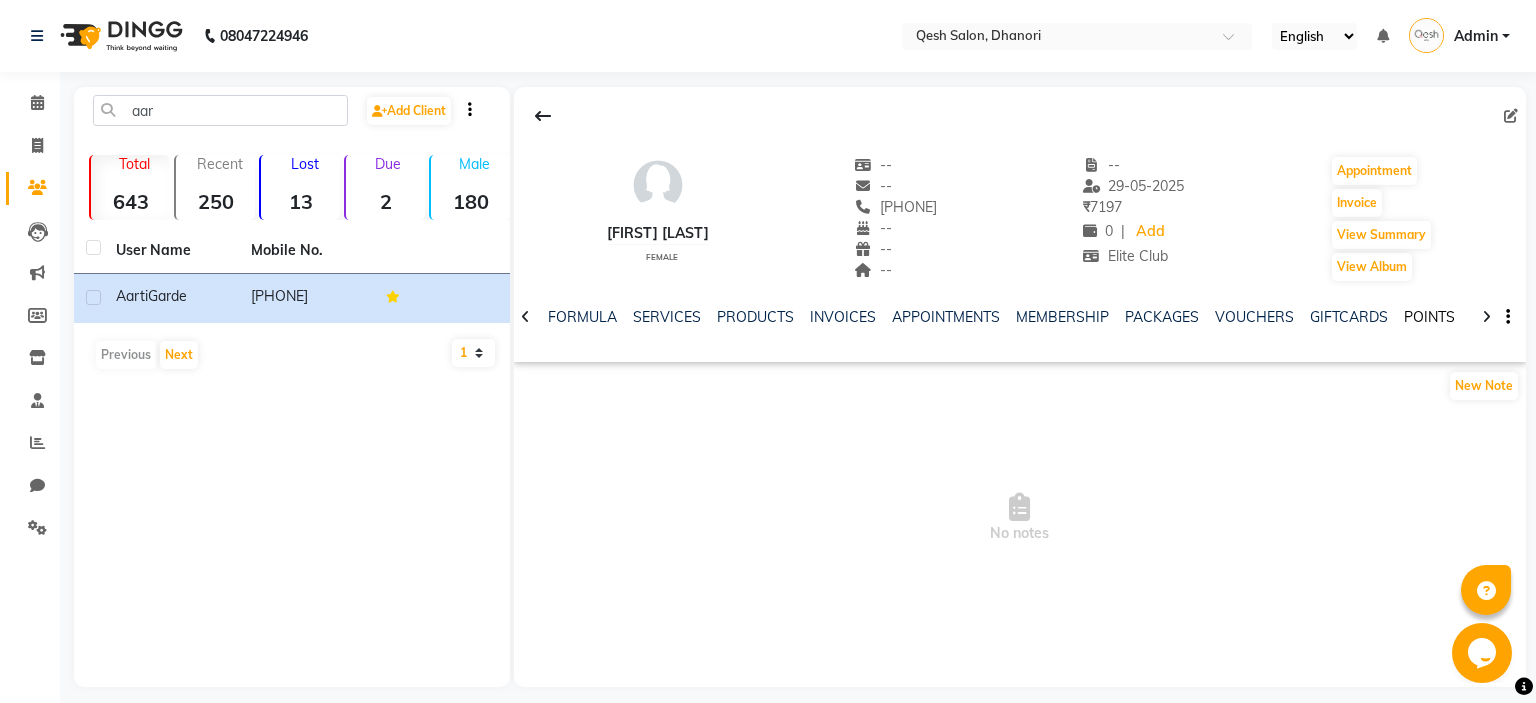 click on "POINTS" 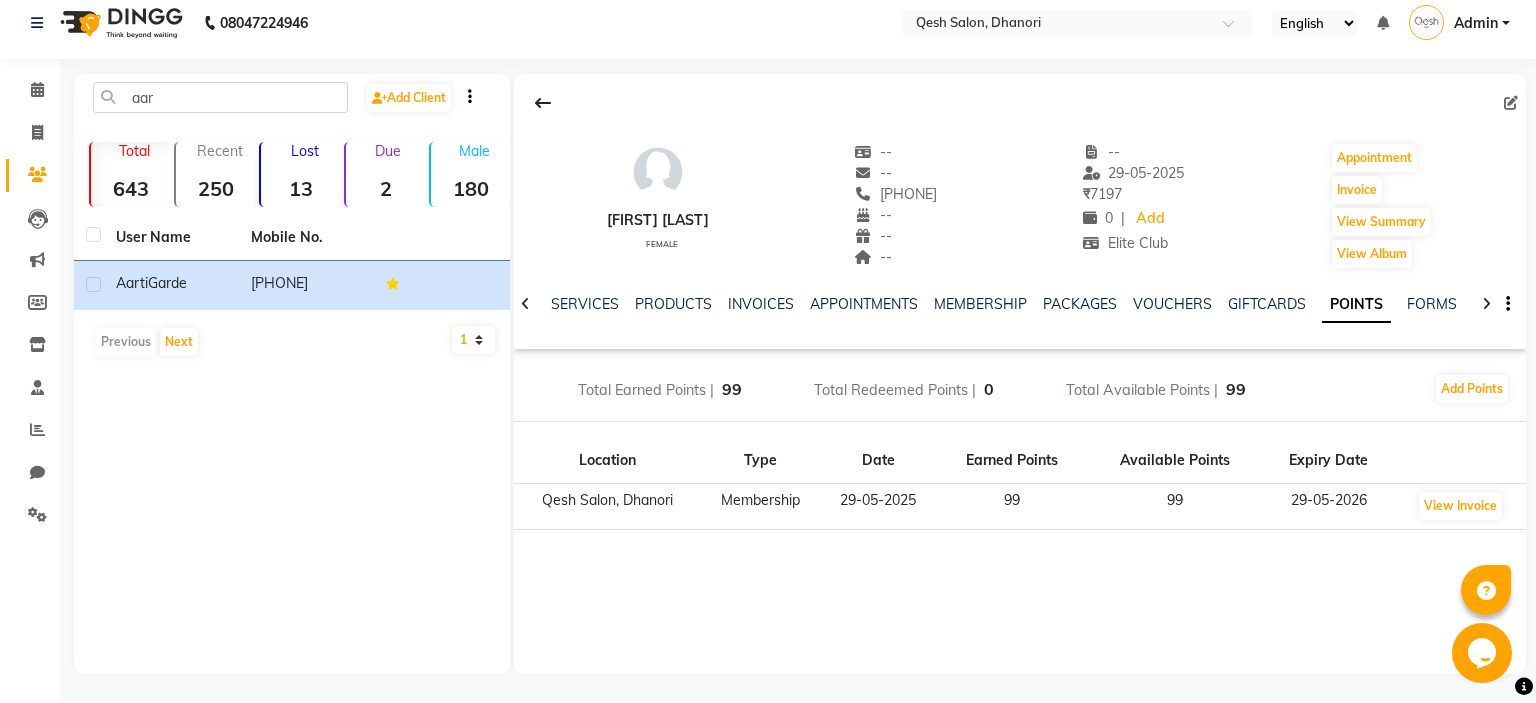 scroll, scrollTop: 0, scrollLeft: 0, axis: both 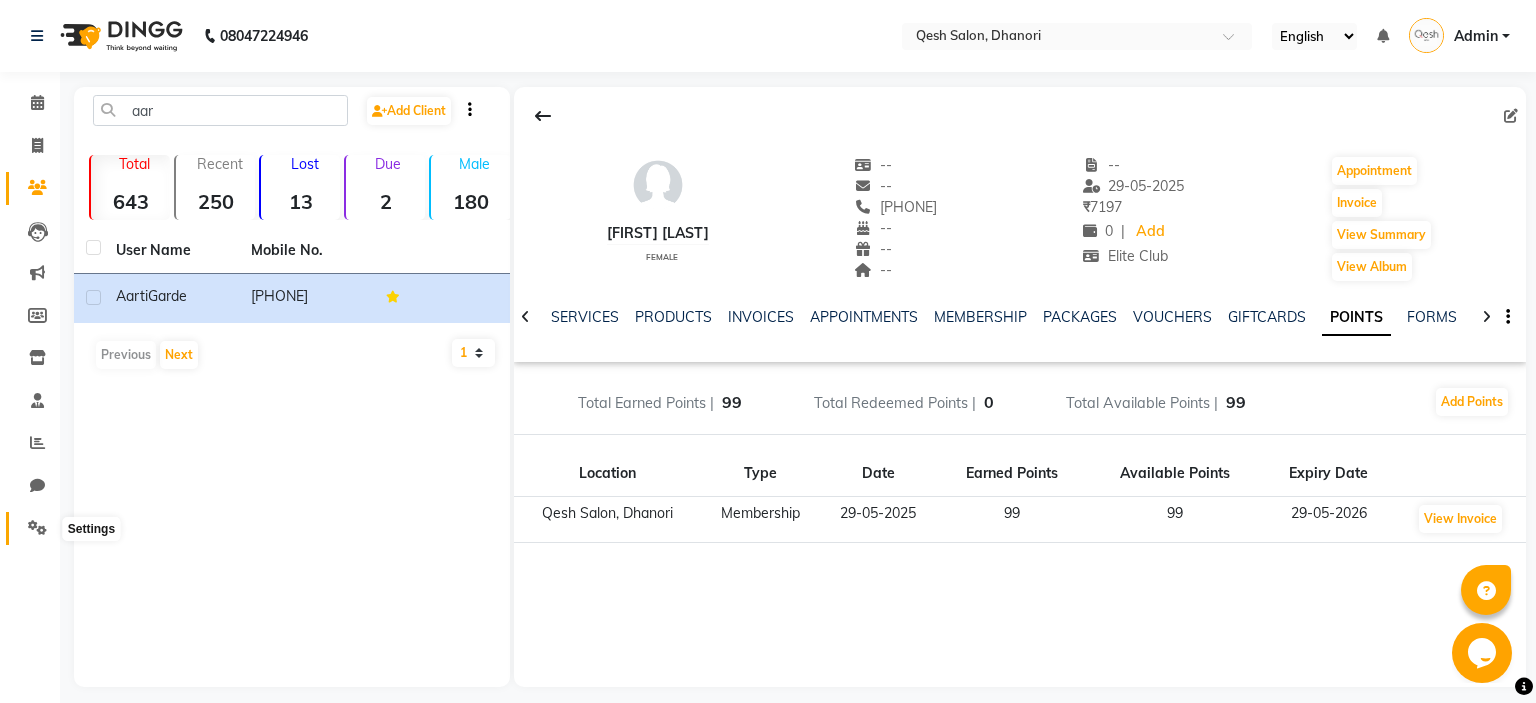click 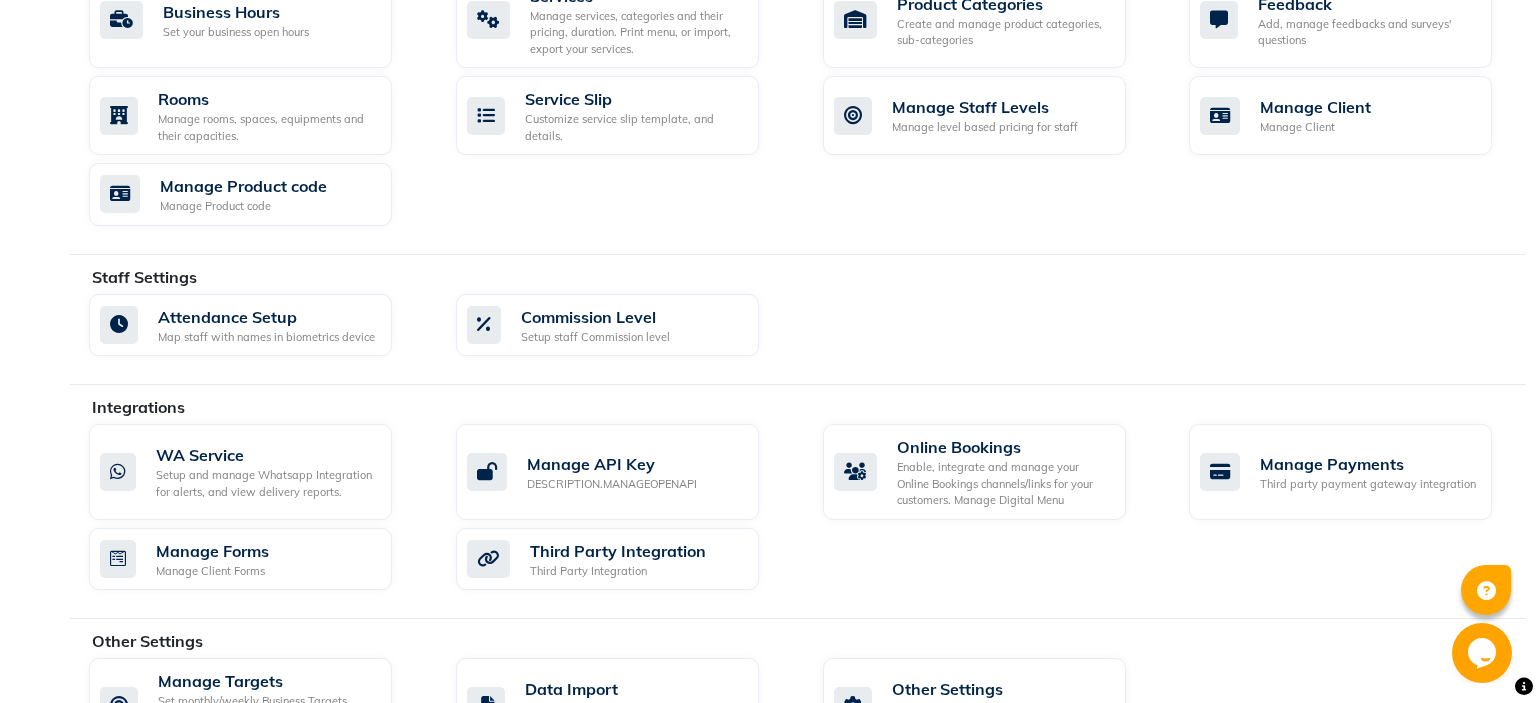 scroll, scrollTop: 918, scrollLeft: 0, axis: vertical 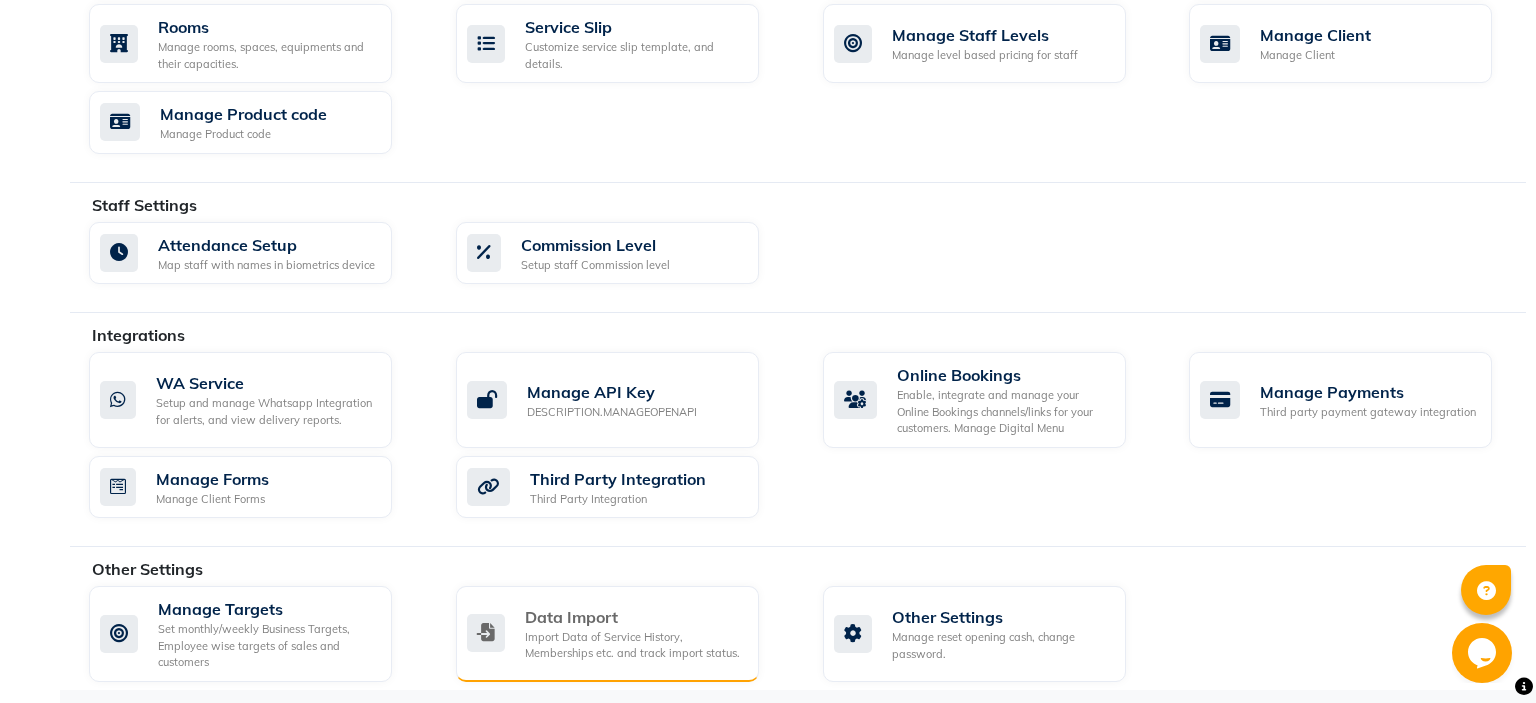 click on "Data Import Import Data of Service History, Memberships etc. and track import status." 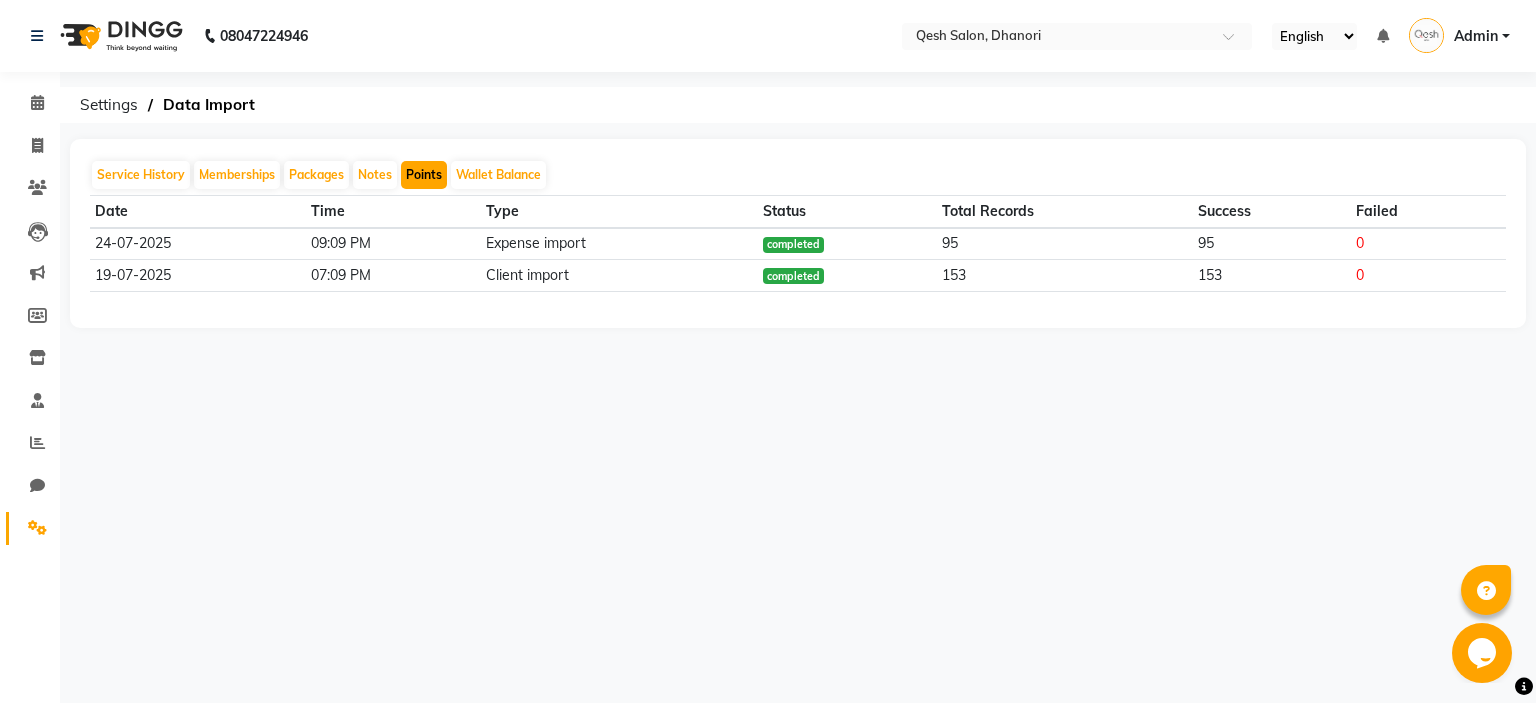 click on "Points" 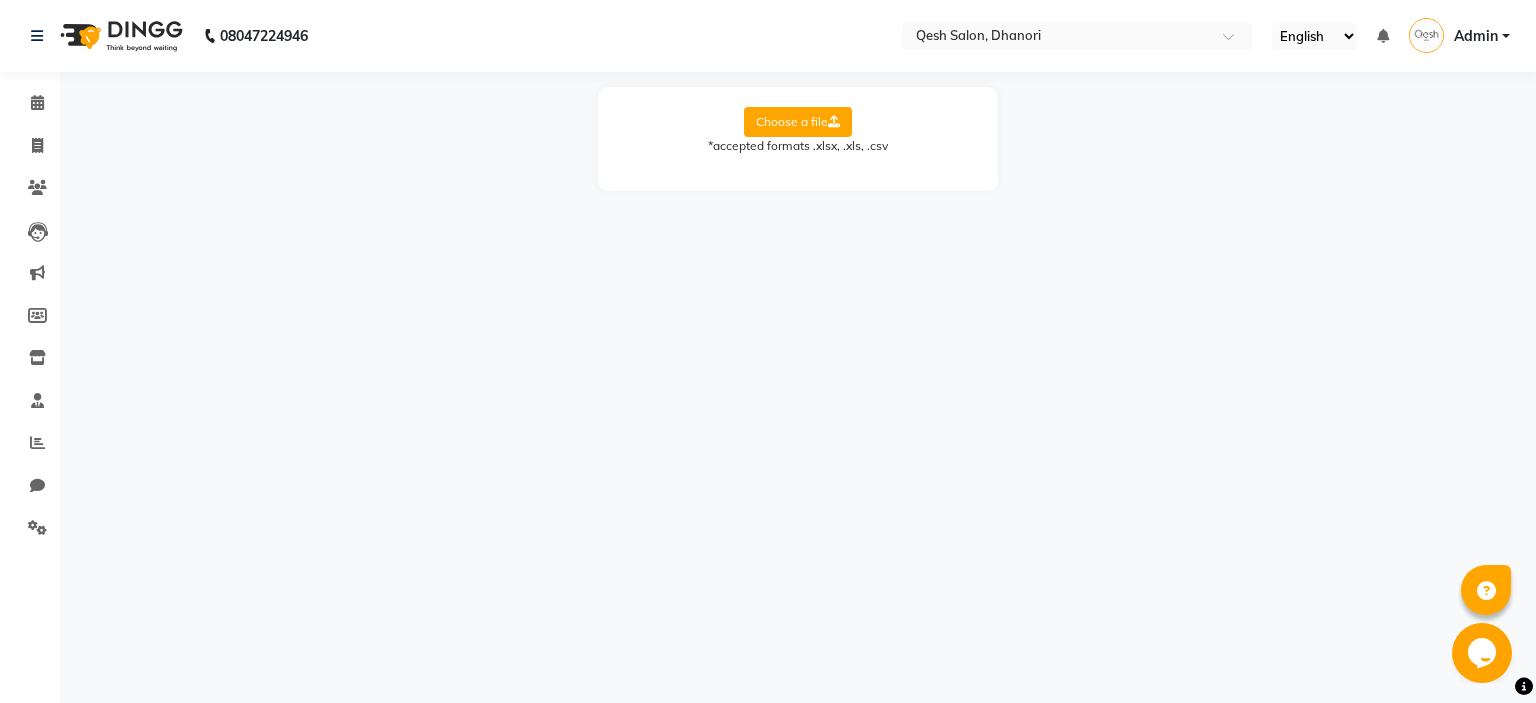 click on "Choose a file  *accepted formats .xlsx, .xls, .csv" 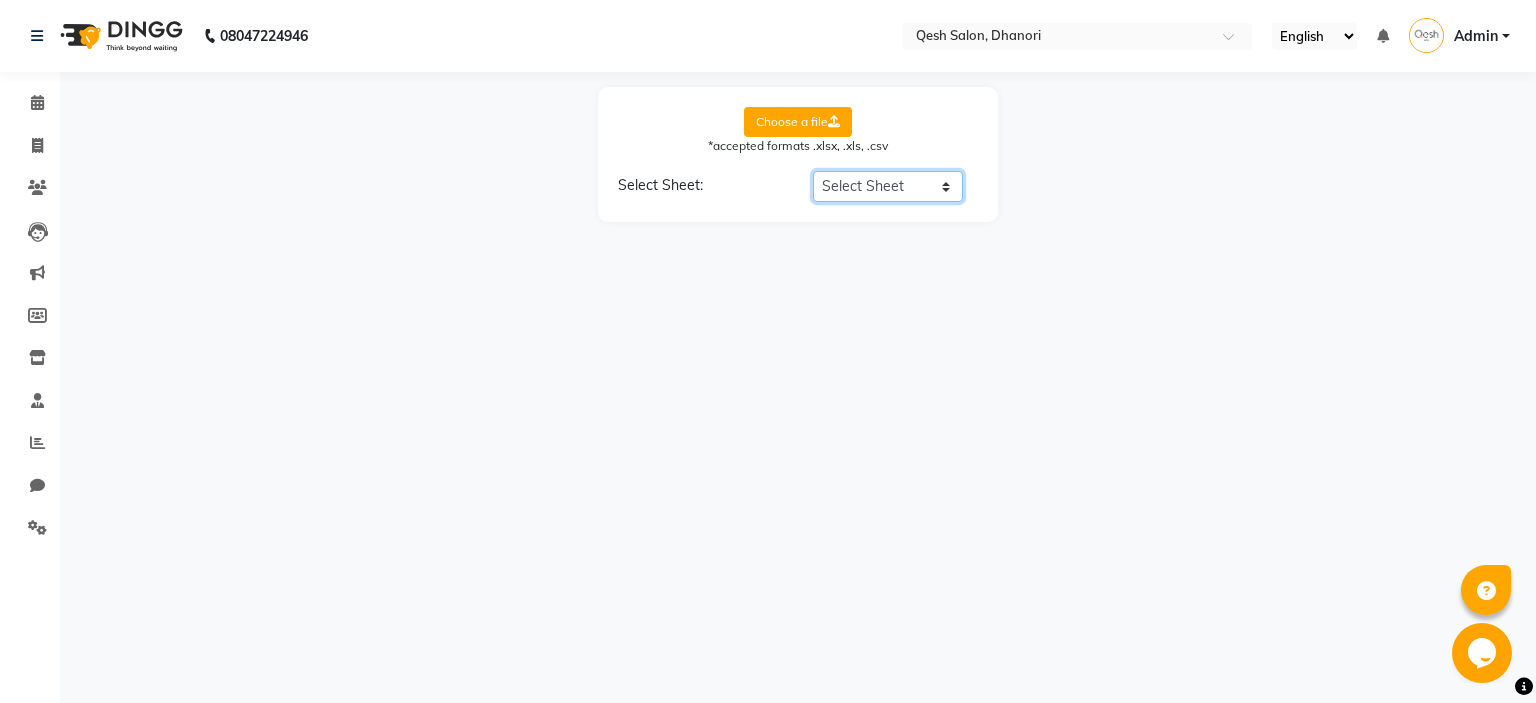 click on "Select Sheet New" 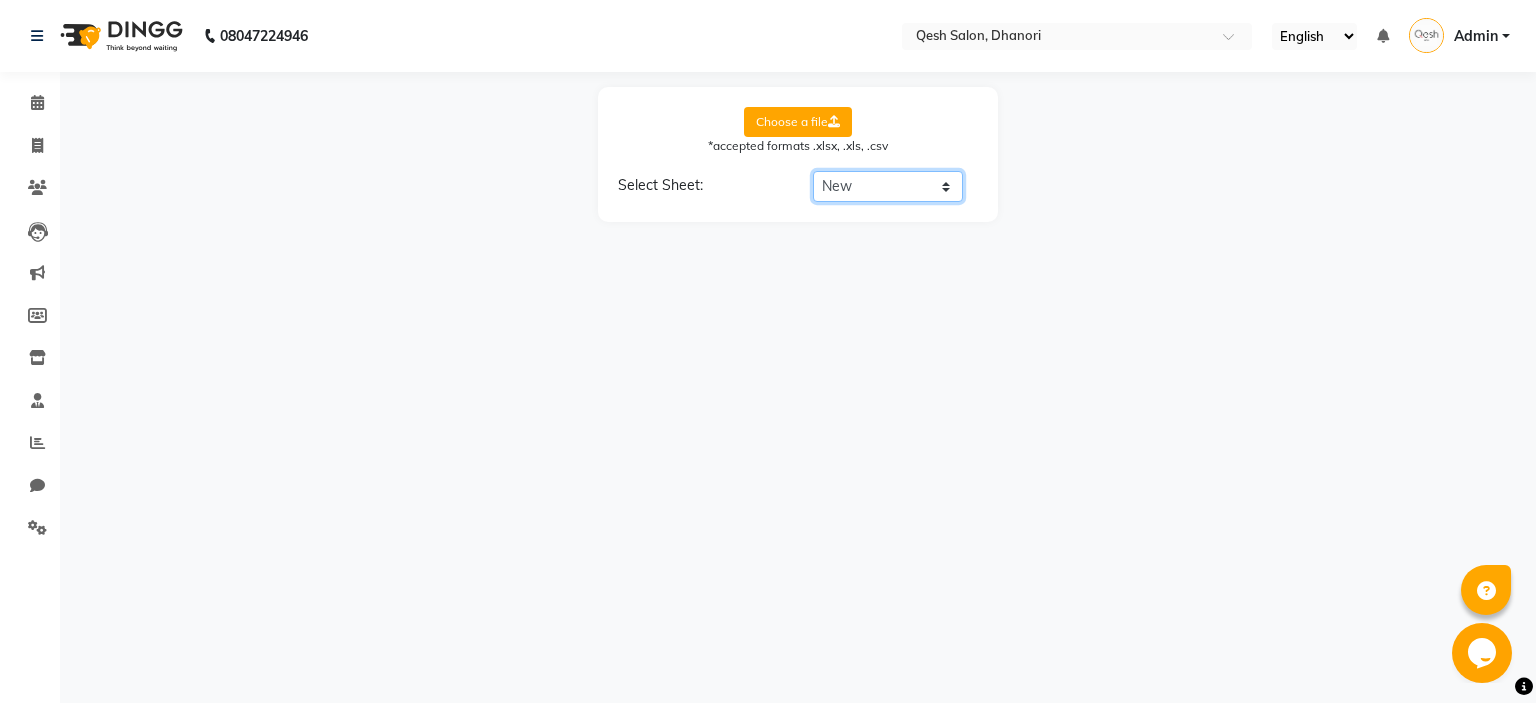 click on "New" 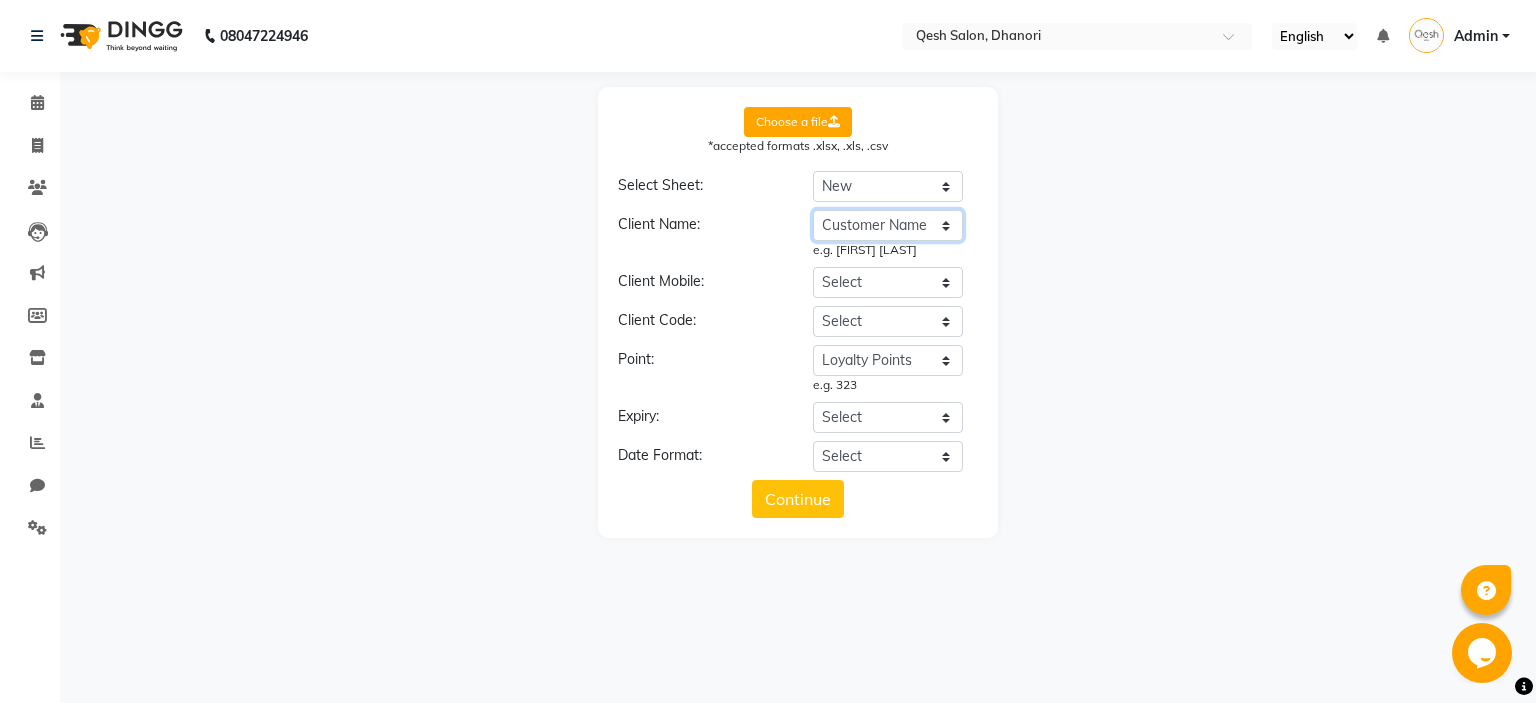 click on "Customer Name" 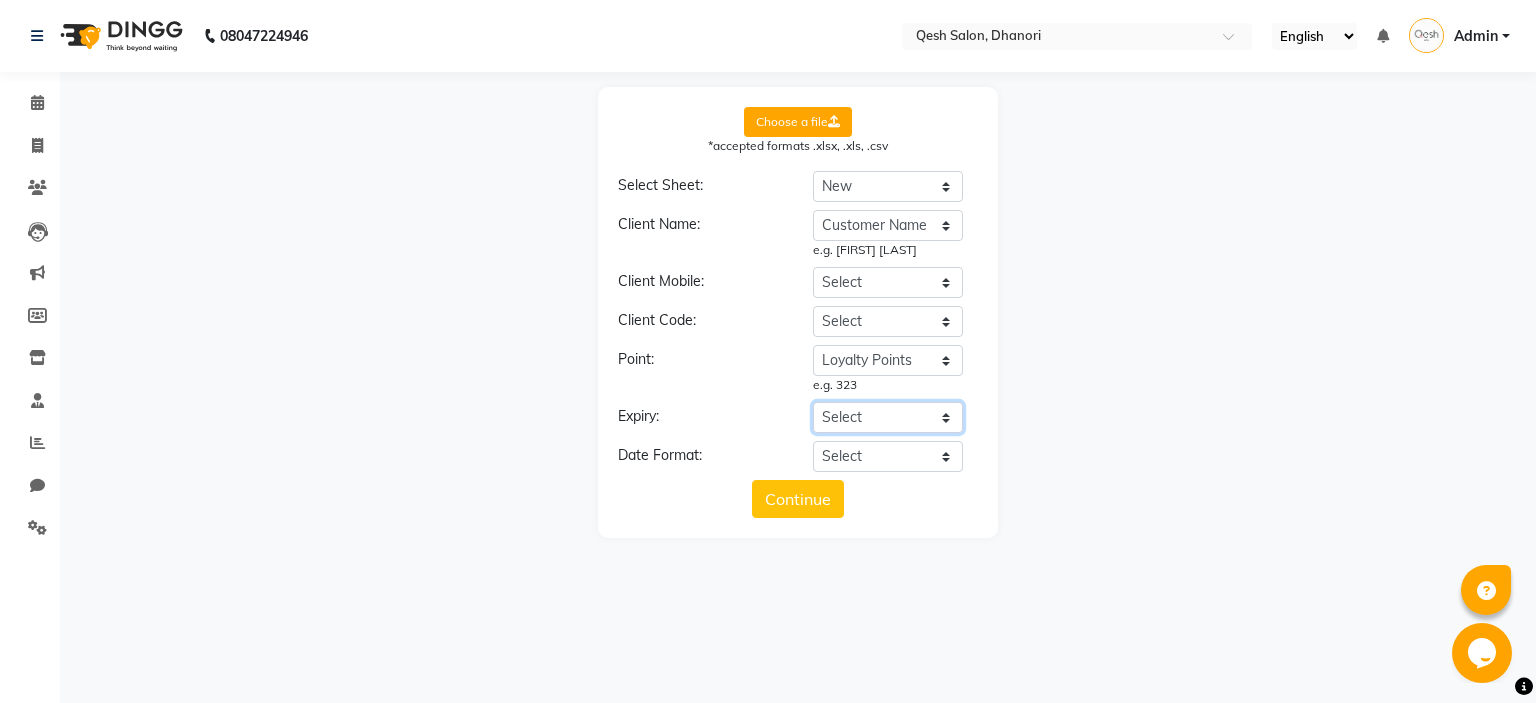click on "Select Customer Name Loyalty Points Expiring on" 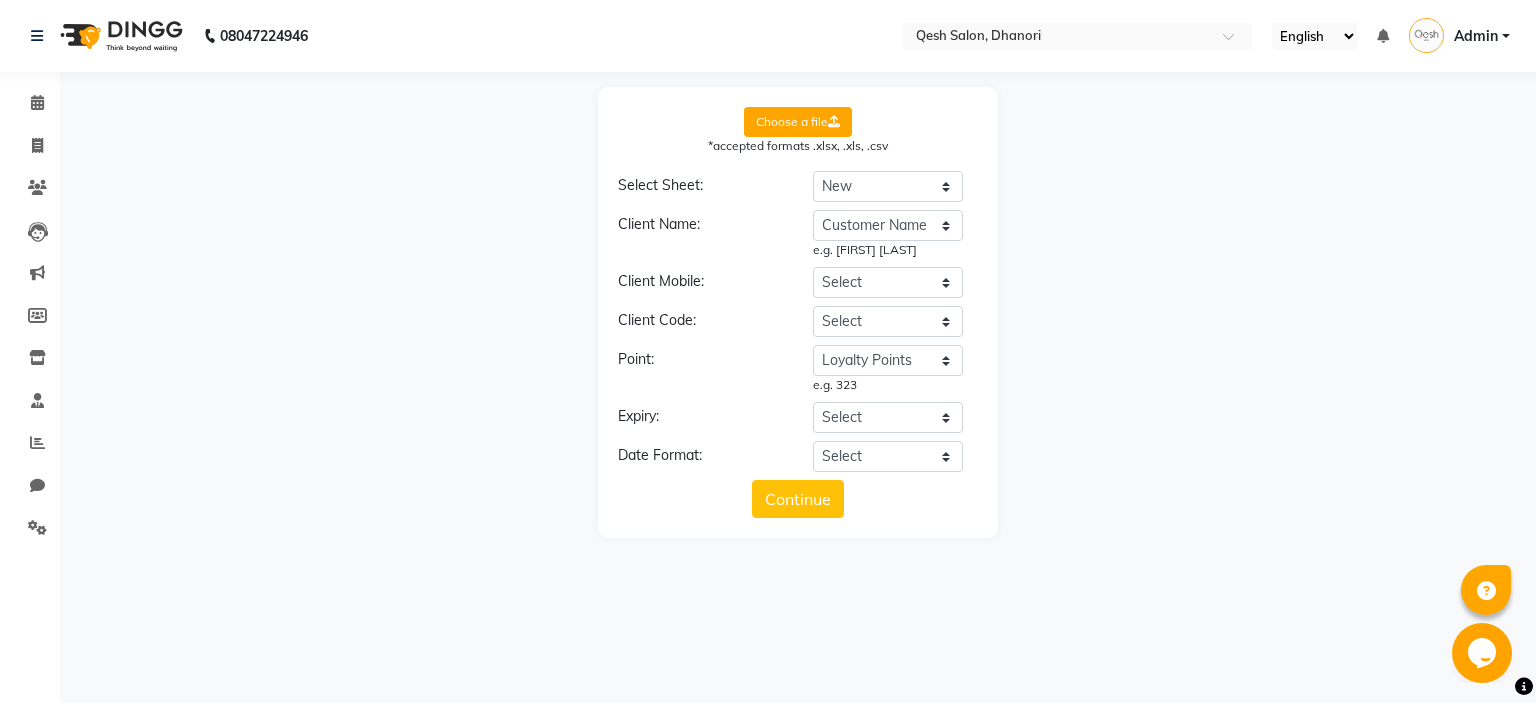 drag, startPoint x: 935, startPoint y: 419, endPoint x: 874, endPoint y: 550, distance: 144.50606 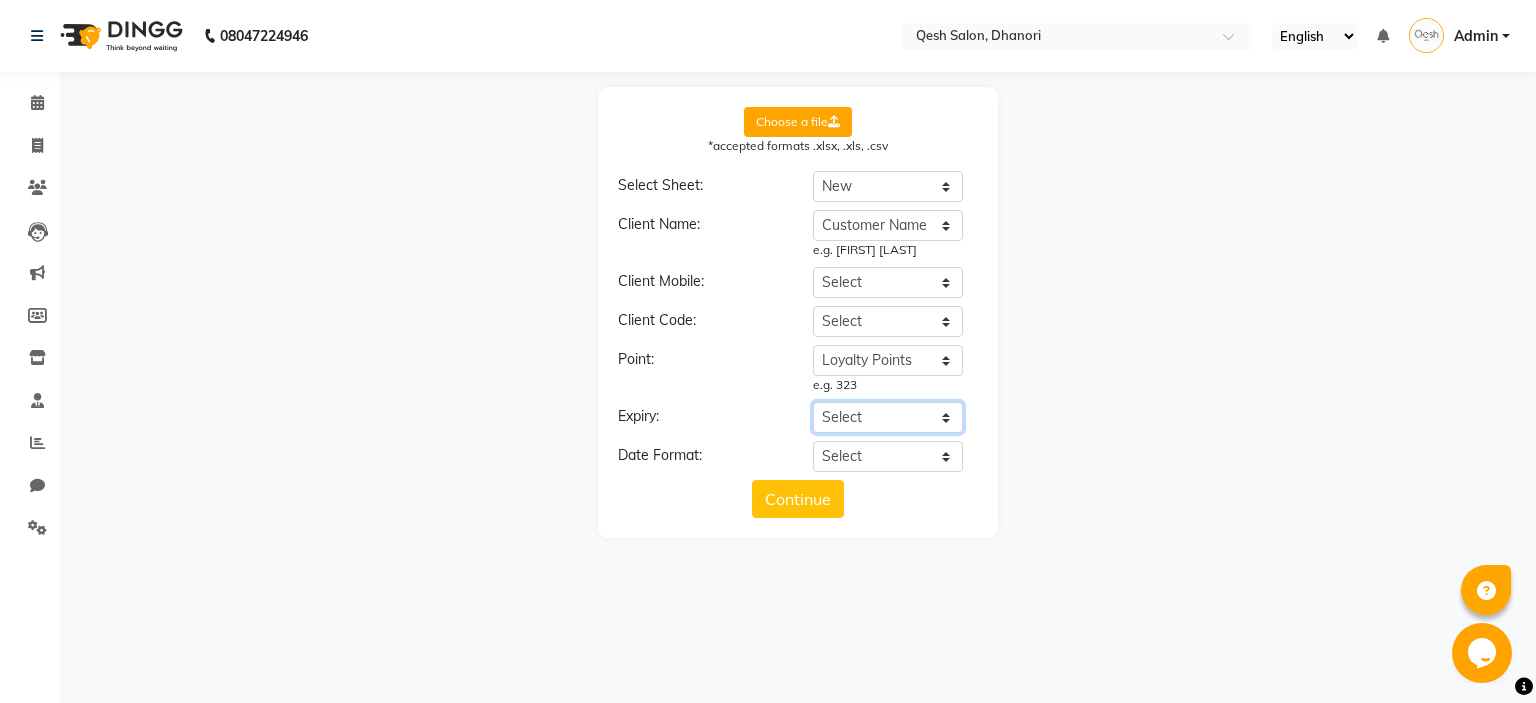 click on "Select Customer Name Loyalty Points Expiring on" 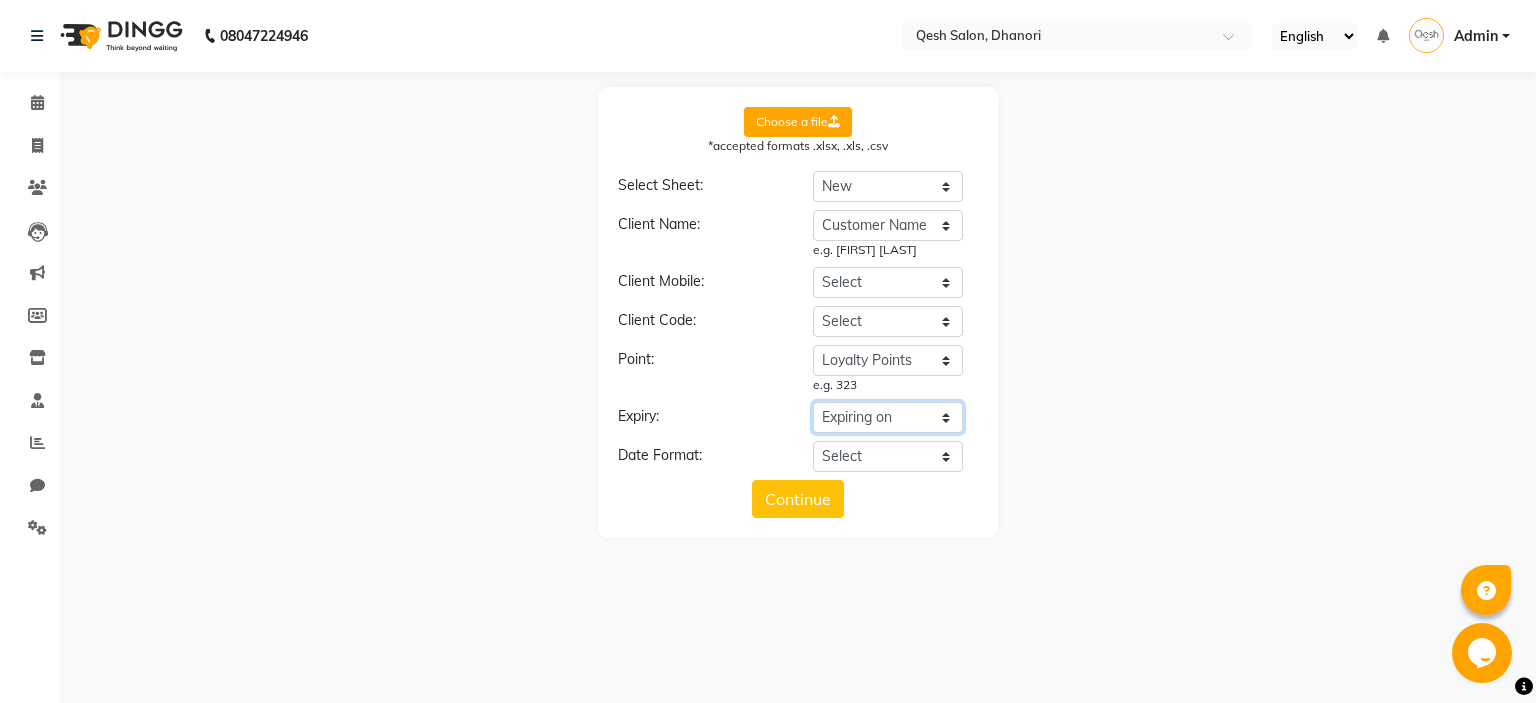 click on "Expiring on" 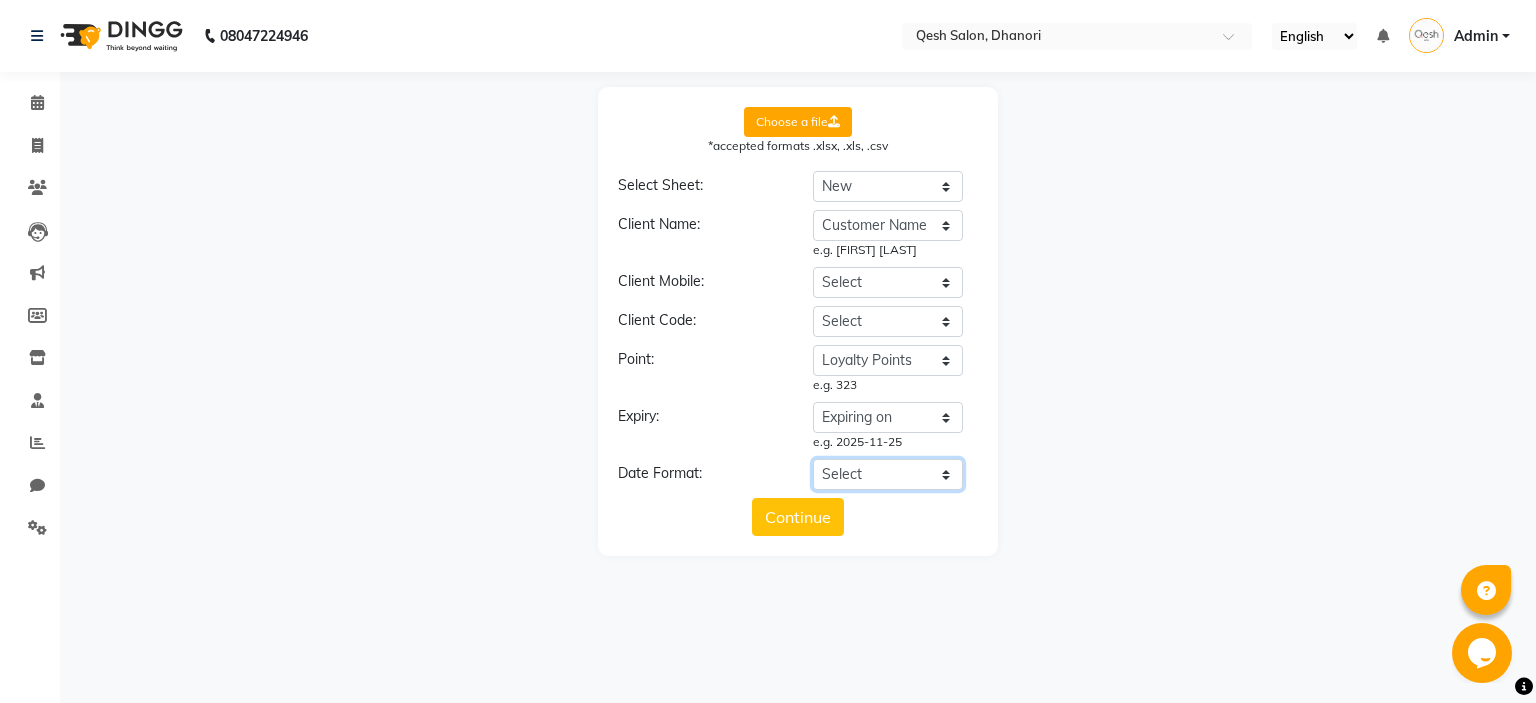 click on "Select YYYY-MM-DD MM-DD-YYYY DD-MM-YYYY MMMM Do, YYYY M/D/YYYY D/M/YYYY MMM Do YY MM/DD/YYYY DD/MM/YYYY Excel Date" 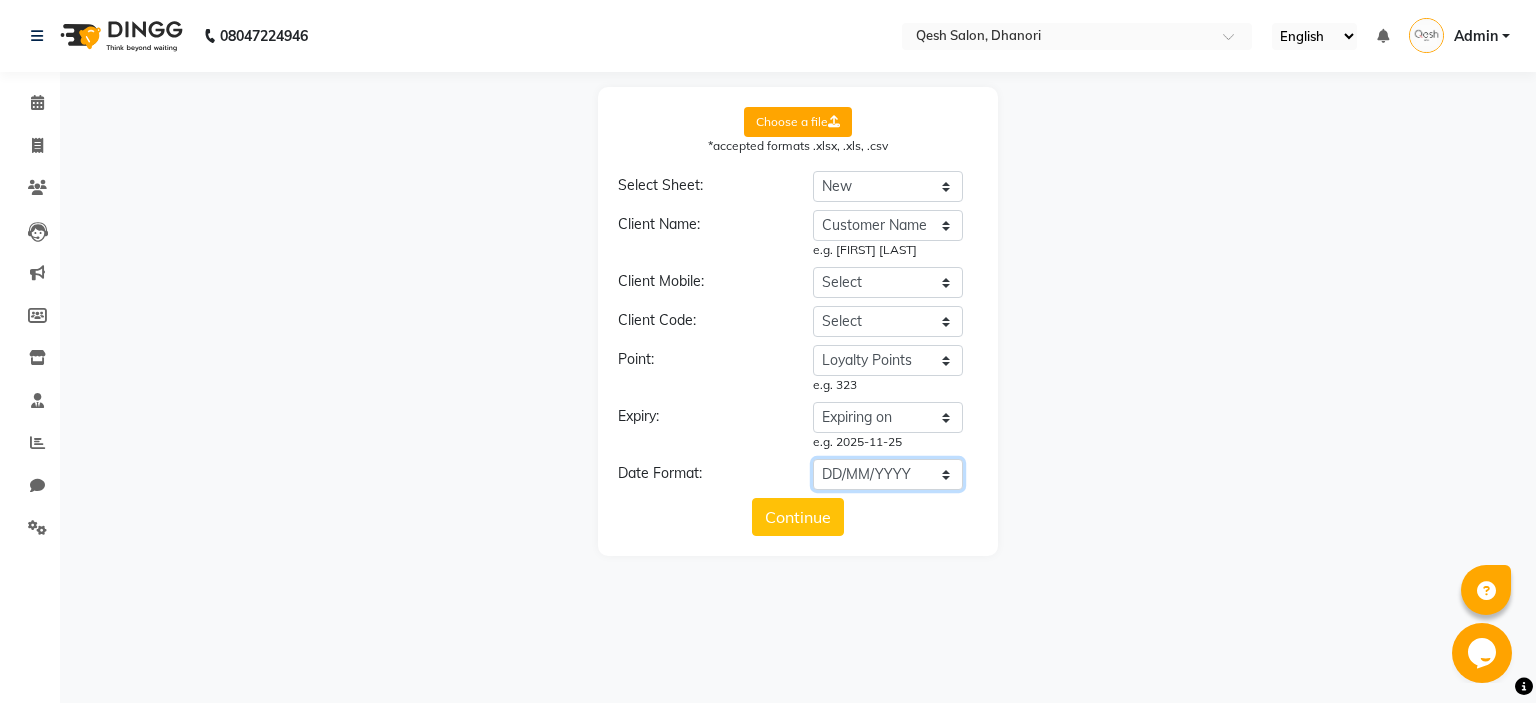 click on "DD/MM/YYYY" 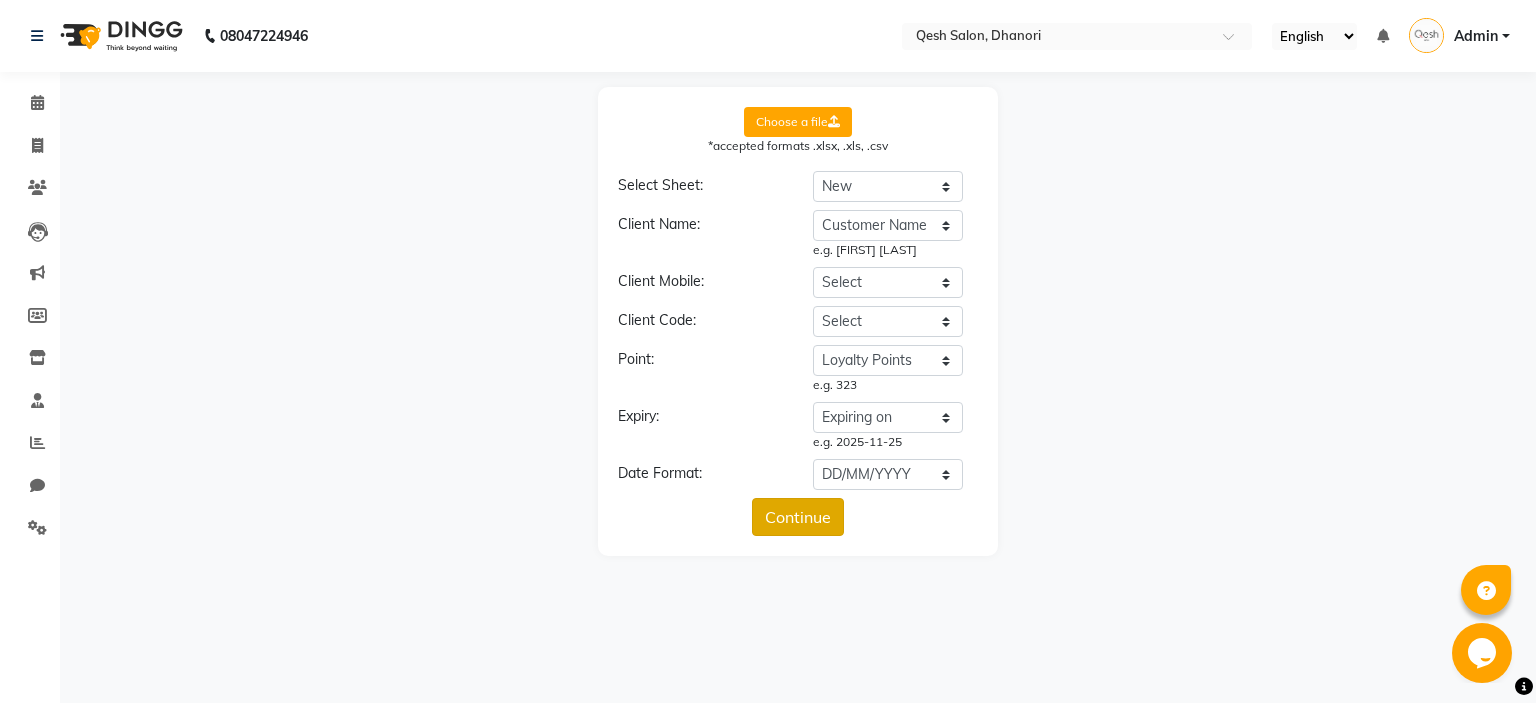click on "Continue" 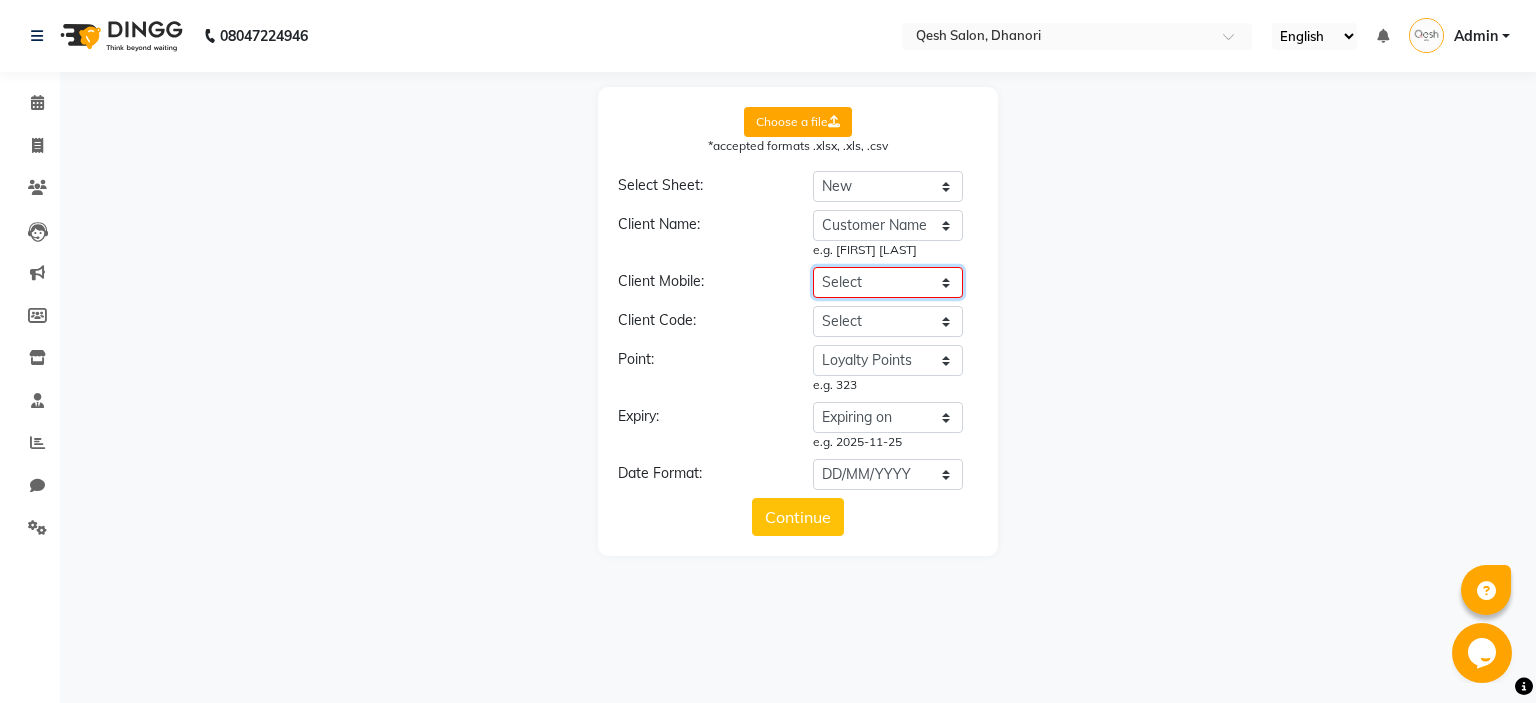 click on "Select Customer Name Loyalty Points Expiring on" 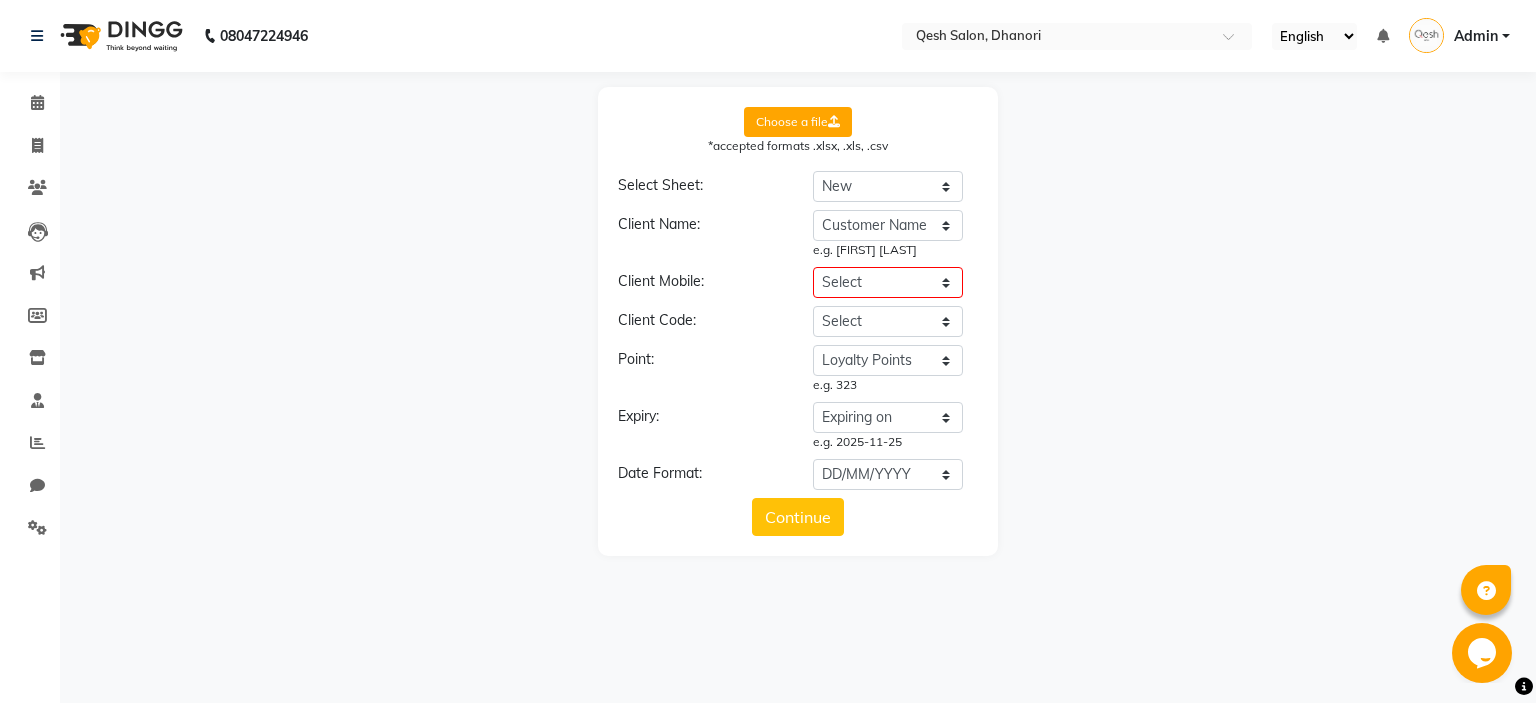 drag, startPoint x: 908, startPoint y: 268, endPoint x: 1166, endPoint y: 300, distance: 259.97693 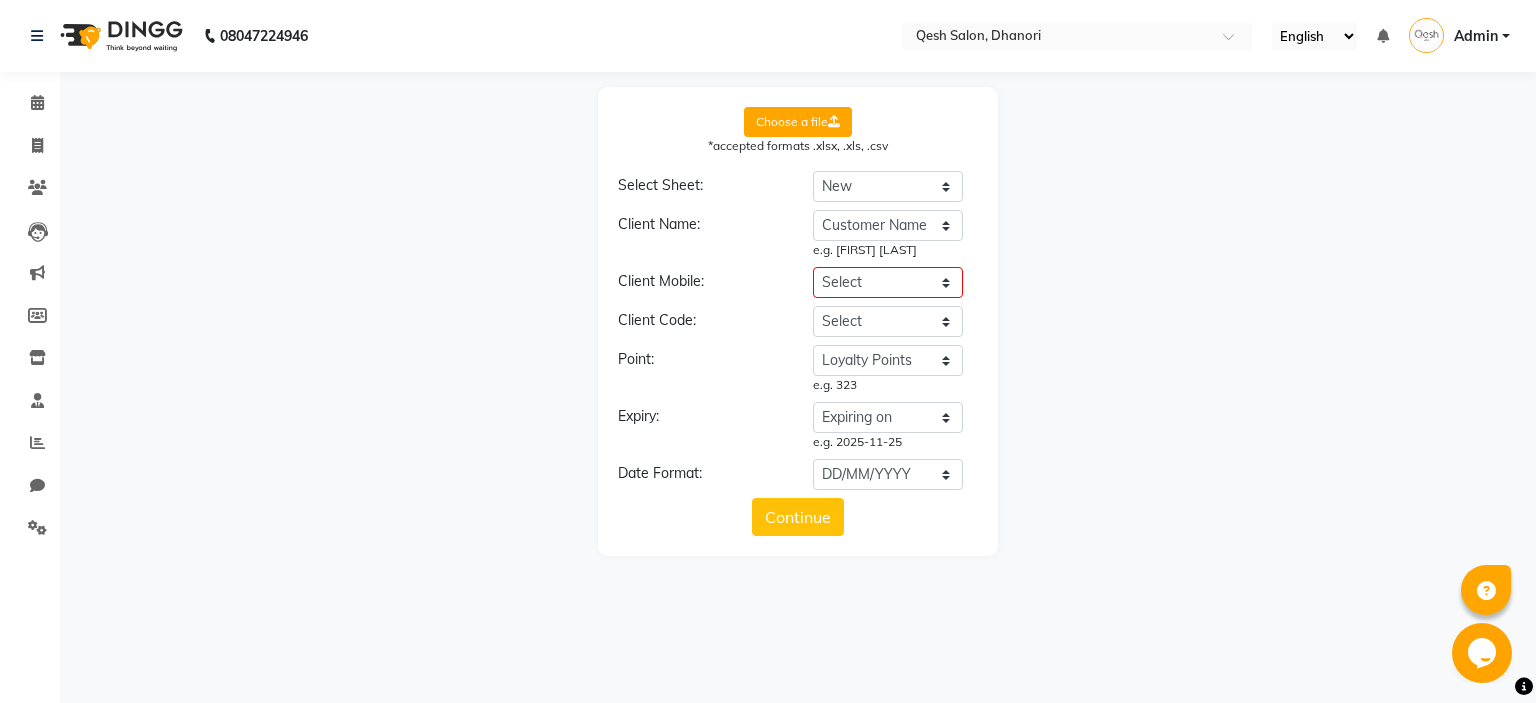 click on "Choose a file" 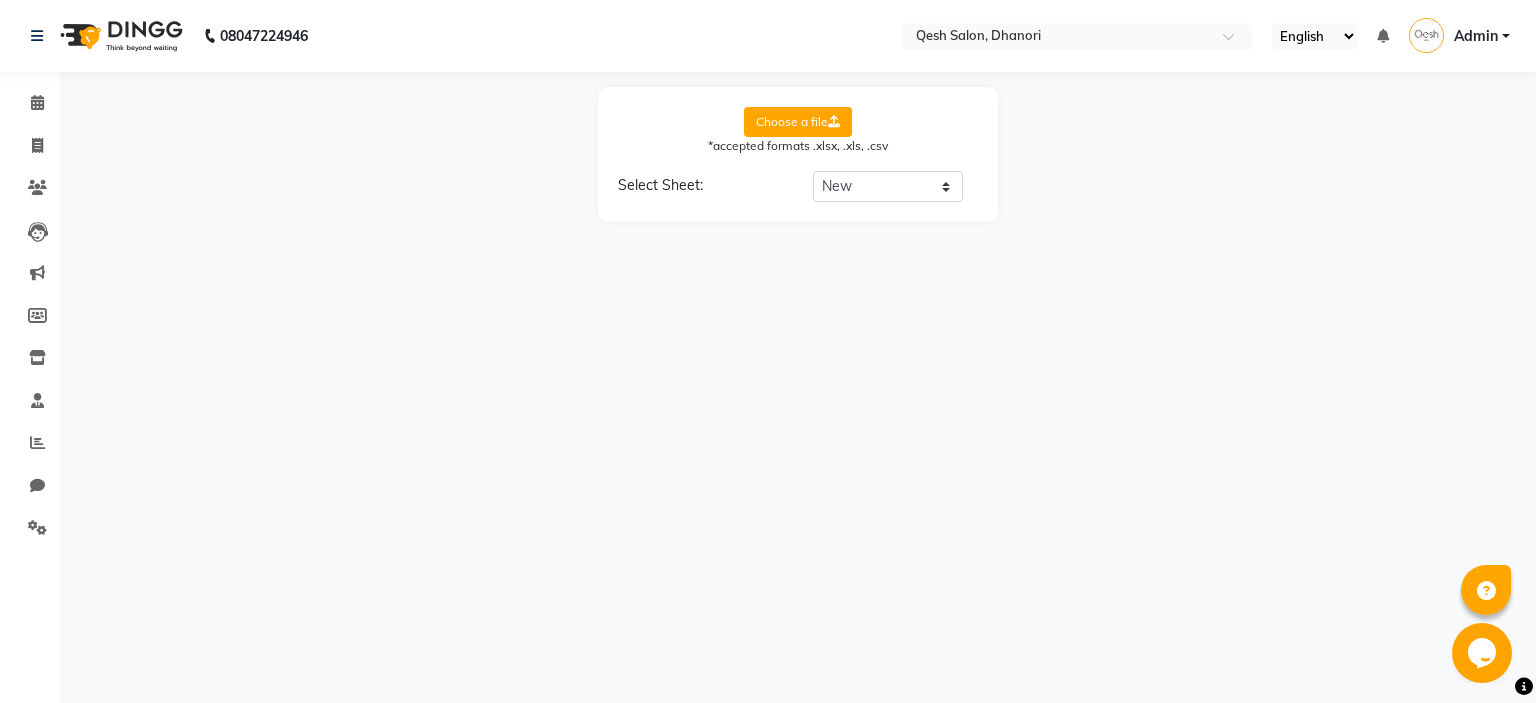 click on "Choose a file *accepted formats .xlsx, .xls, .csv Select Sheet: Select Sheet New" 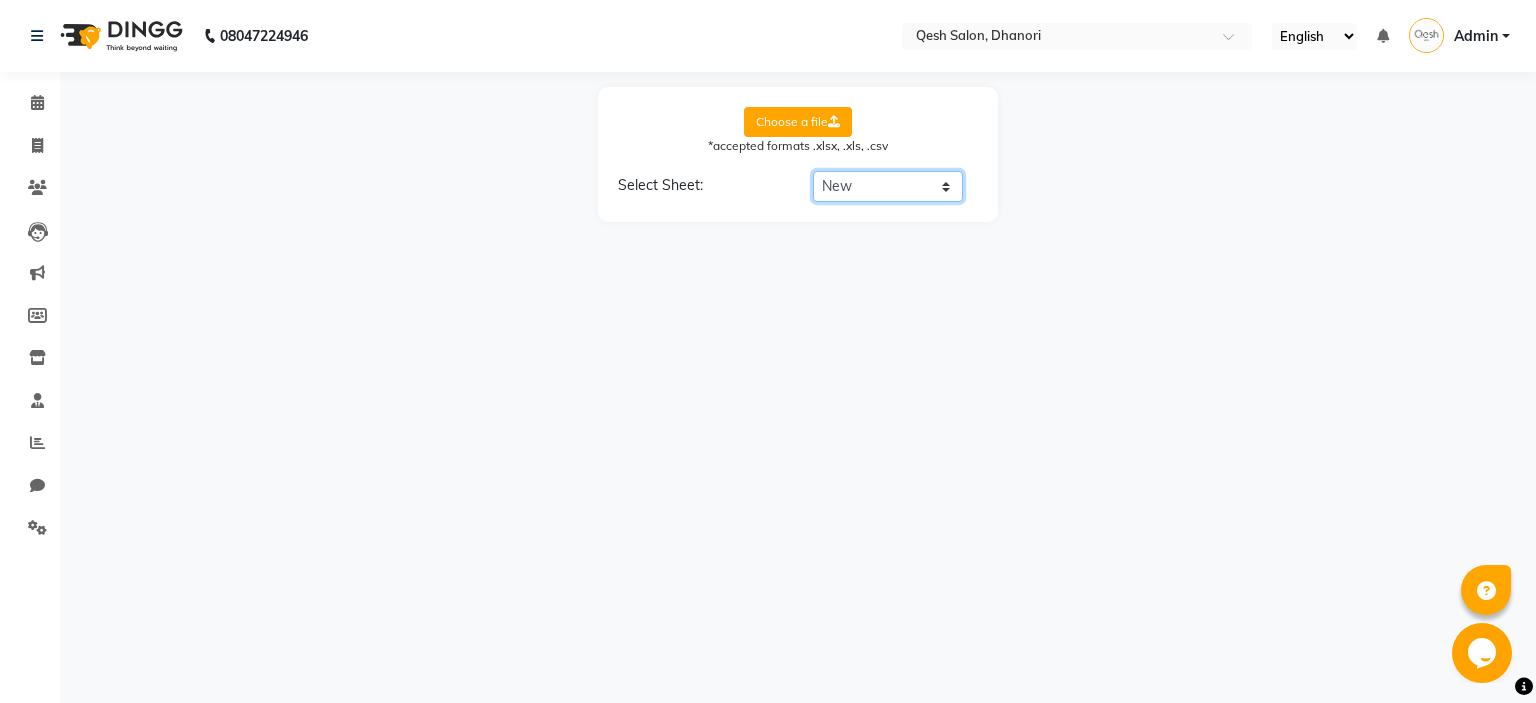 click on "Select Sheet New" 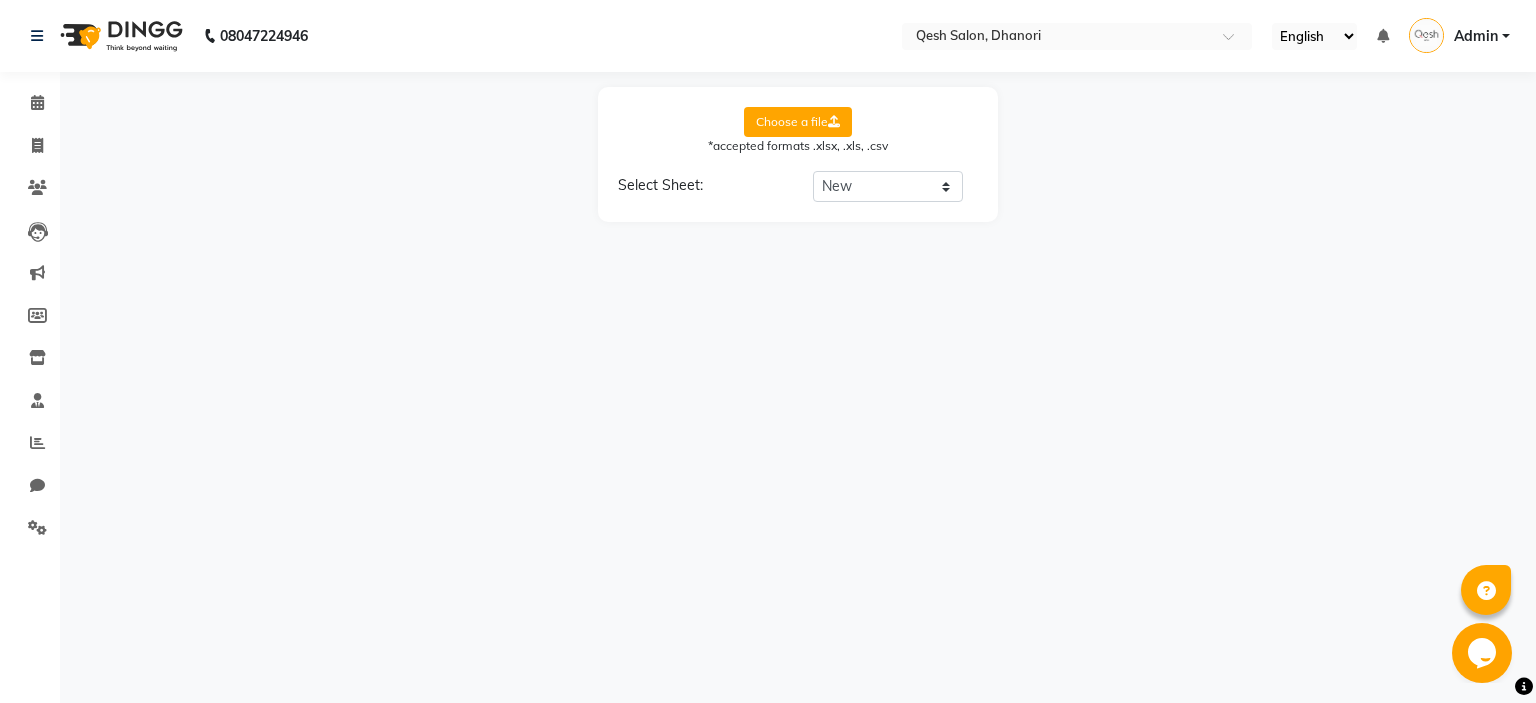 click on "Choose a file *accepted formats .xlsx, .xls, .csv Select Sheet: Select Sheet New" 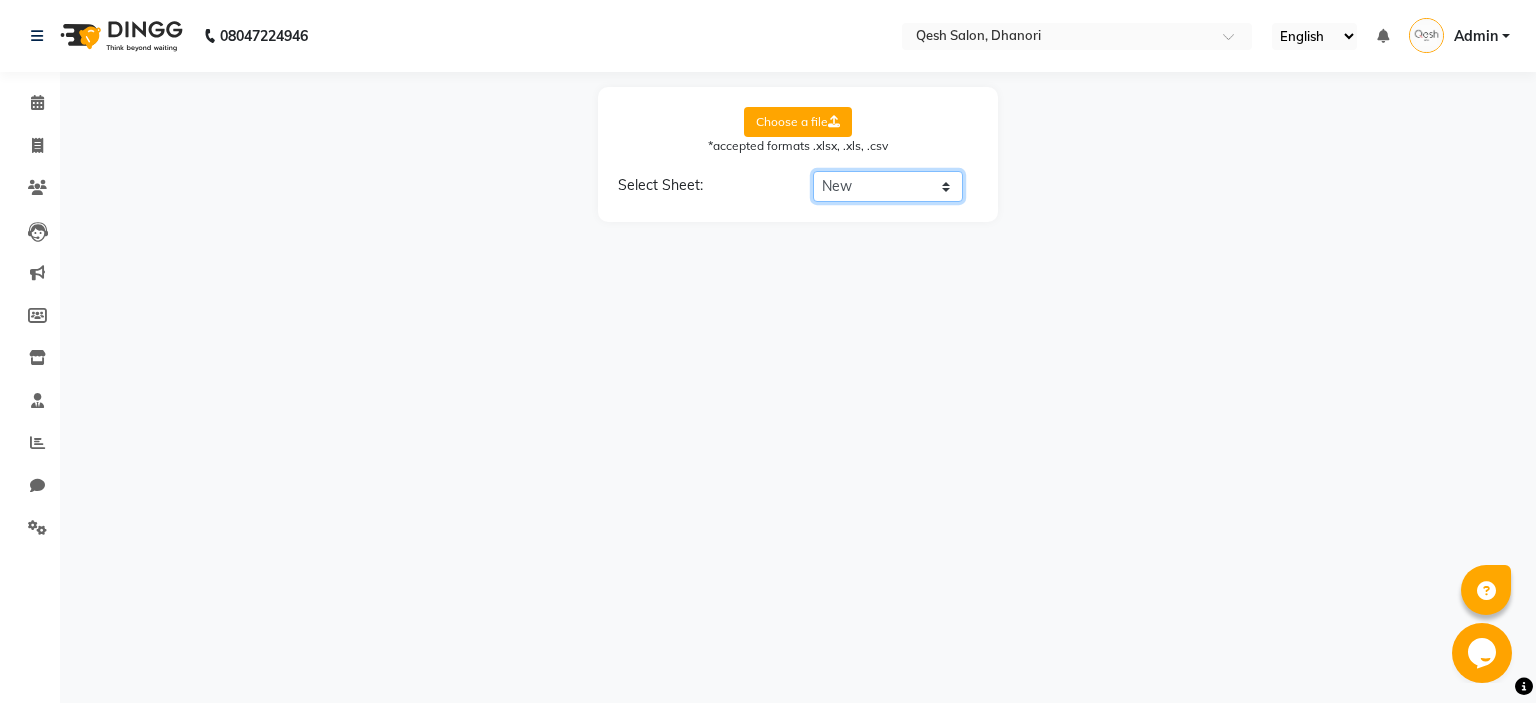 click on "Select Sheet New" 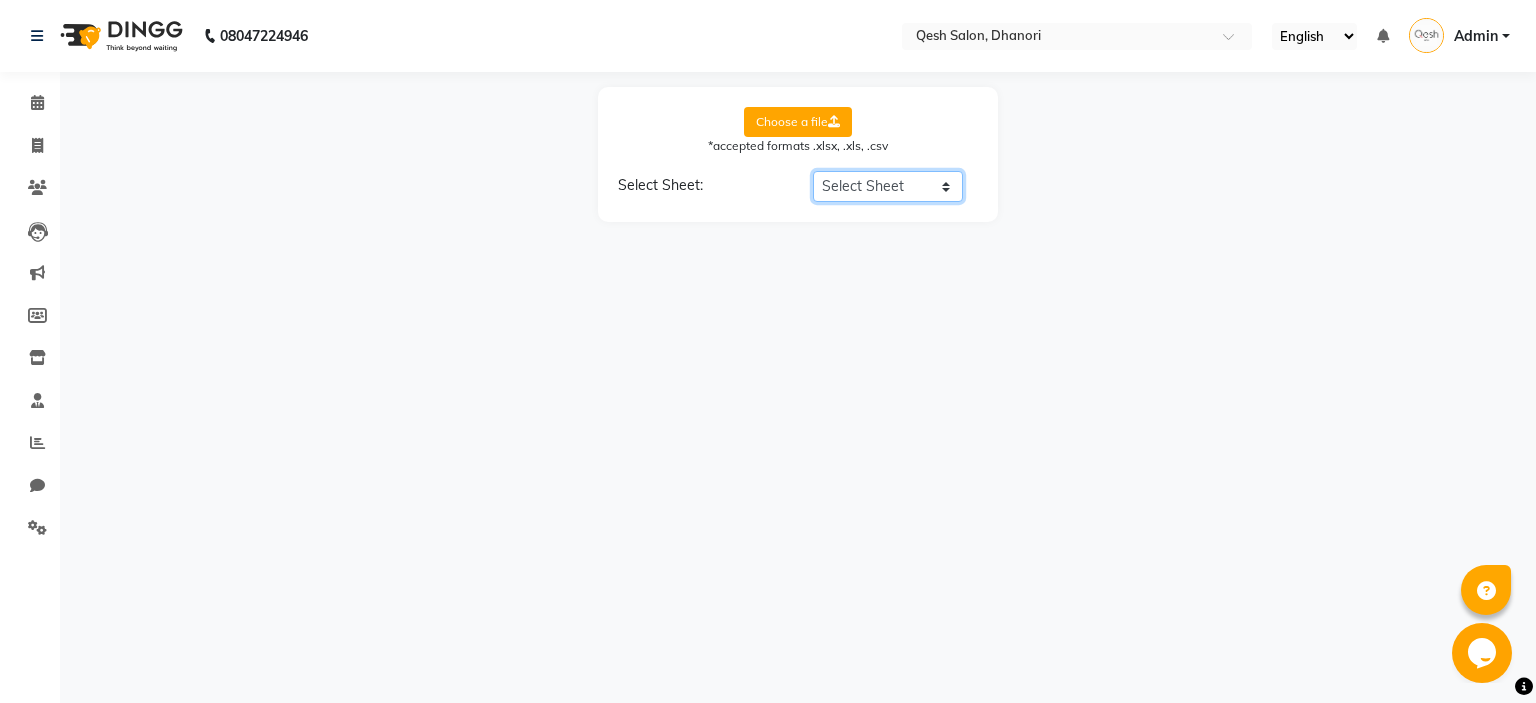 click on "Select Sheet" 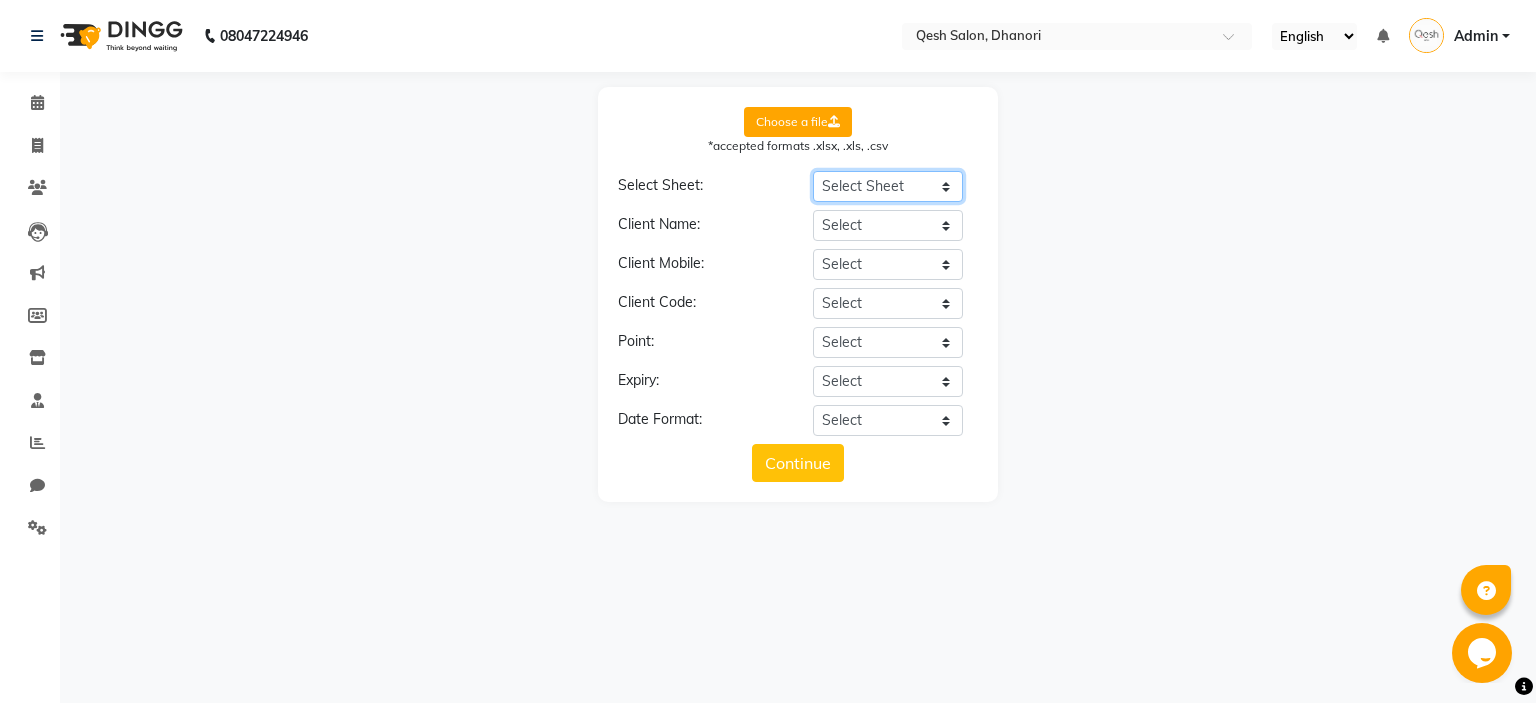 click on "Select Sheet New" 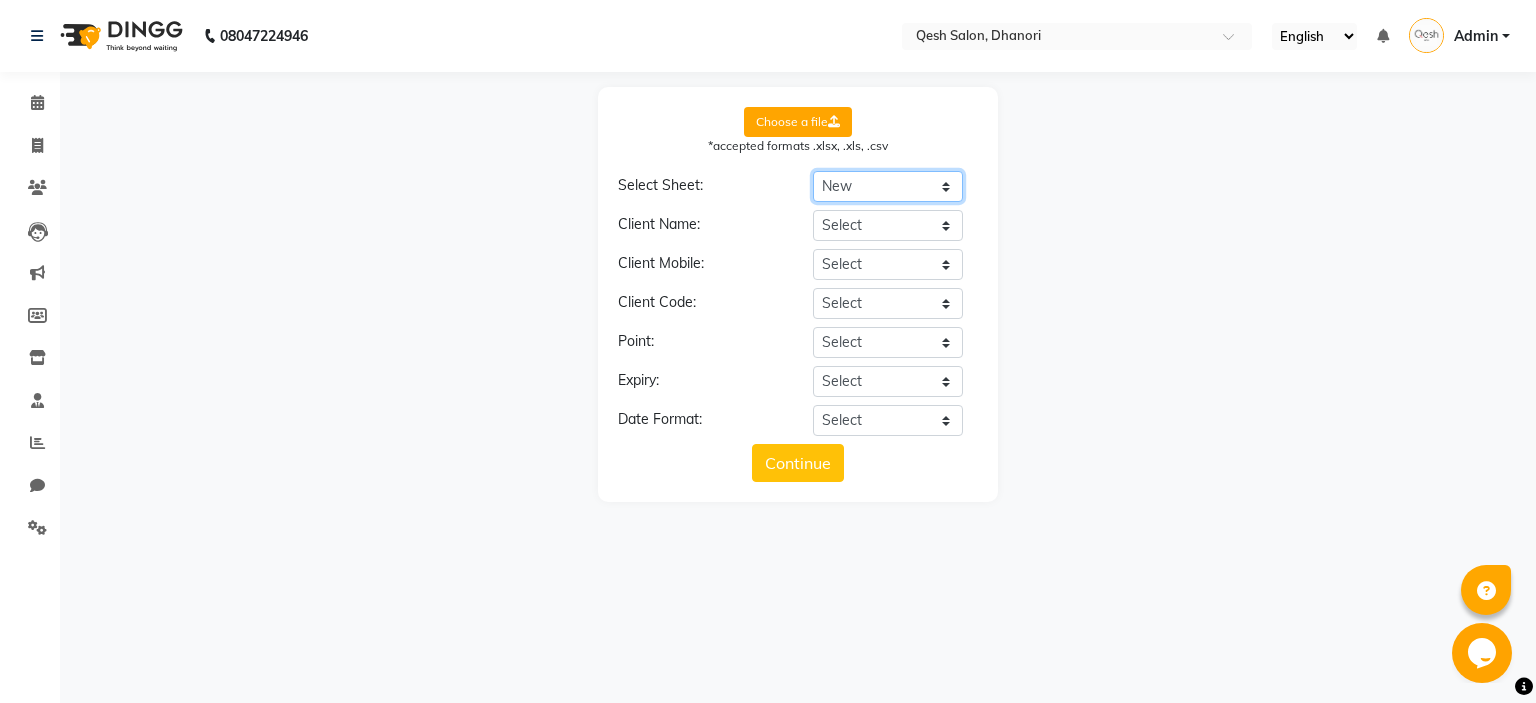 click on "New" 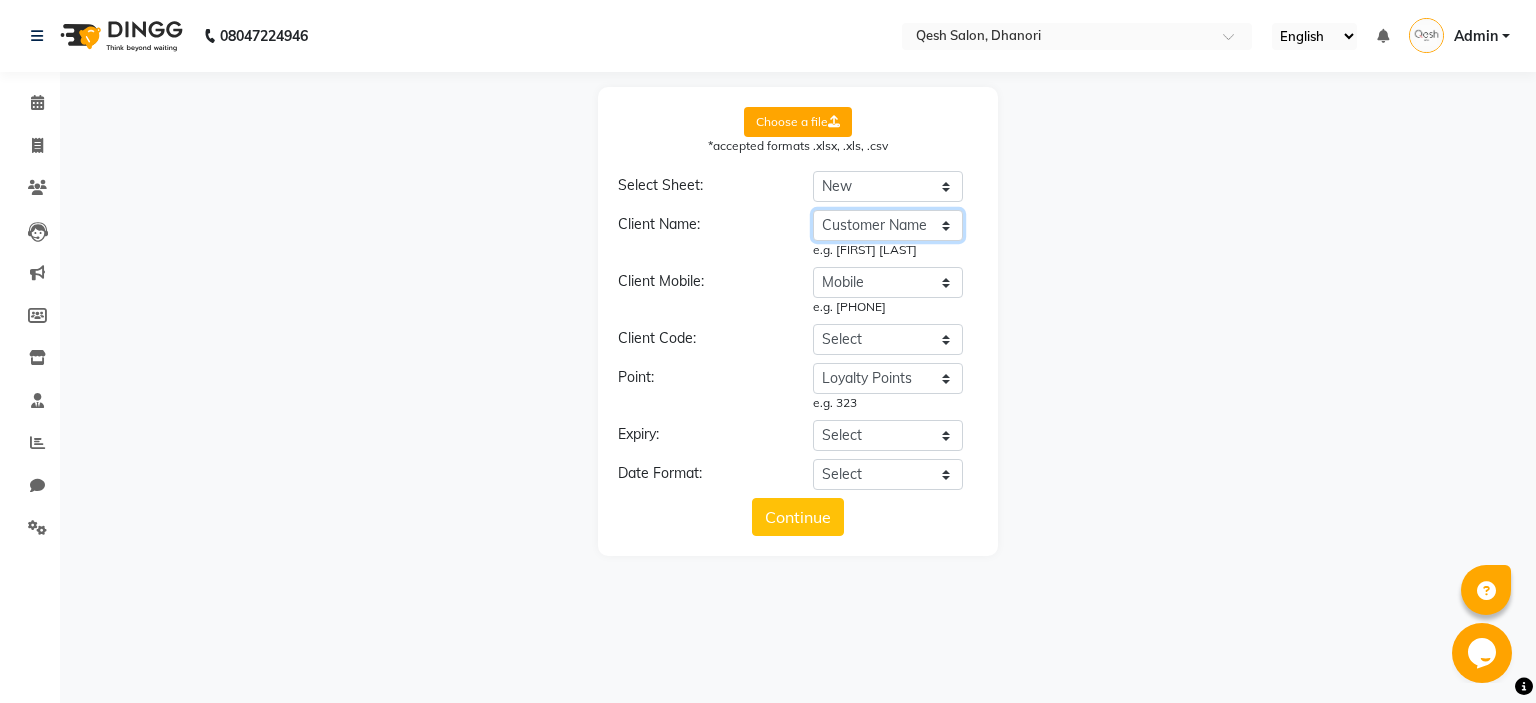 click on "Select Customer Name Mobile Loyalty Points Expiring on" 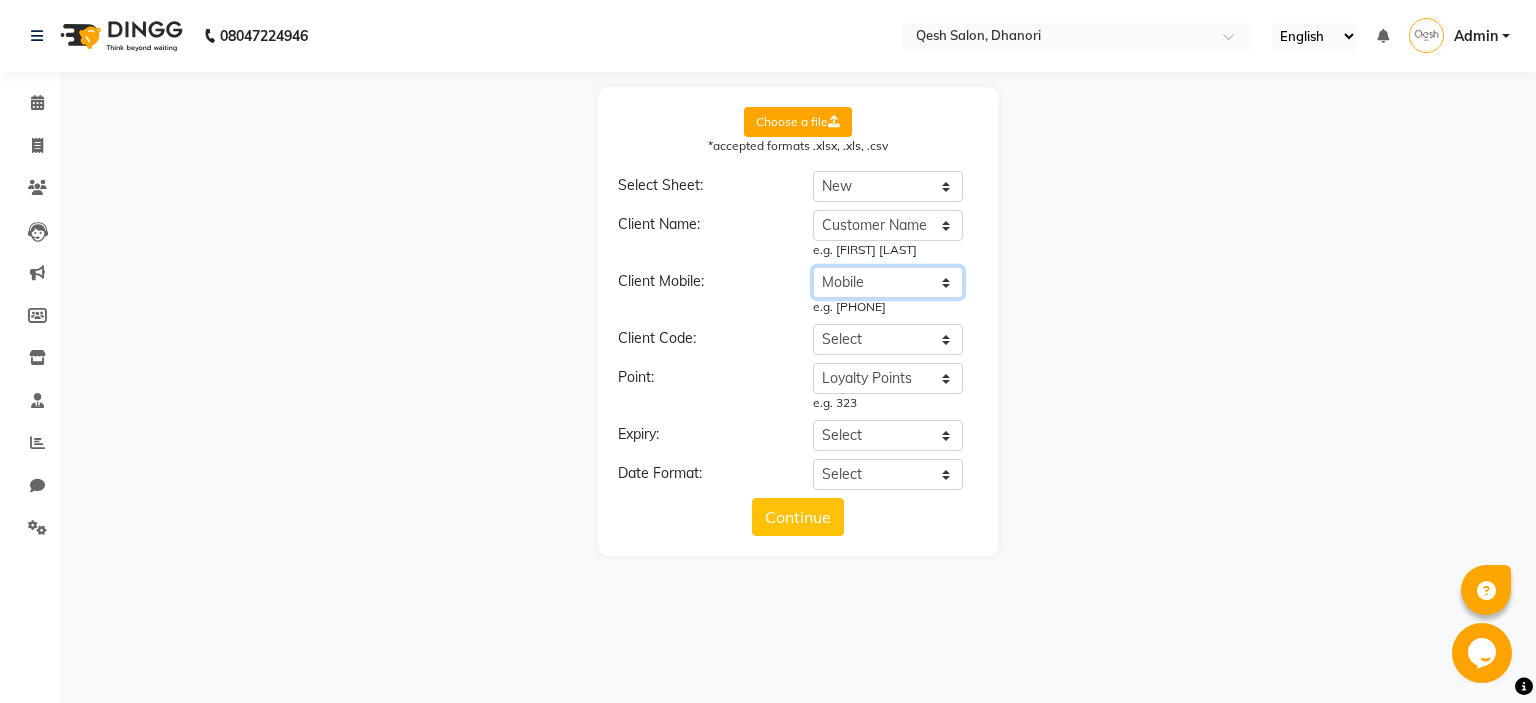 click on "Select Customer Name Mobile Loyalty Points Expiring on" 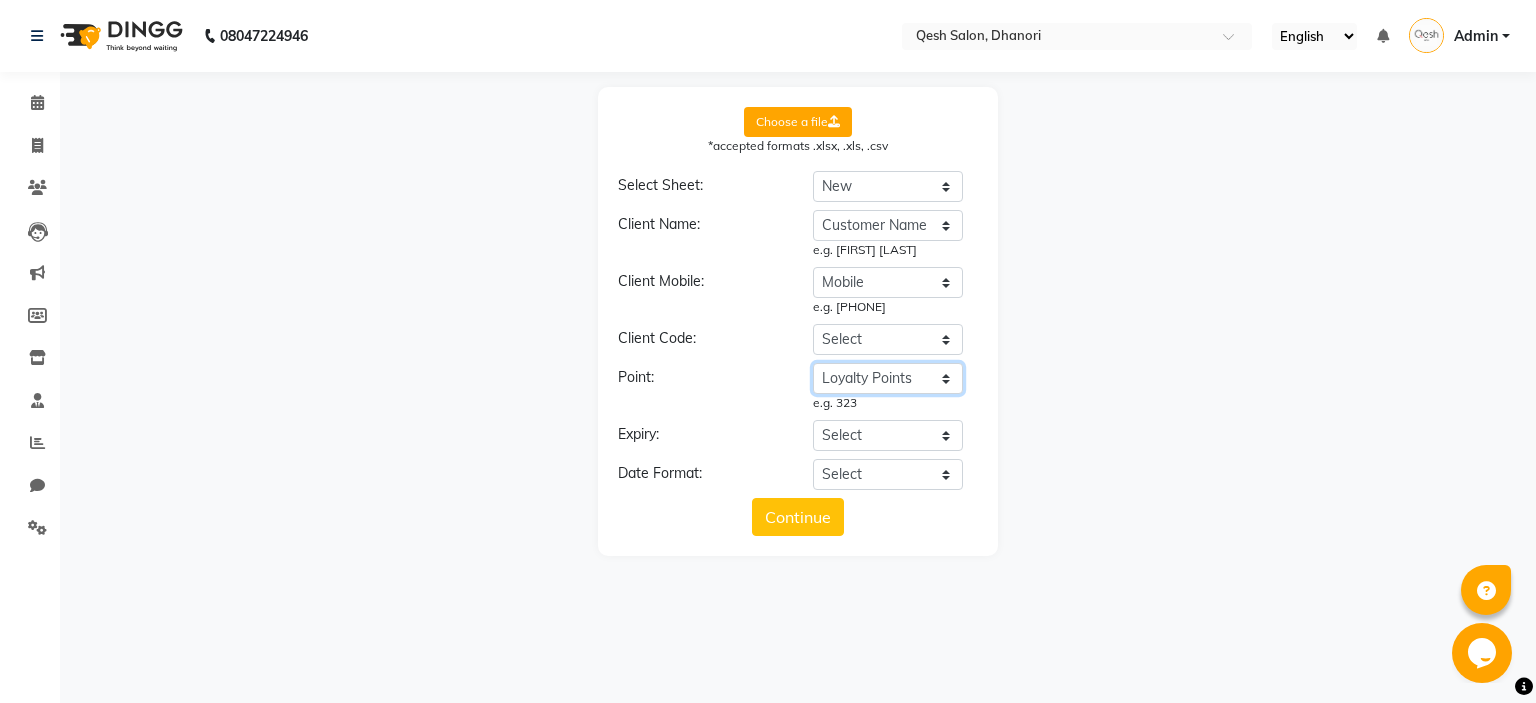click on "Select Customer Name Mobile Loyalty Points Expiring on" 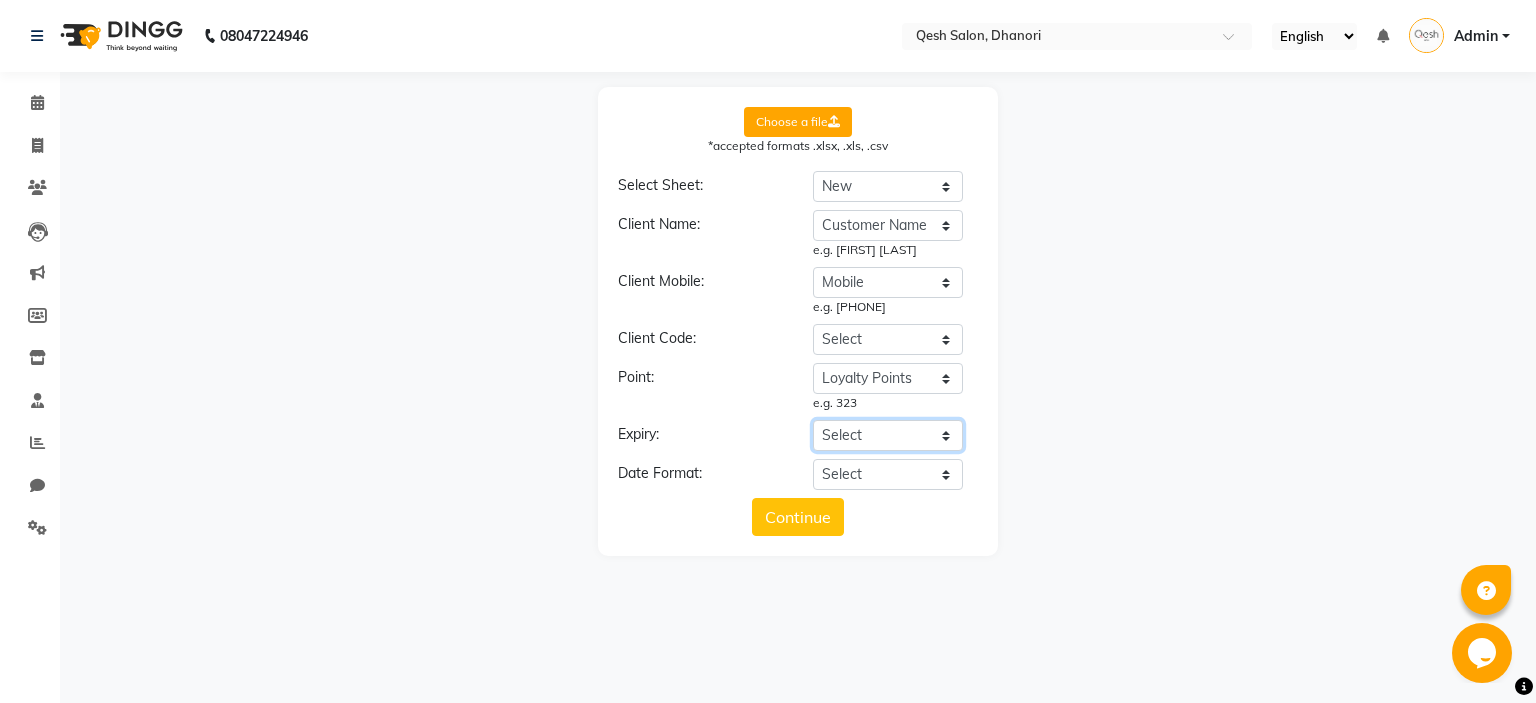 click on "Select Customer Name Mobile Loyalty Points Expiring on" 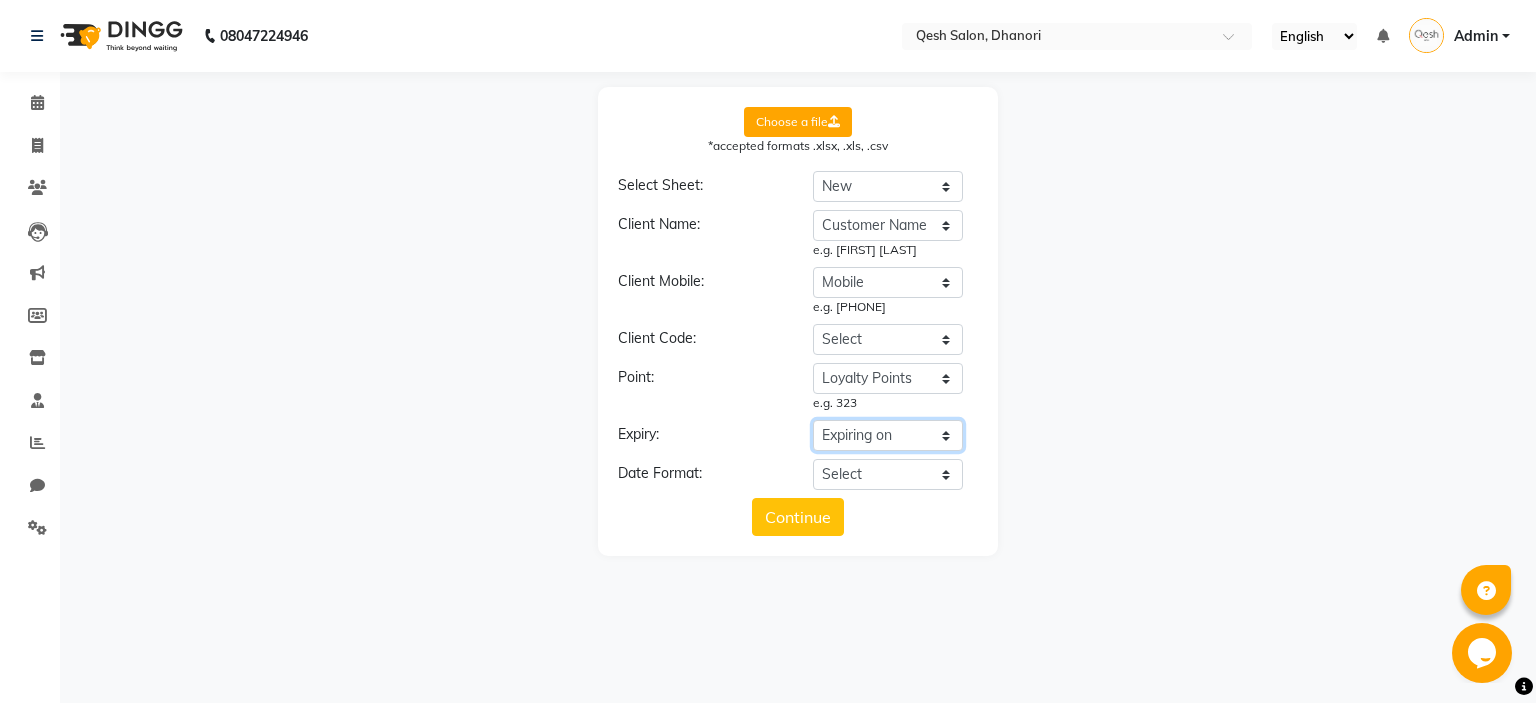 click on "Expiring on" 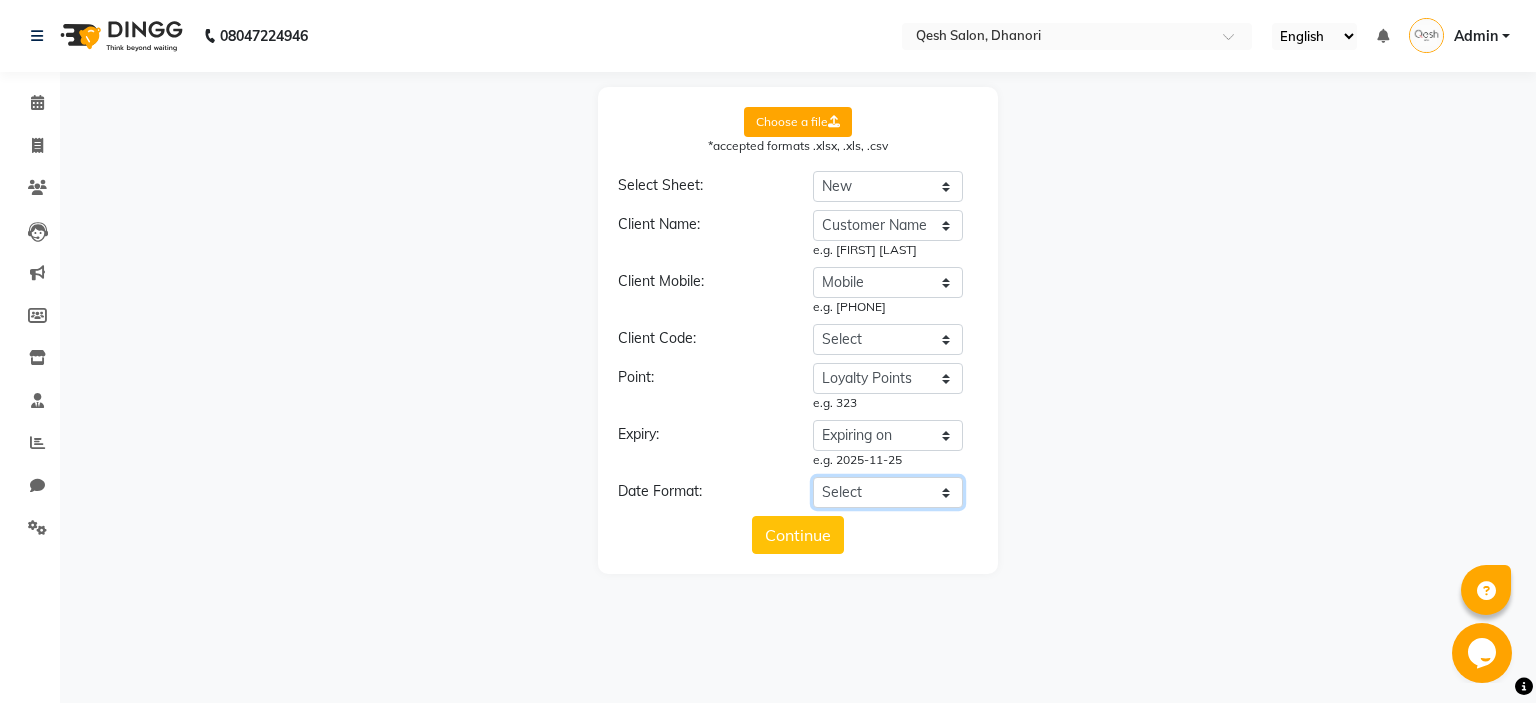 click on "Select YYYY-MM-DD MM-DD-YYYY DD-MM-YYYY MMMM Do, YYYY M/D/YYYY D/M/YYYY MMM Do YY MM/DD/YYYY DD/MM/YYYY Excel Date" 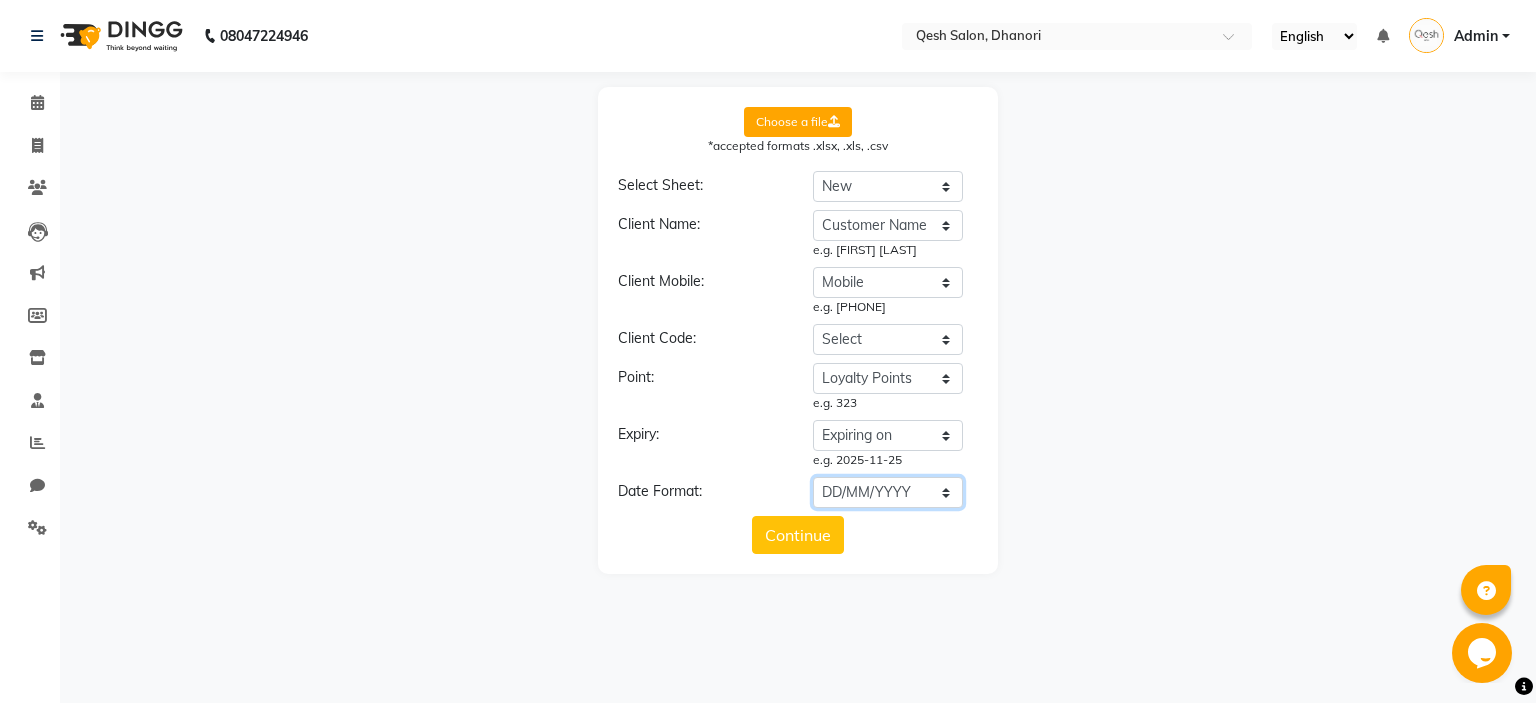 click on "DD/MM/YYYY" 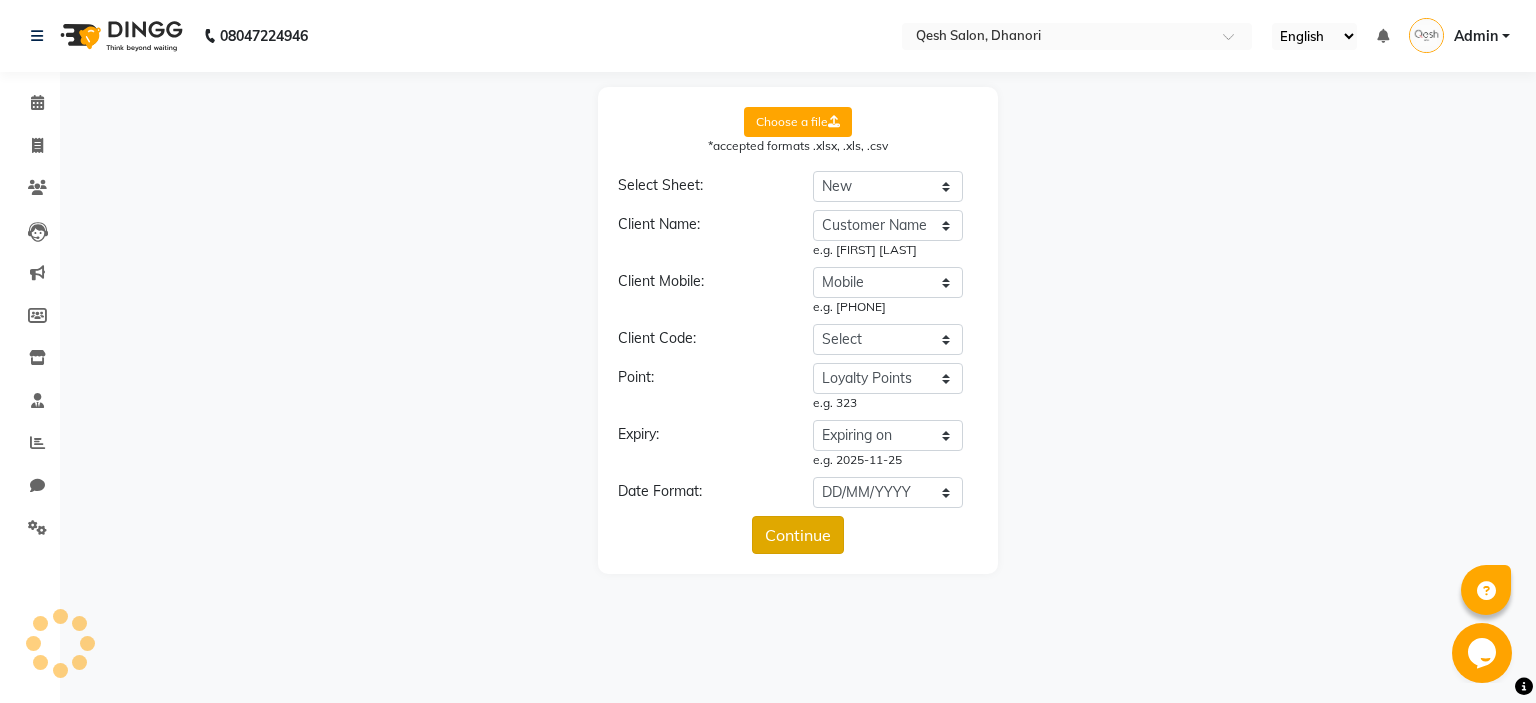click on "Continue" 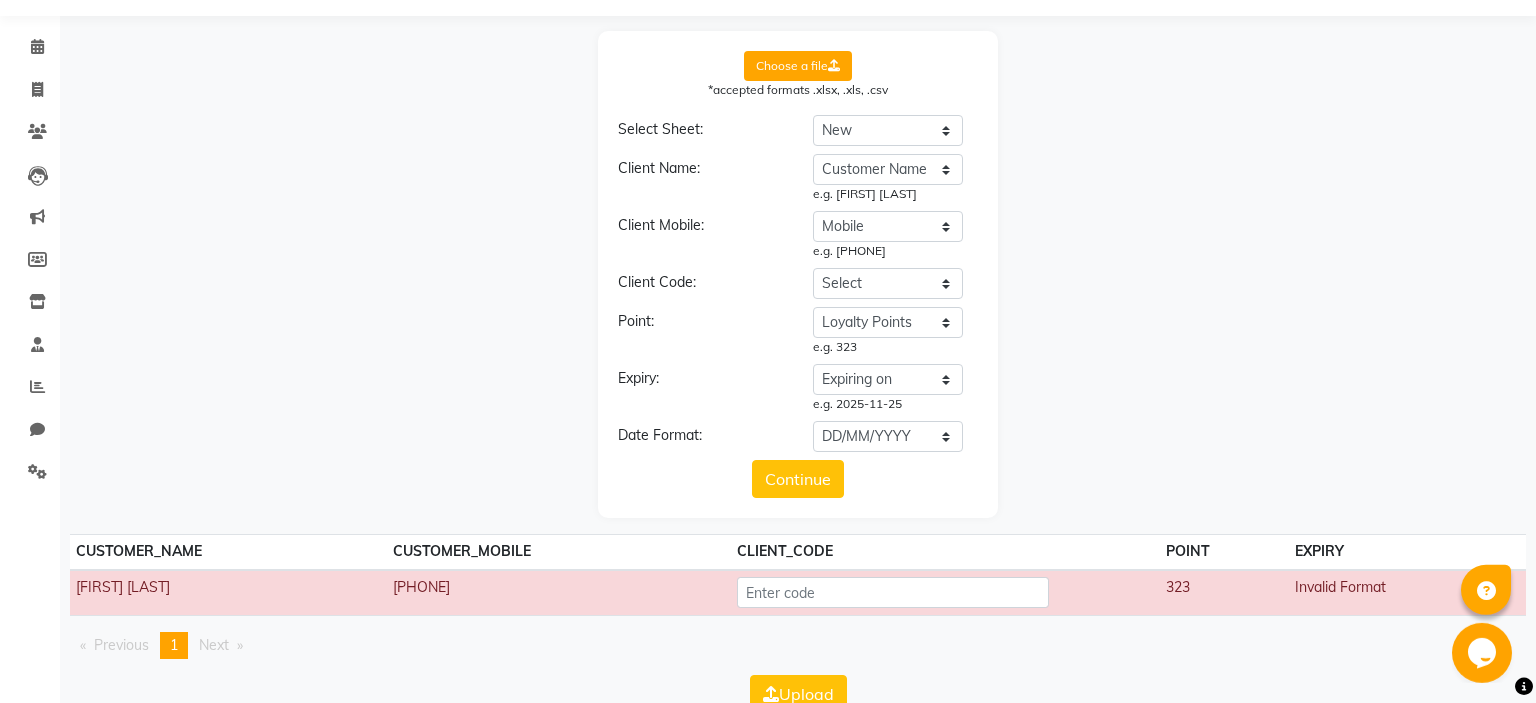 scroll, scrollTop: 115, scrollLeft: 0, axis: vertical 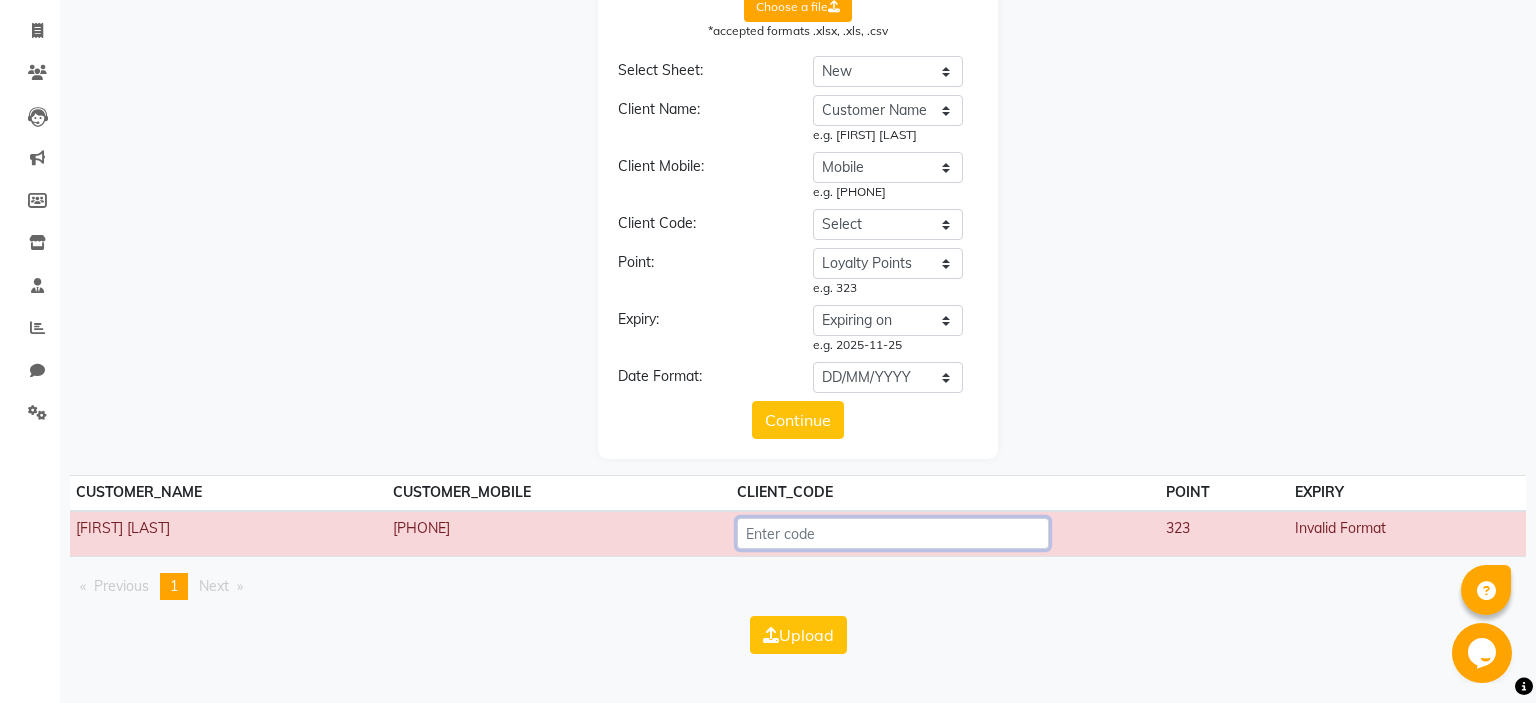 click 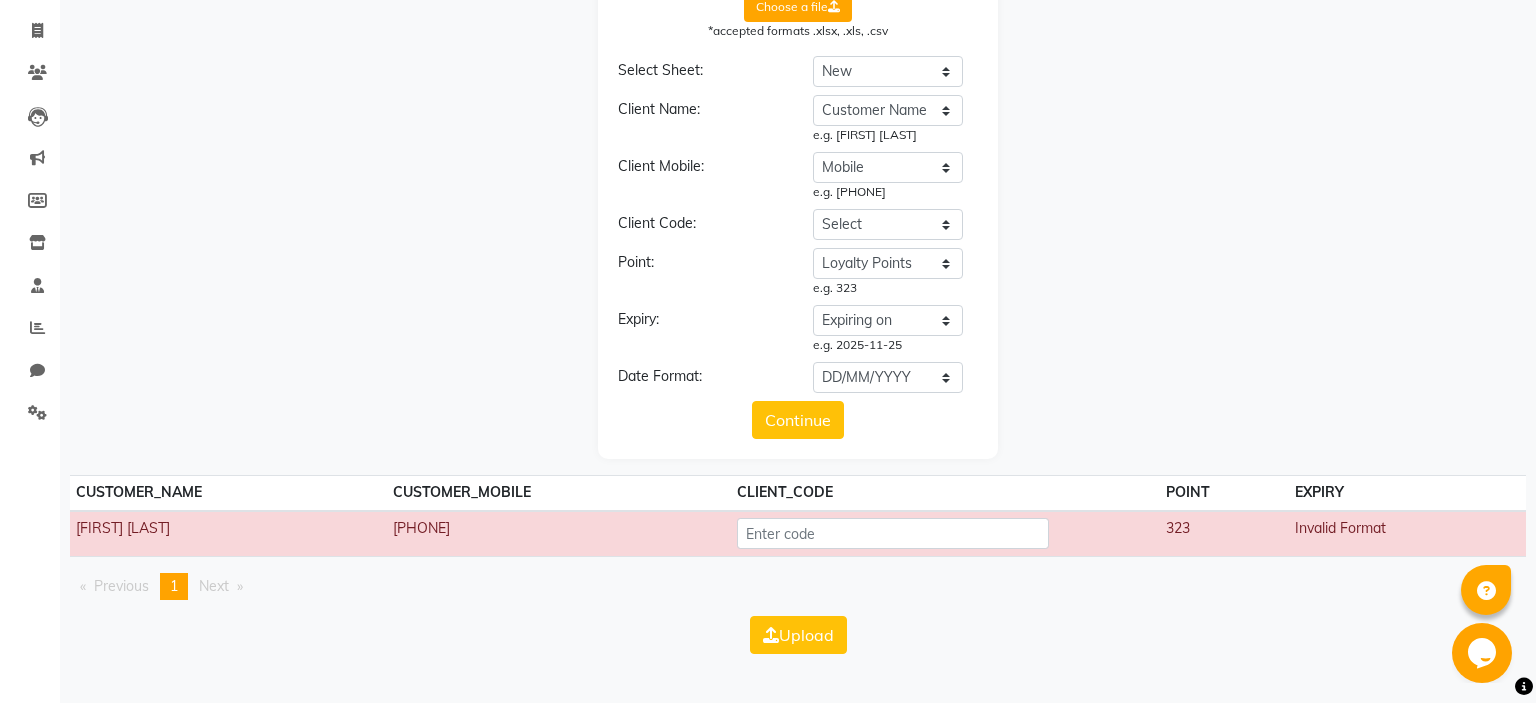 click on "Previous  page  1 / 1  You're on page  1  Next  page" 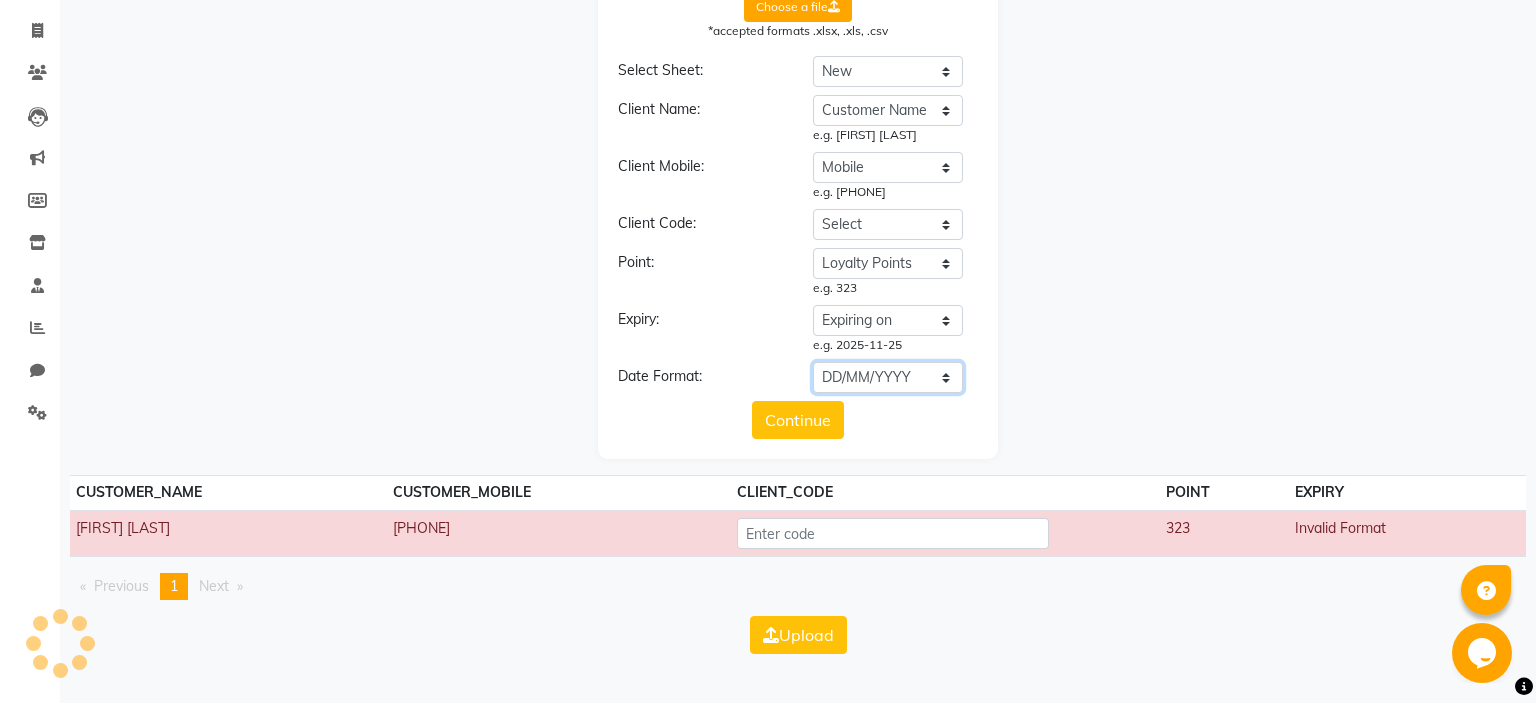 click on "Select YYYY-MM-DD MM-DD-YYYY DD-MM-YYYY MMMM Do, YYYY M/D/YYYY D/M/YYYY MMM Do YY MM/DD/YYYY DD/MM/YYYY Excel Date" 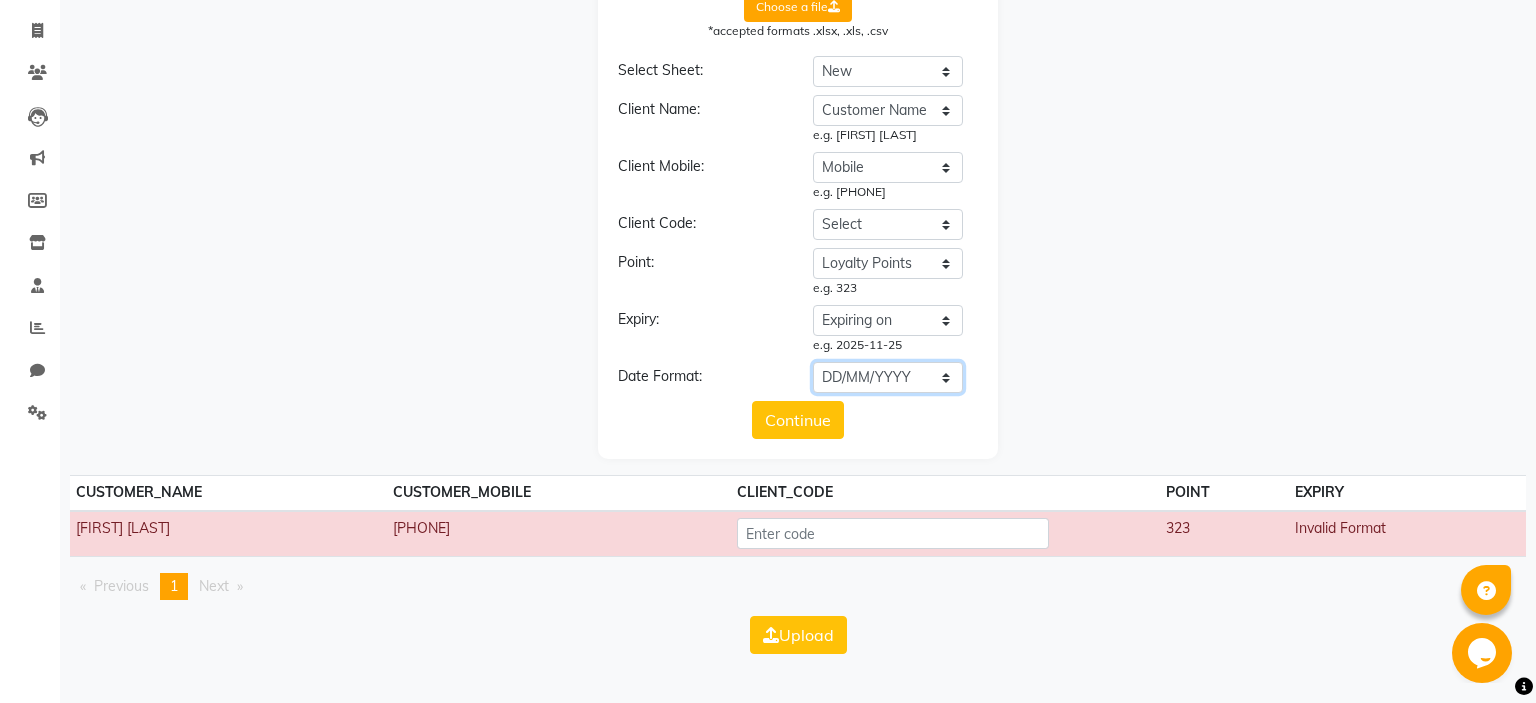 select on "YYYY-MM-DD" 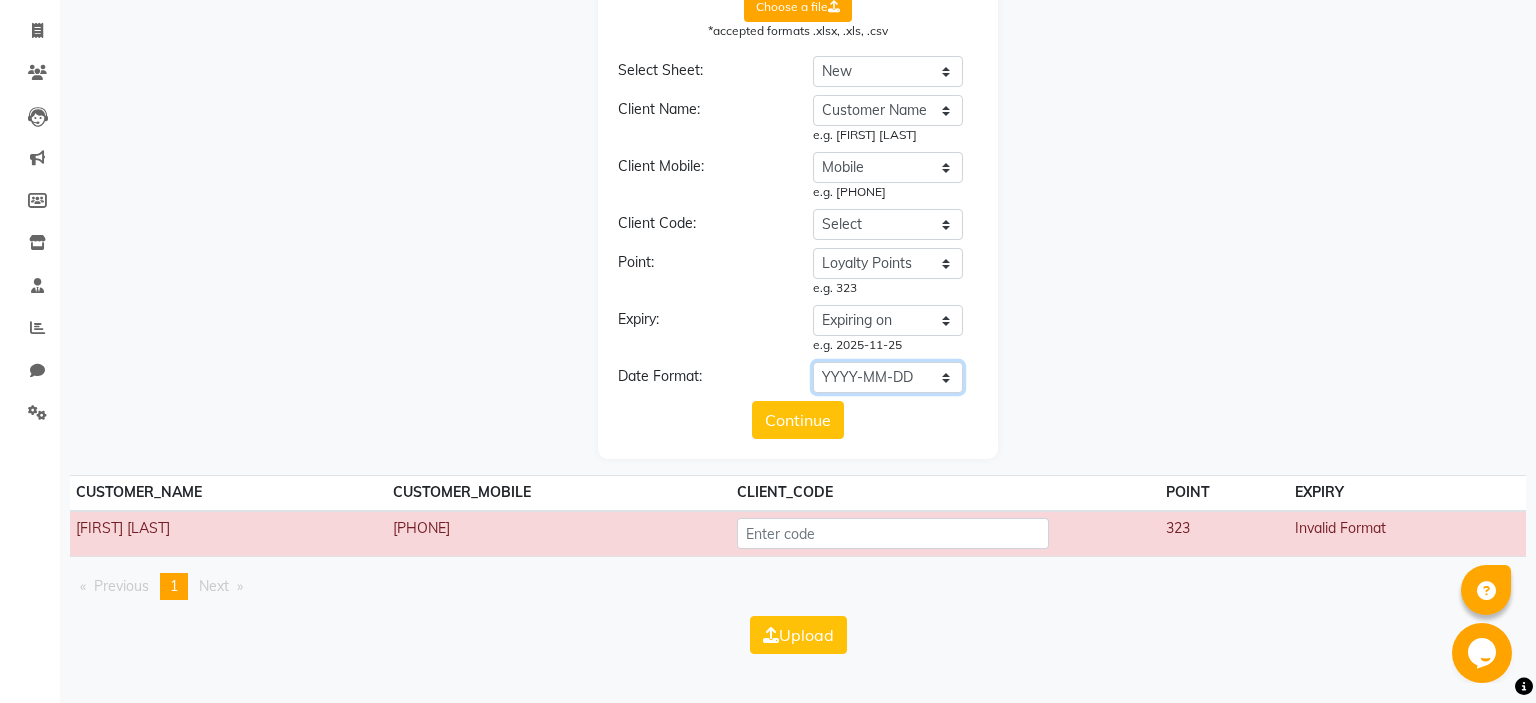 click on "YYYY-MM-DD" 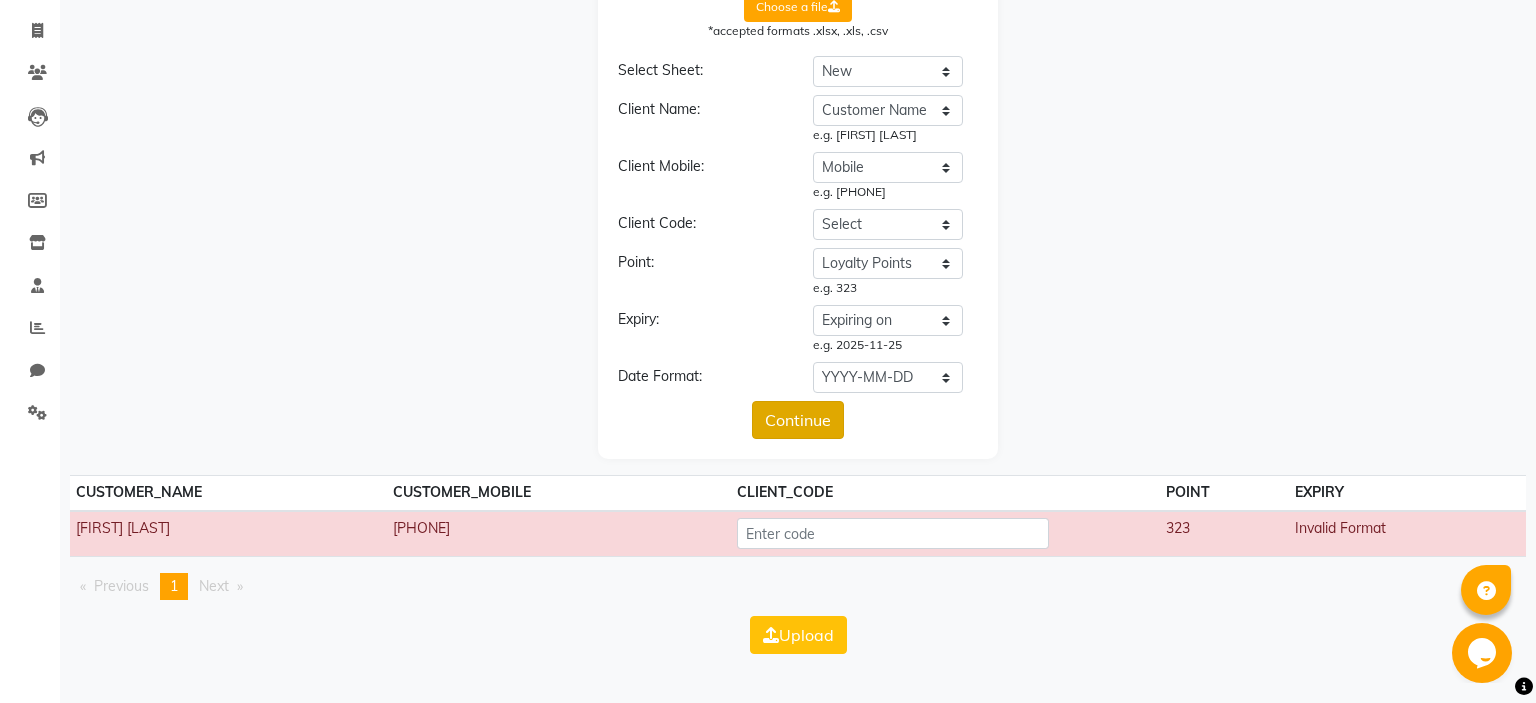 click on "Continue" 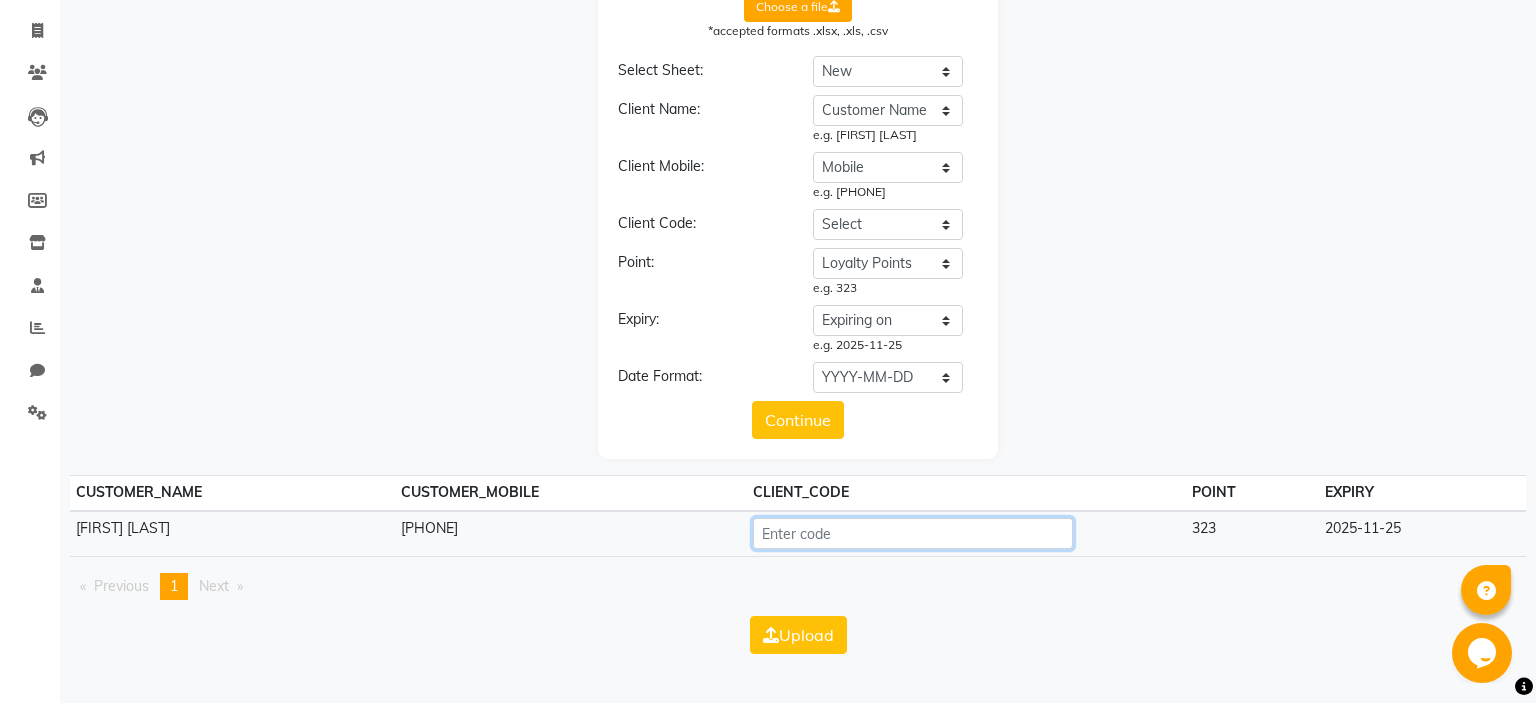 click 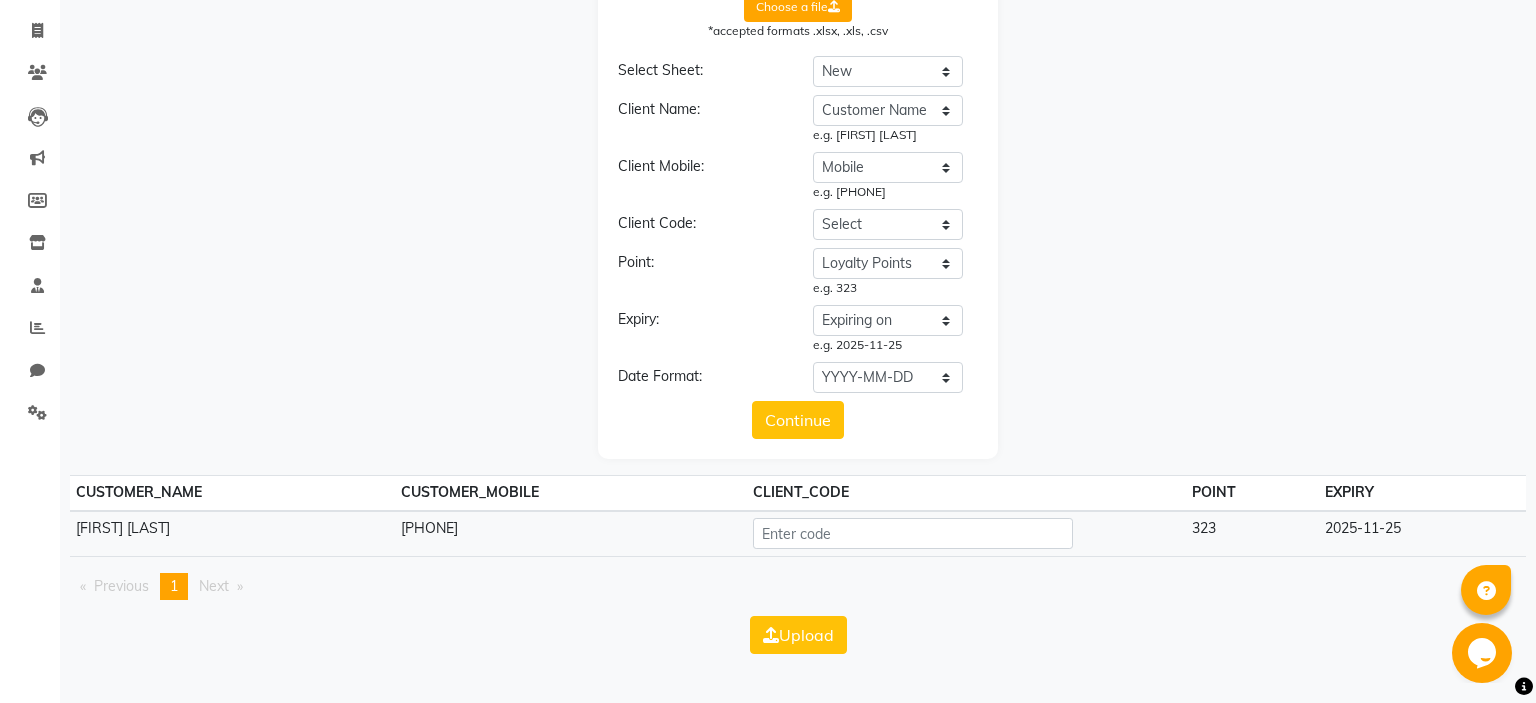 click on "Choose a file  *accepted formats .xlsx, .xls, .csv Select Sheet: Select Sheet New Client Name: Select Customer Name Mobile Loyalty Points Expiring on e.g. [FIRST] [LAST] Client Mobile: Select Customer Name Mobile Loyalty Points Expiring on Client Code: Select Customer Name Mobile Loyalty Points Expiring on Point: Select Customer Name Mobile Loyalty Points Expiring on e.g. 323 Expiry: Select Customer Name Mobile Loyalty Points Expiring on e.g. [DATE] Date Format: Select YYYY-MM-DD MM-DD-YYYY DD-MM-YYYY MMMM Do, YYYY M/D/YYYY D/M/YYYY MMM Do YY MM/DD/YYYY DD/MM/YYYY Excel Date Continue" 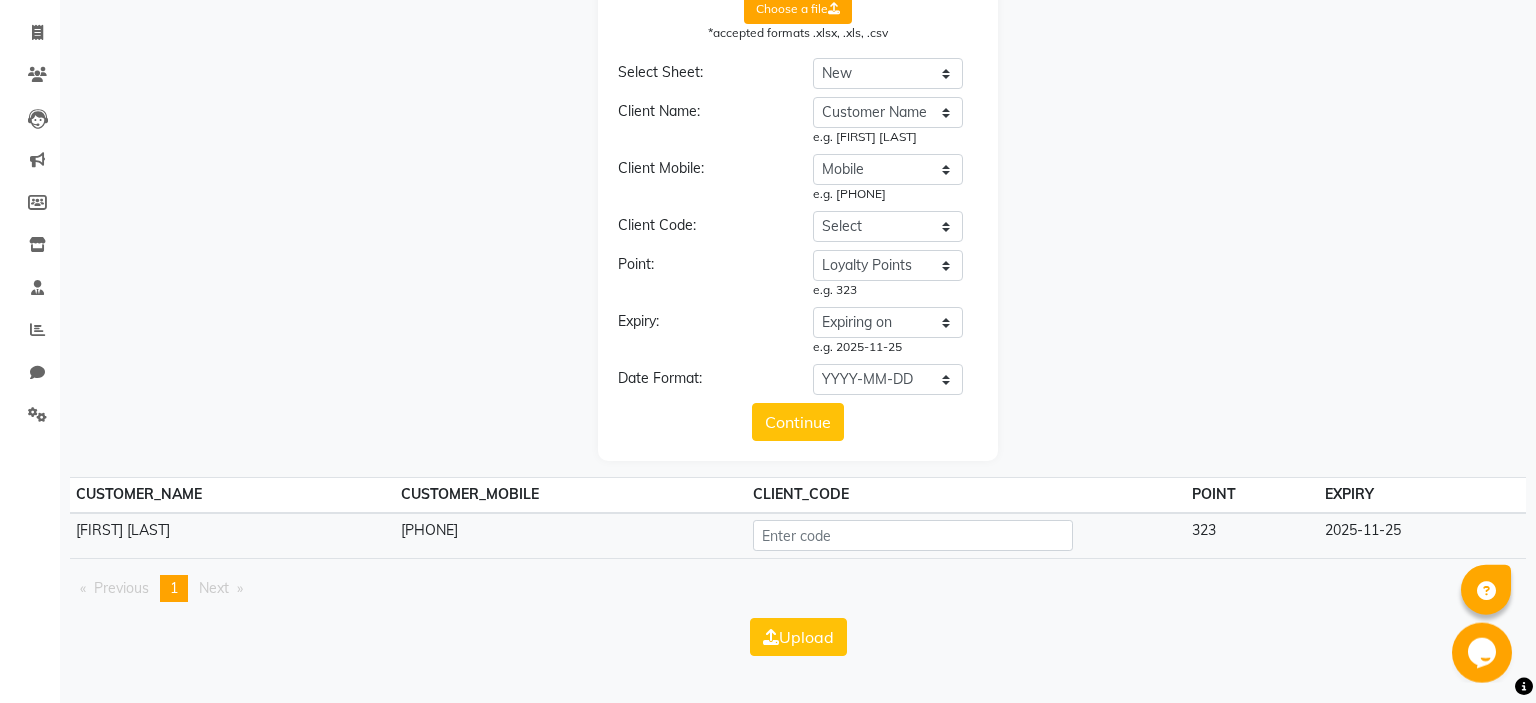scroll, scrollTop: 115, scrollLeft: 0, axis: vertical 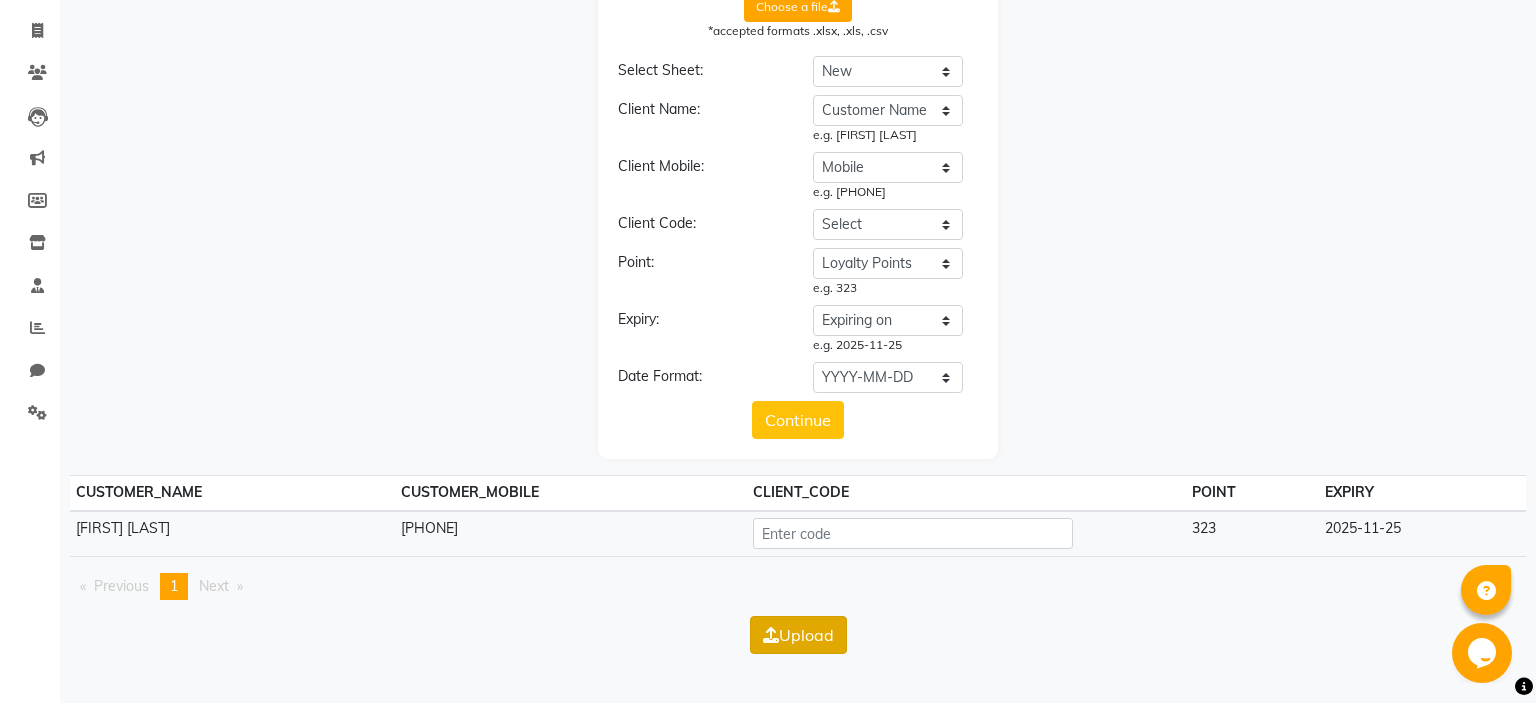 click on "Upload" 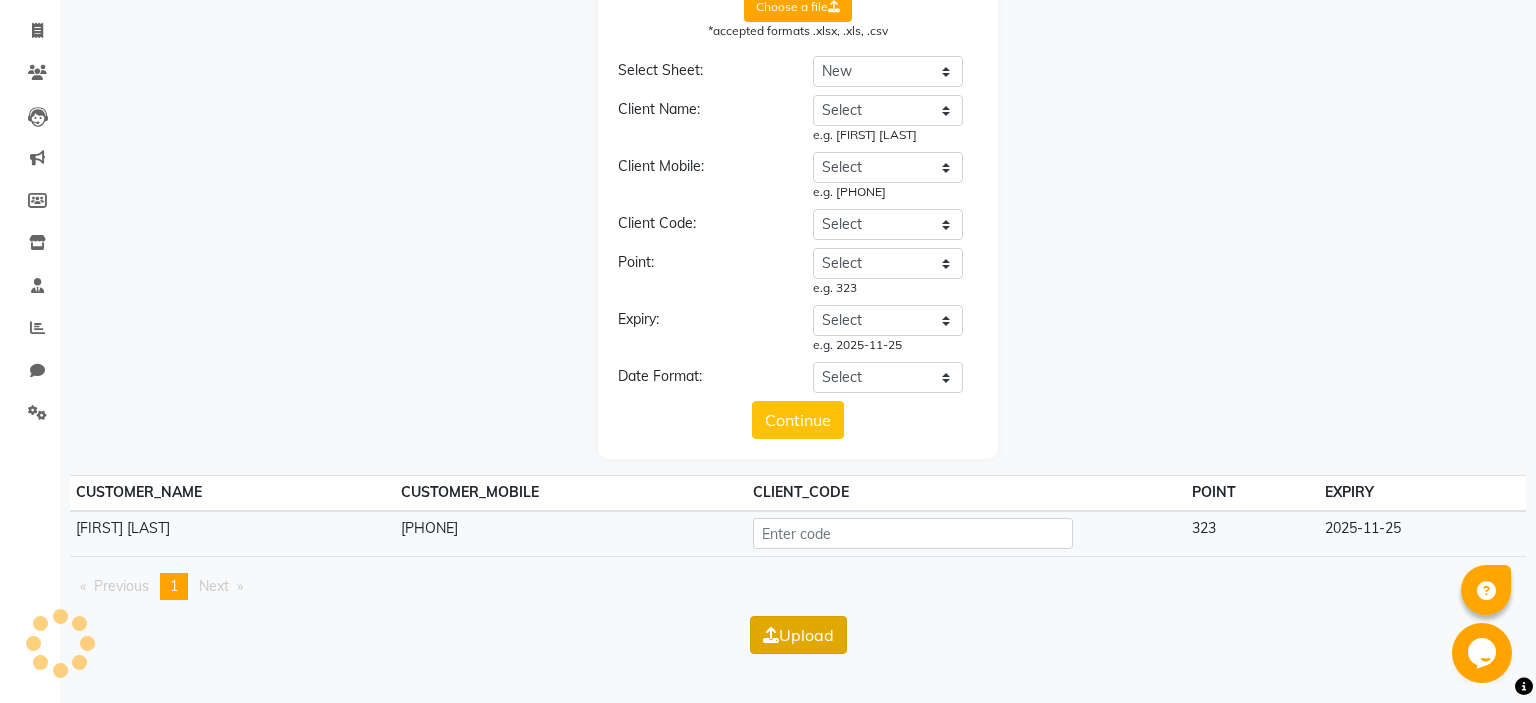 scroll, scrollTop: 0, scrollLeft: 0, axis: both 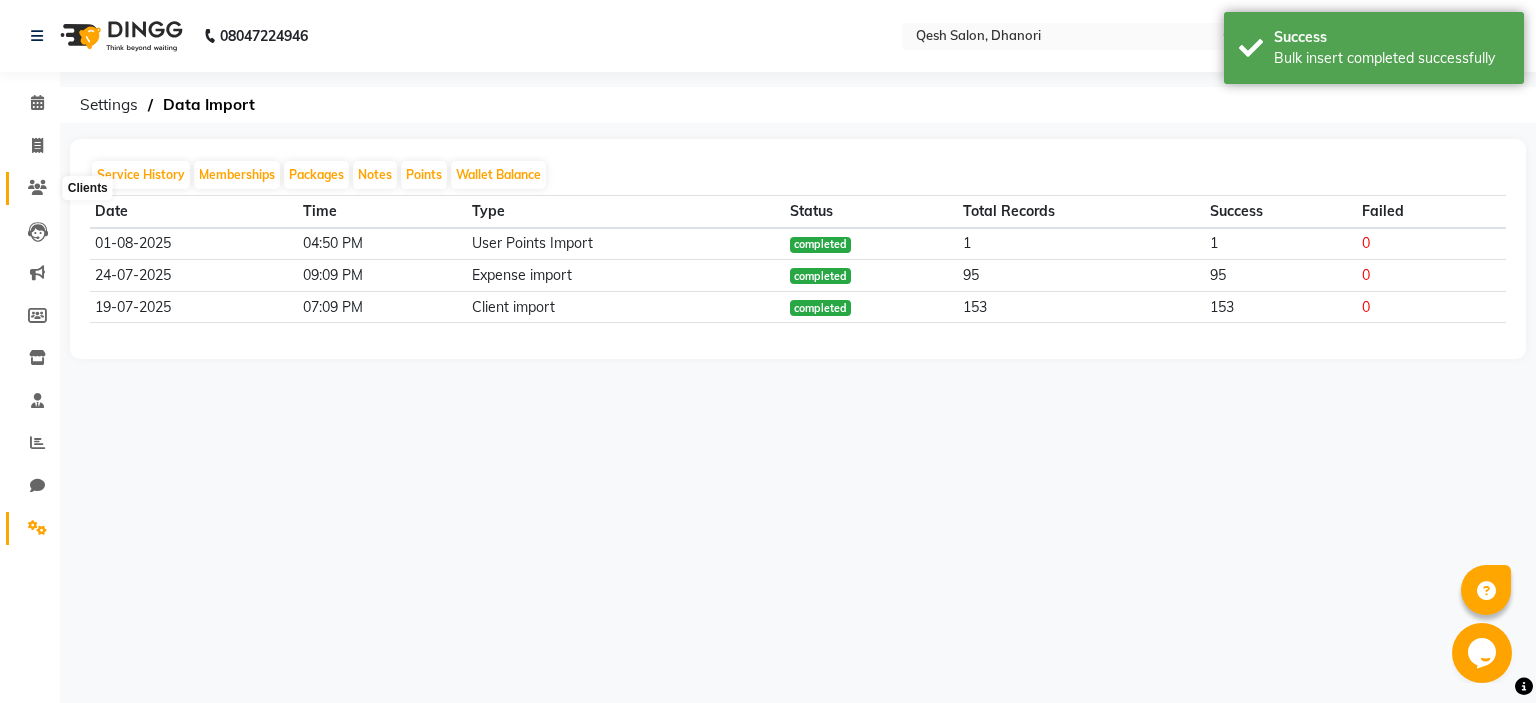click 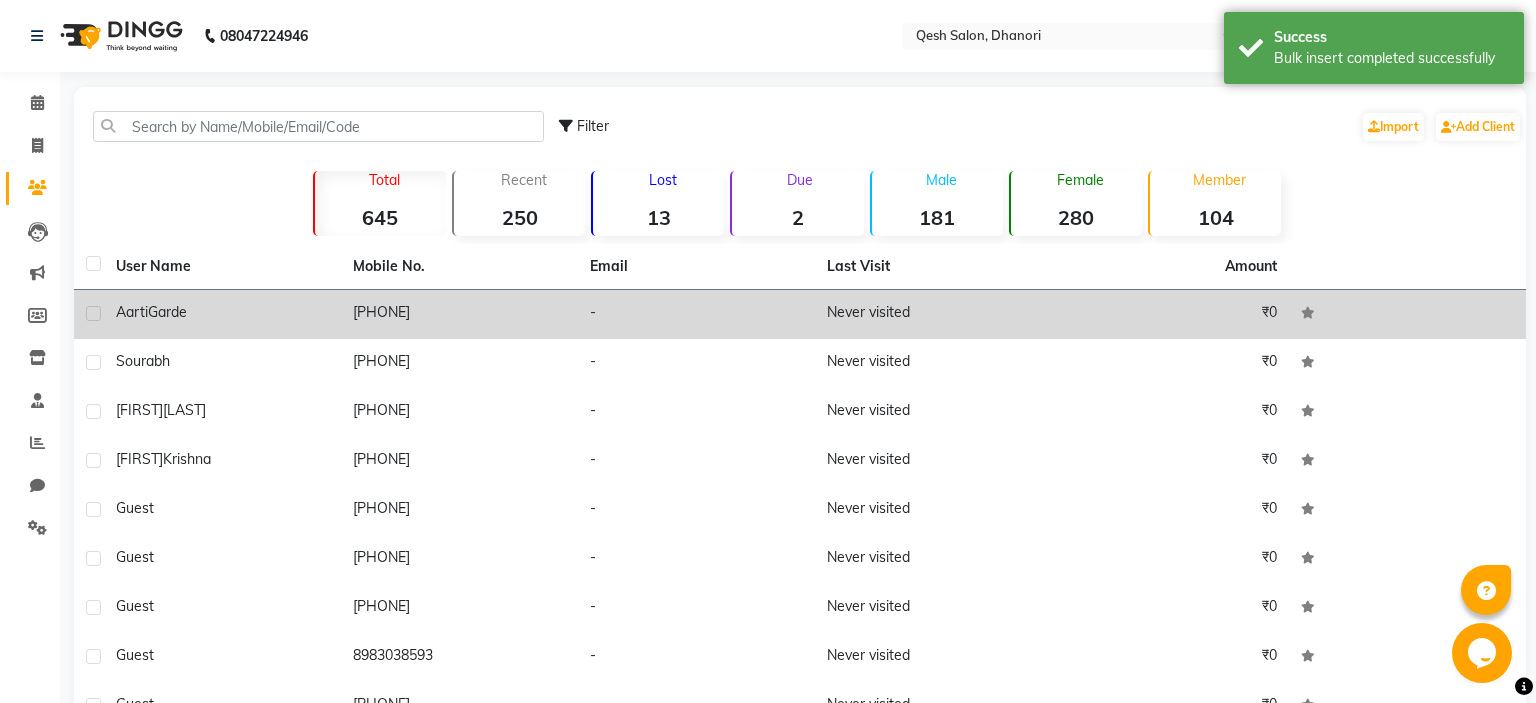 click on "[PHONE]" 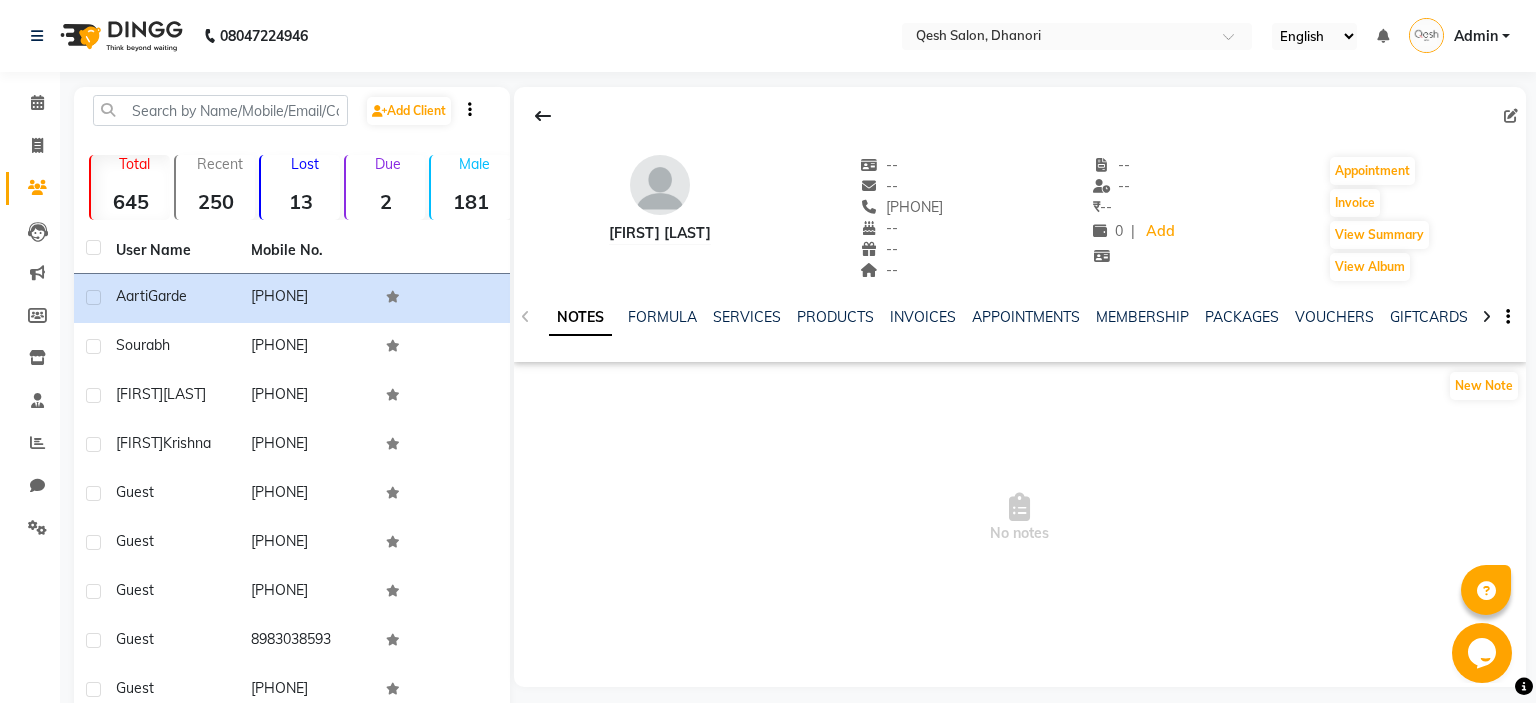 click 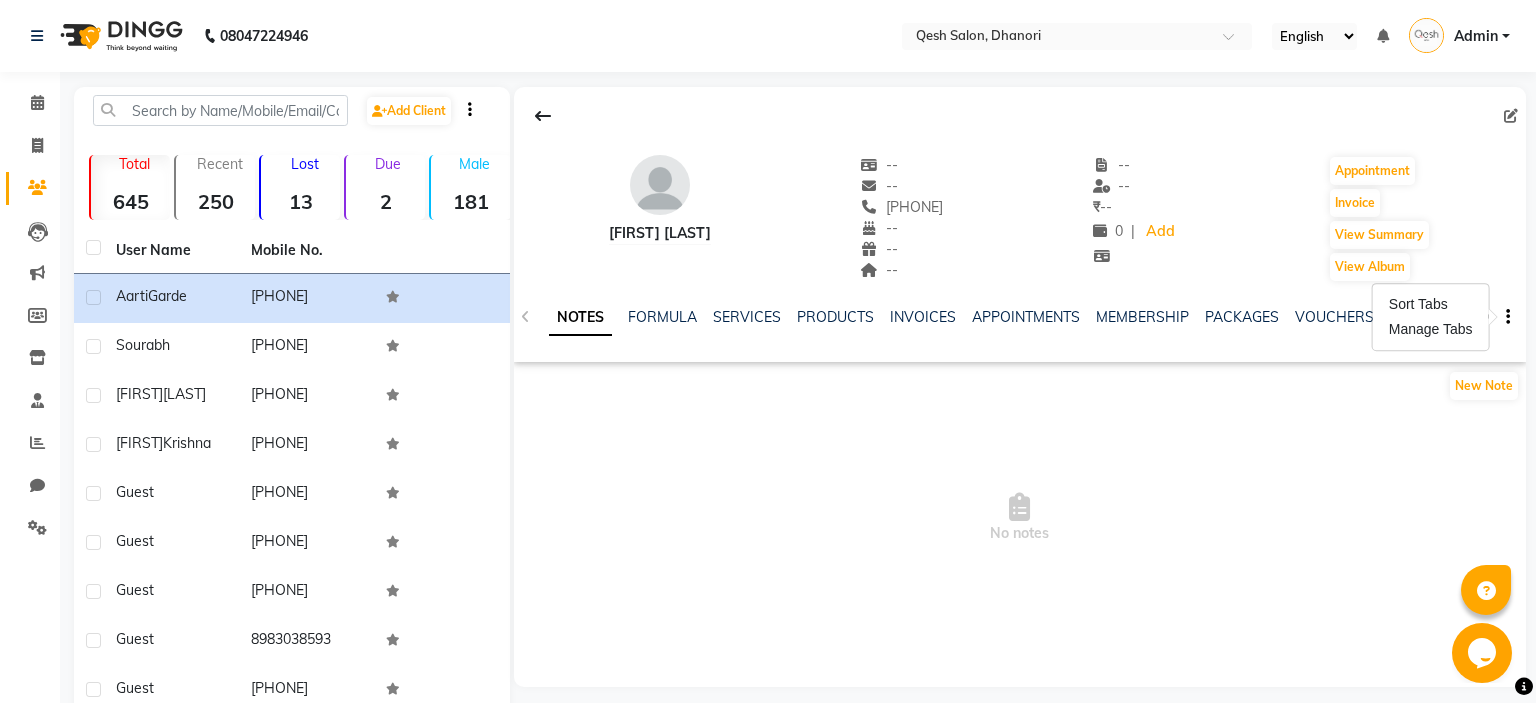 click on "[FIRST] [LAST] -- -- [PHONE] -- -- -- -- -- ₹ -- 0 | Add Appointment Invoice View Summary View Album" 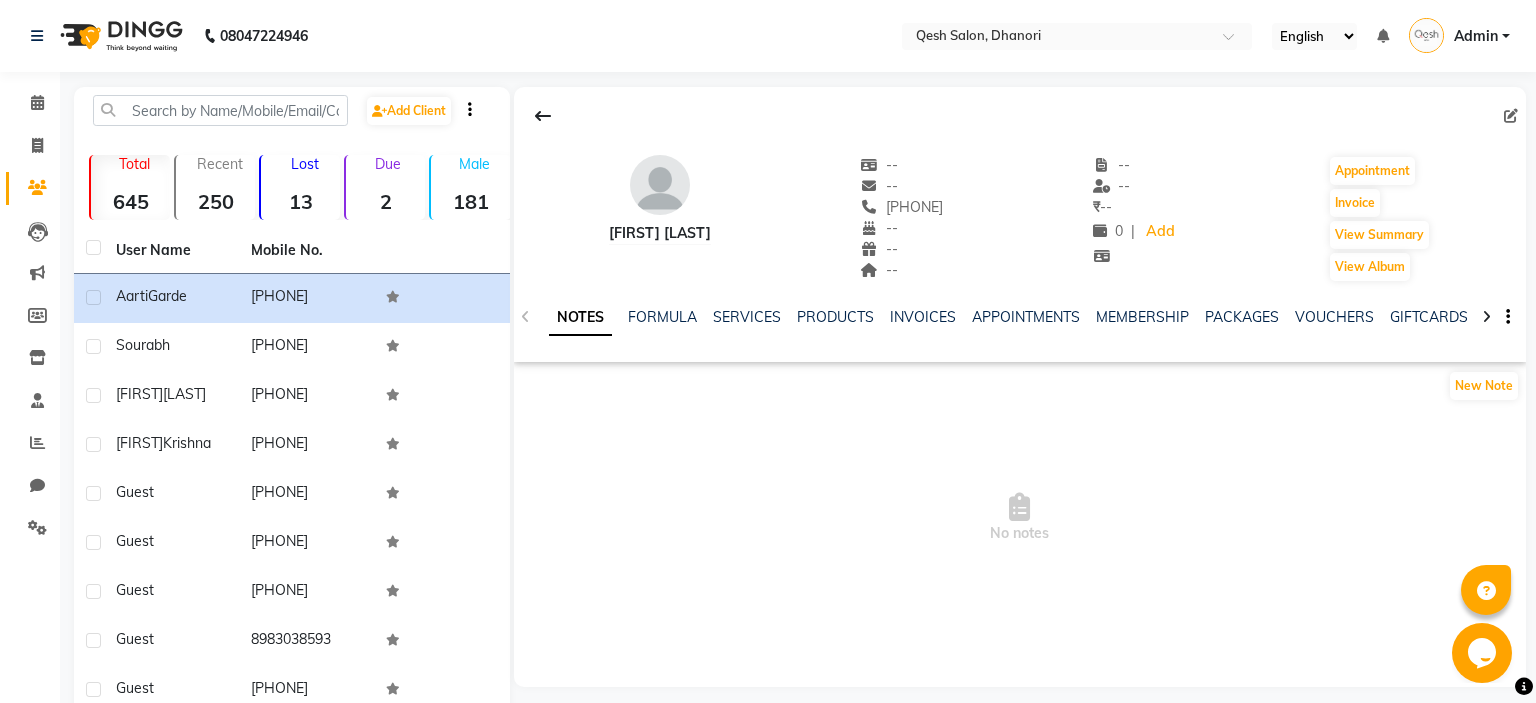 click on "Edit" 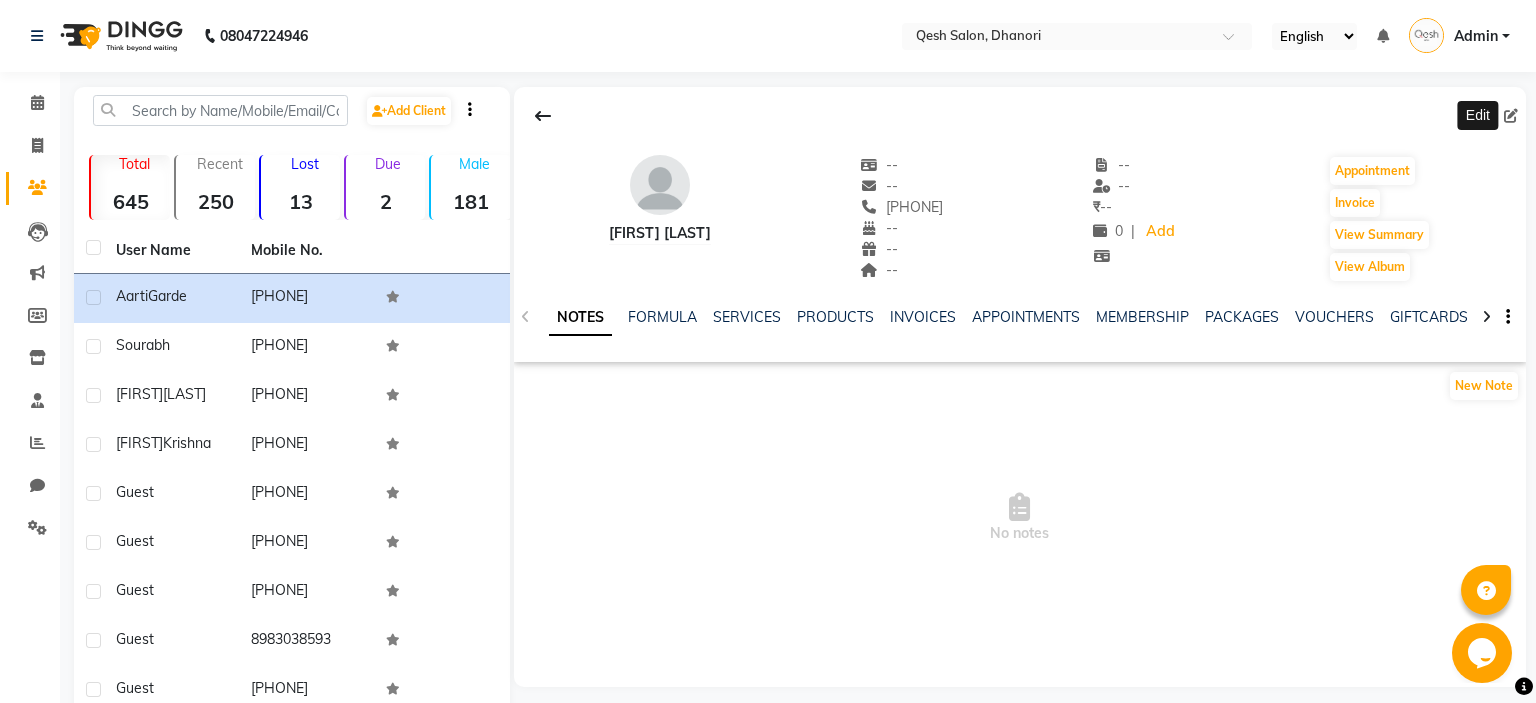 click 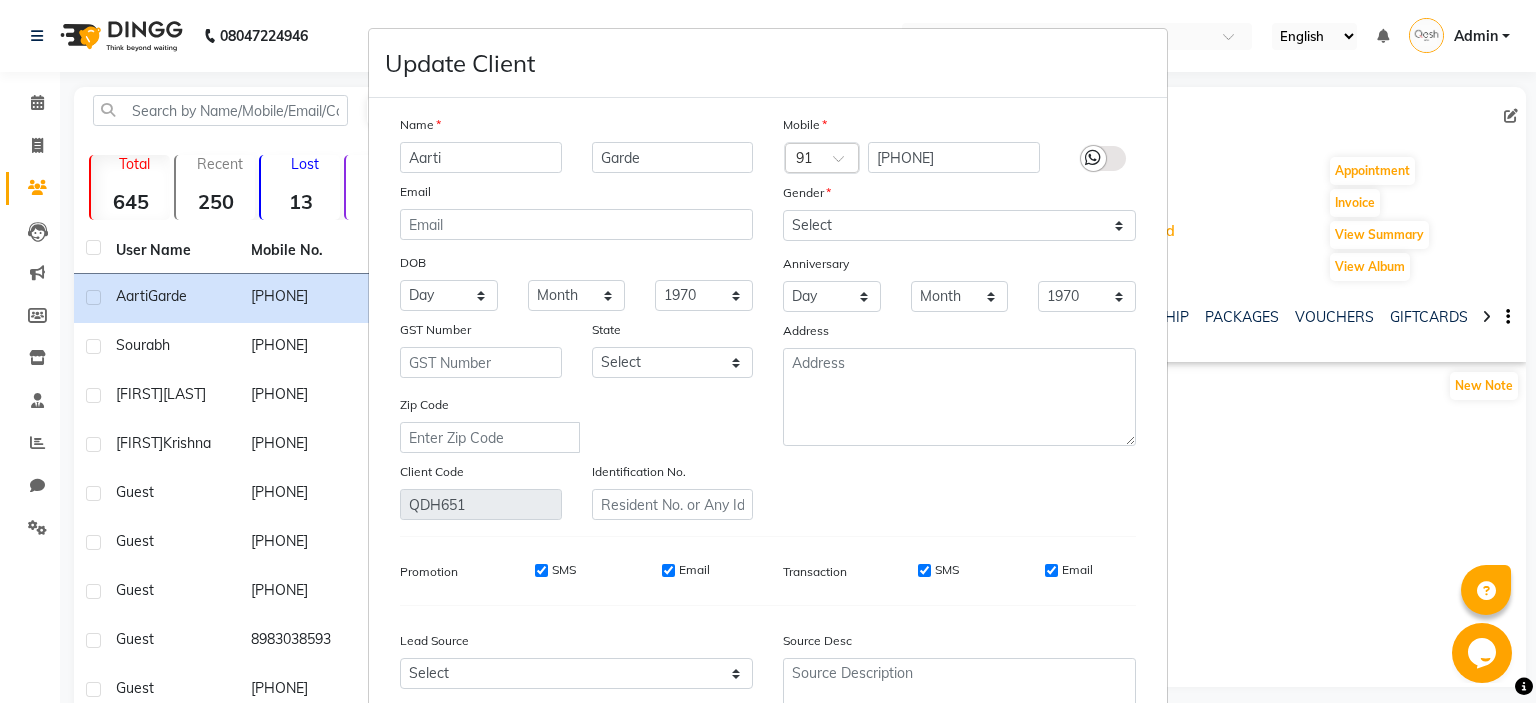 scroll, scrollTop: 189, scrollLeft: 0, axis: vertical 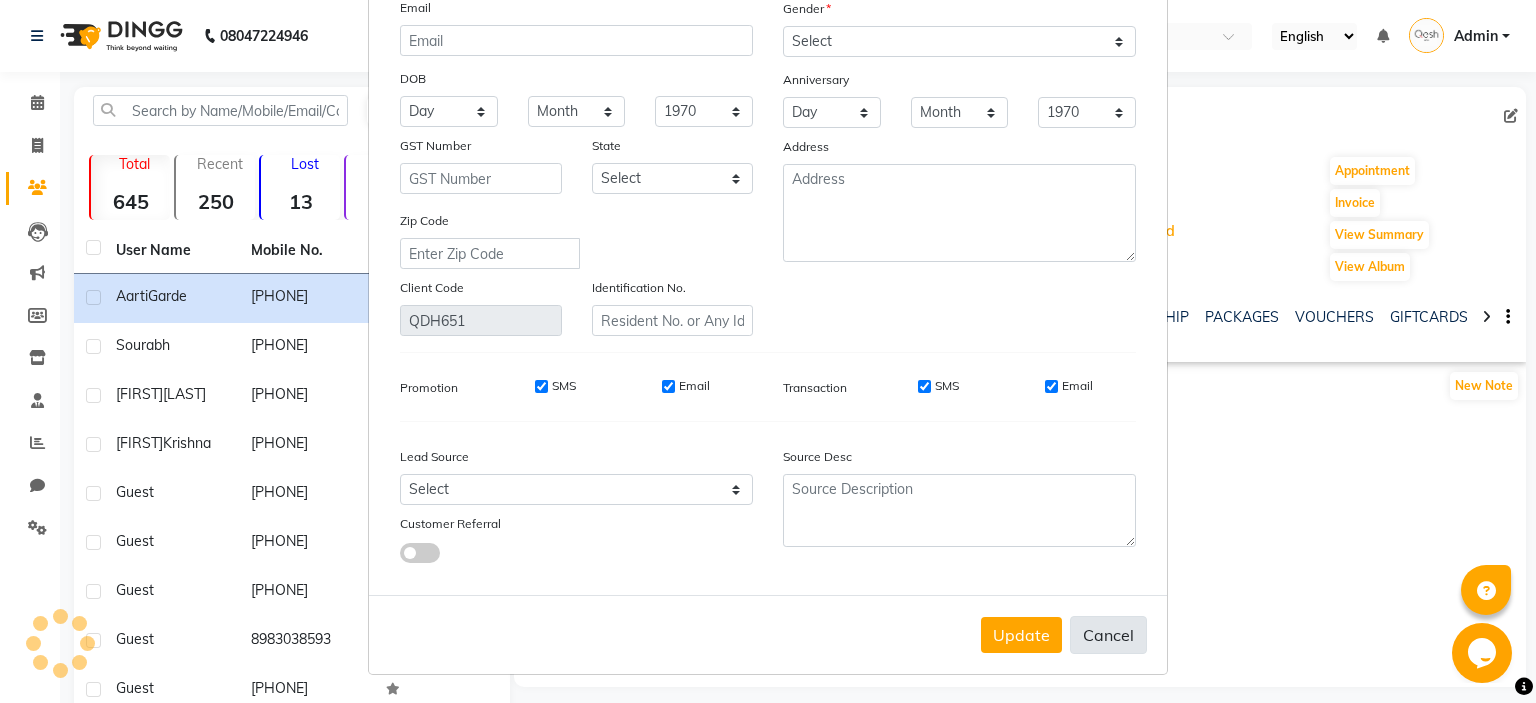 click on "Cancel" at bounding box center [1108, 635] 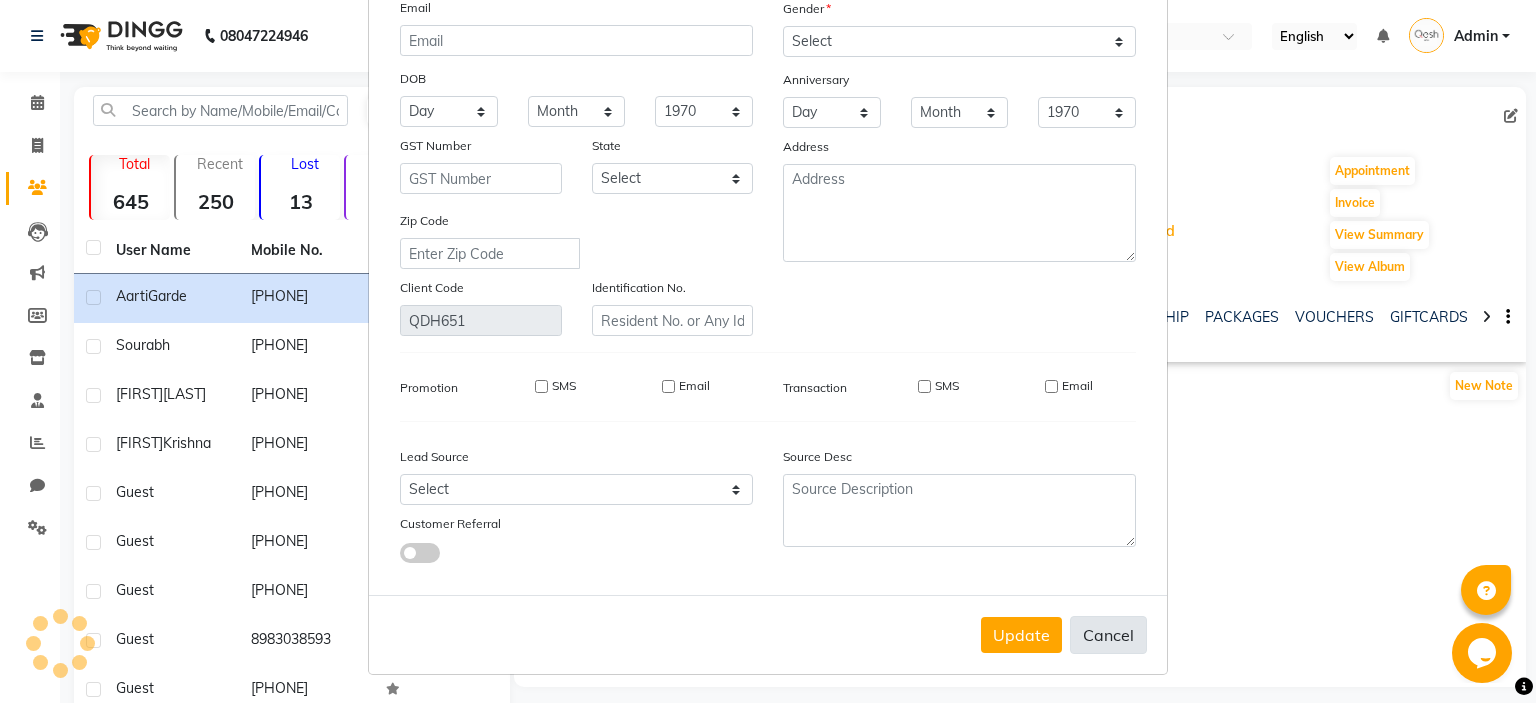 type 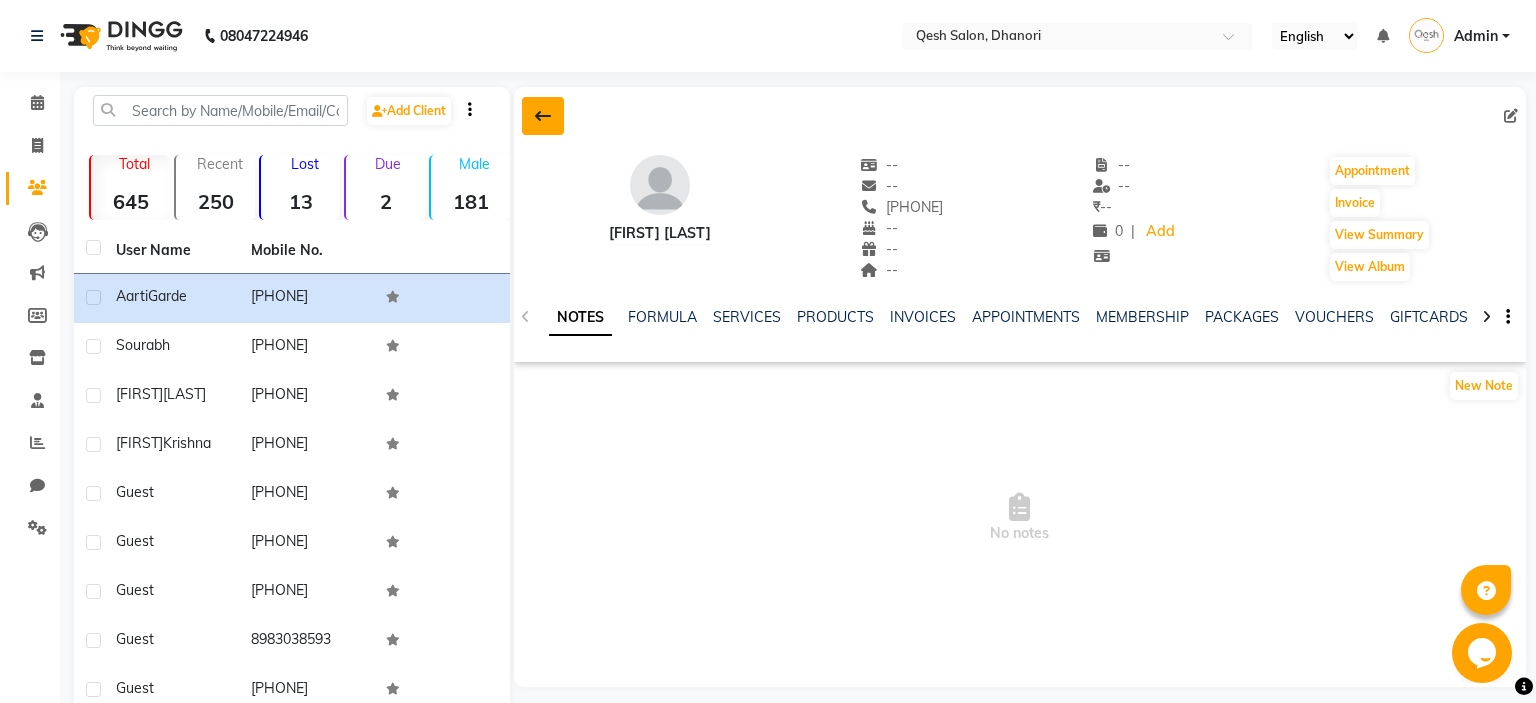 click 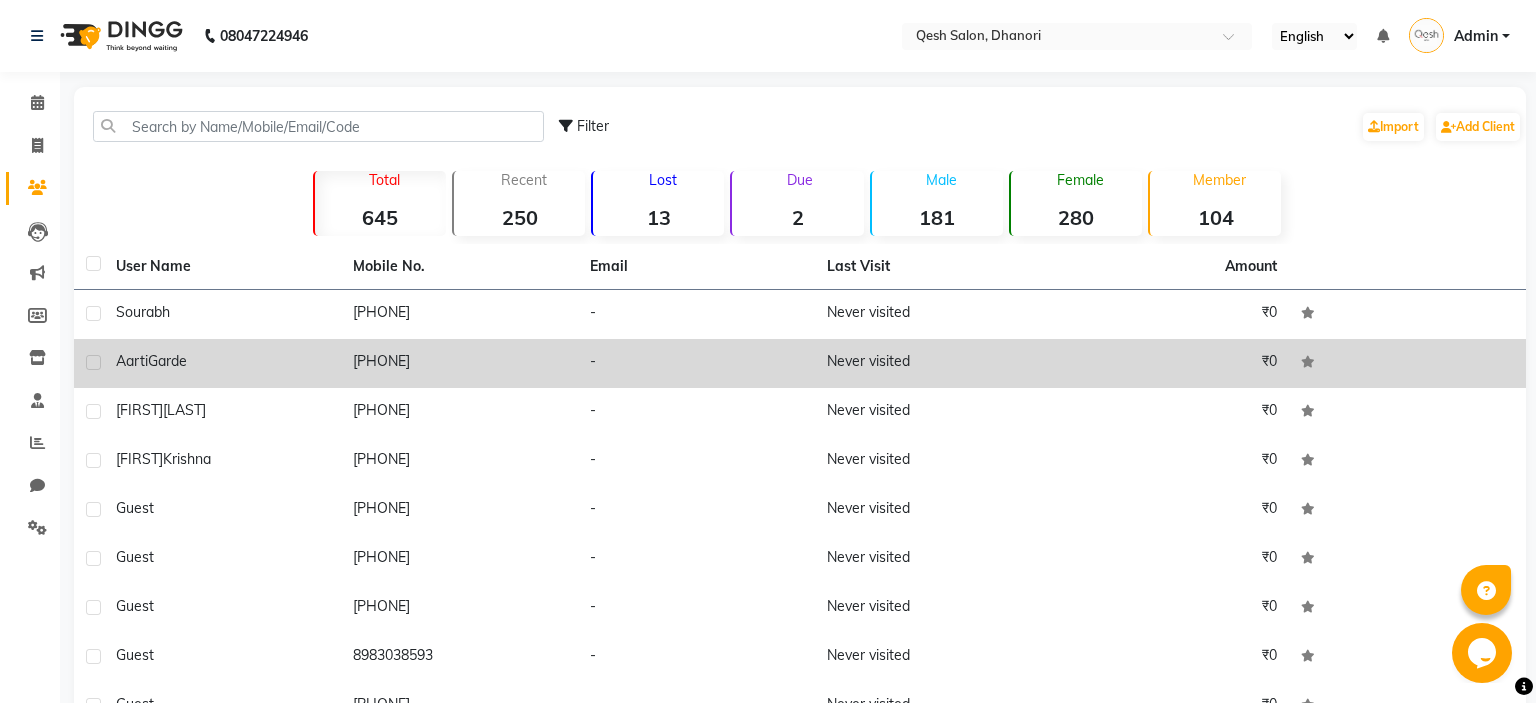 click 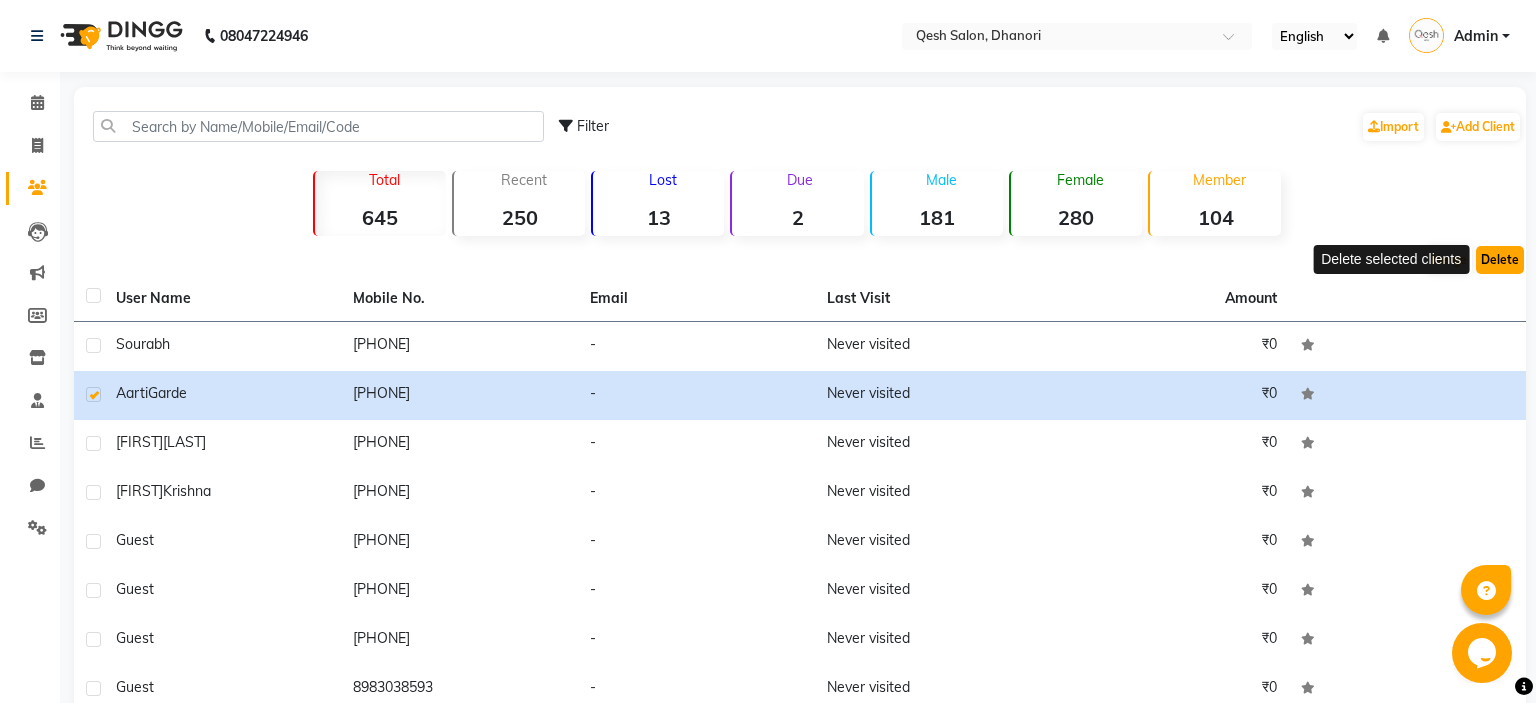 click on "Delete" 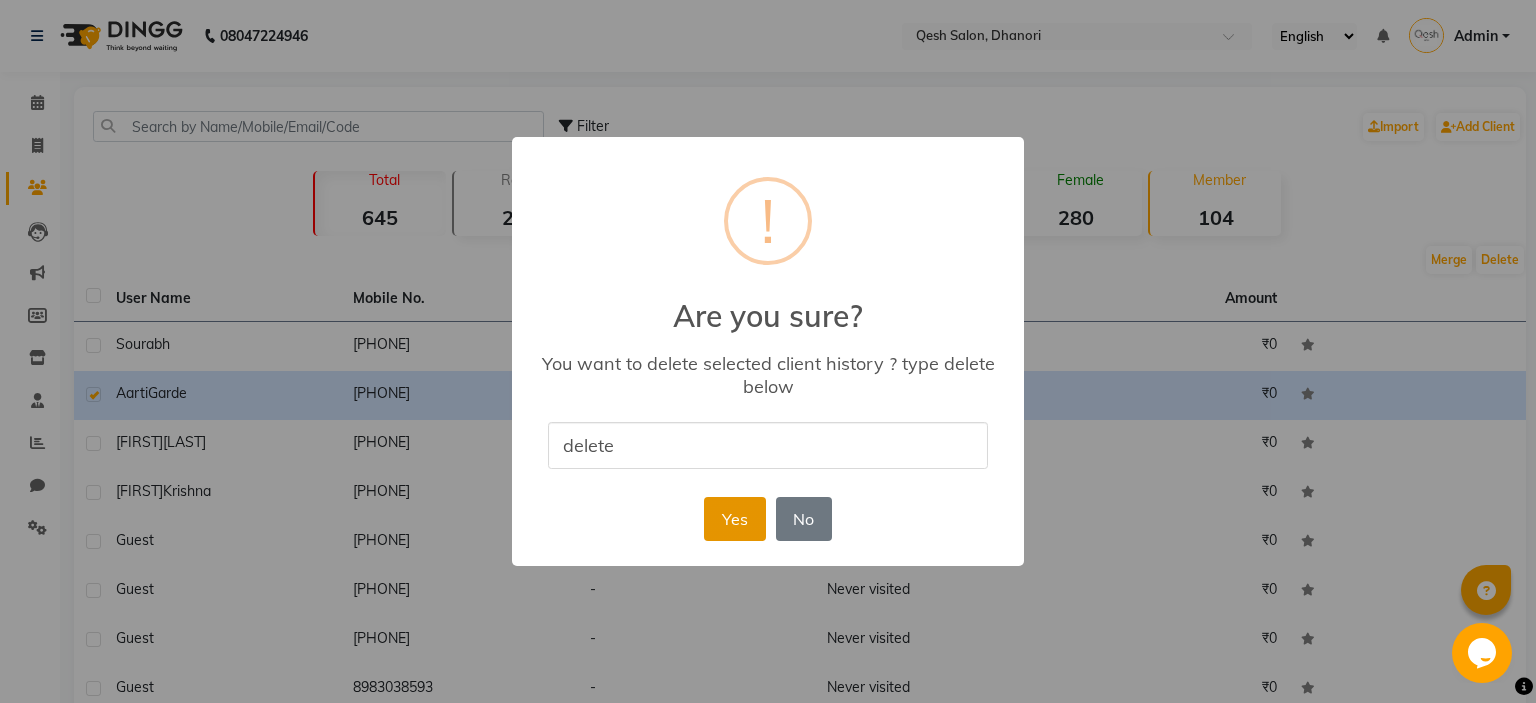 type on "delete" 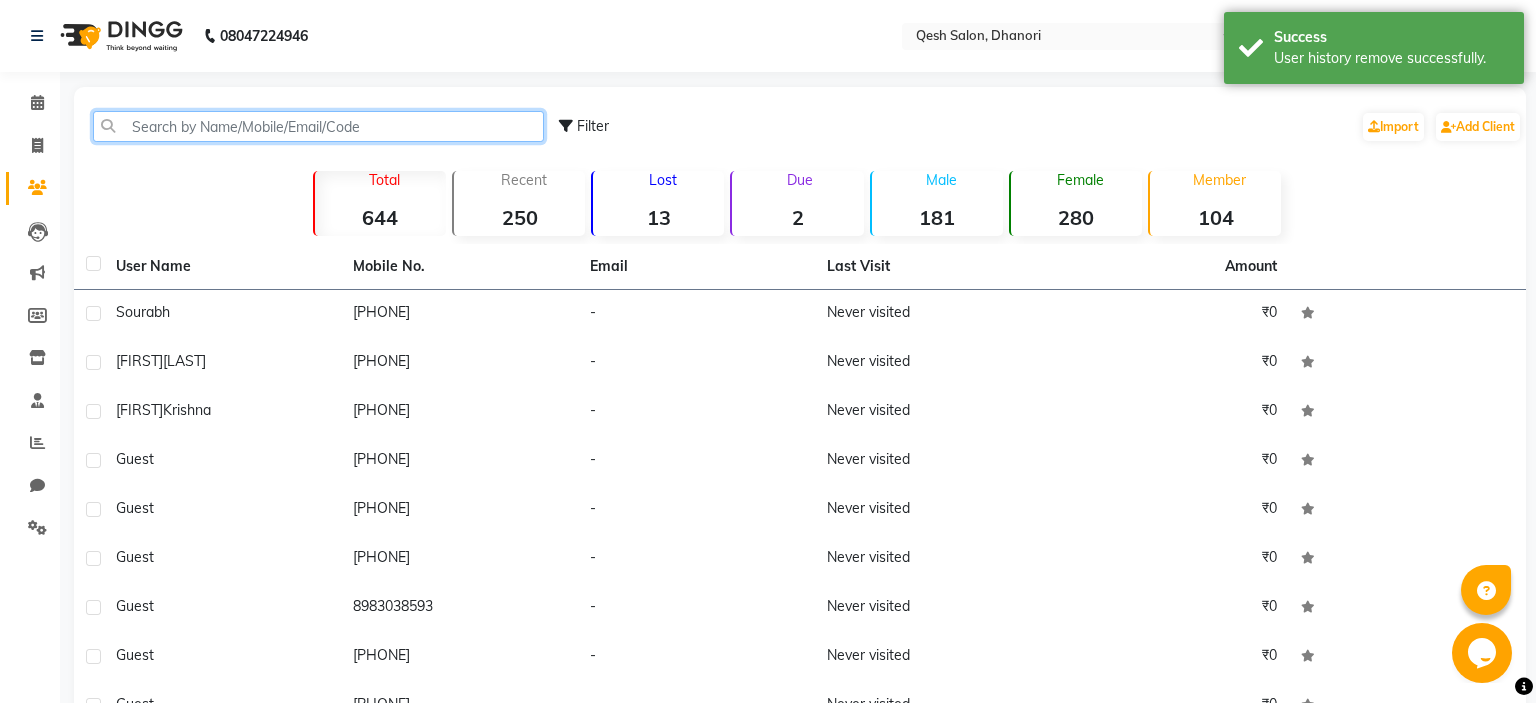 click 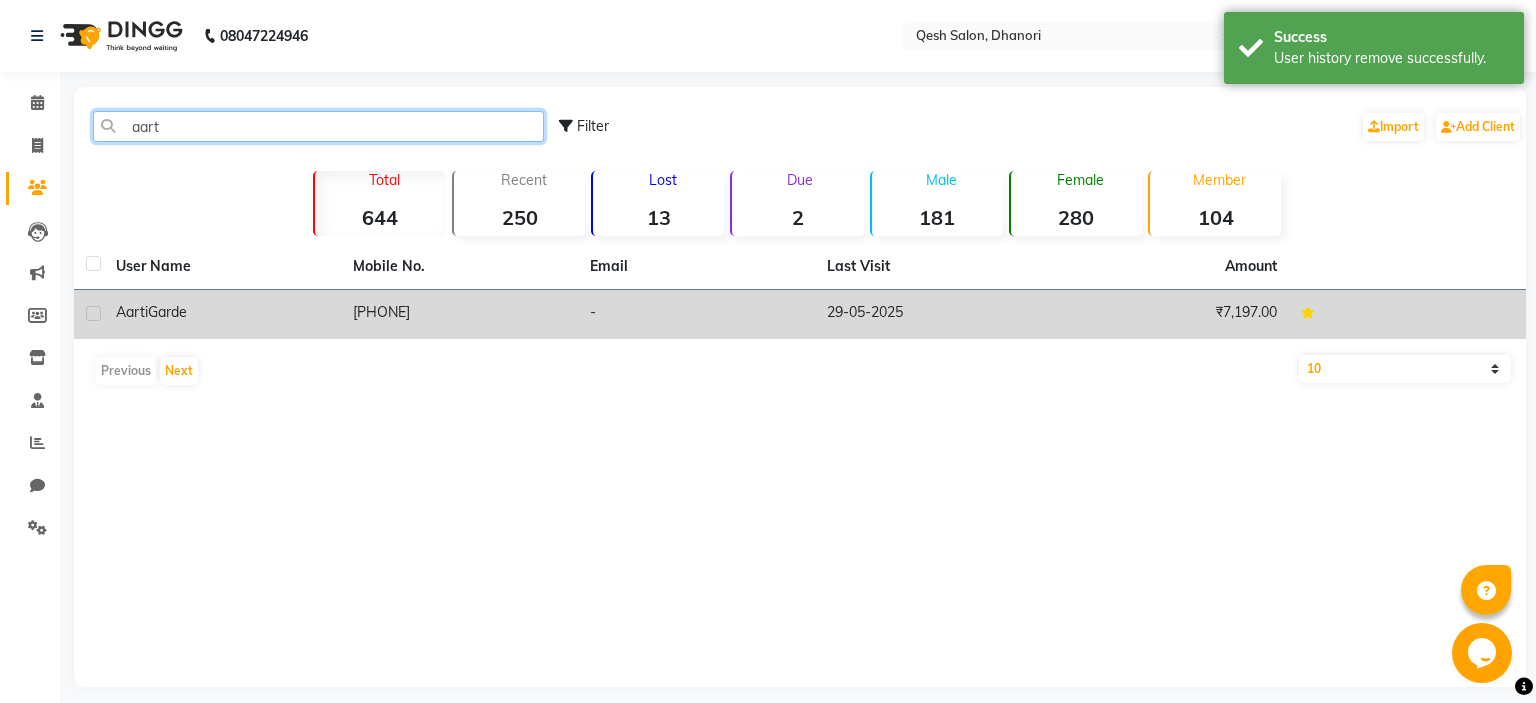 type on "aart" 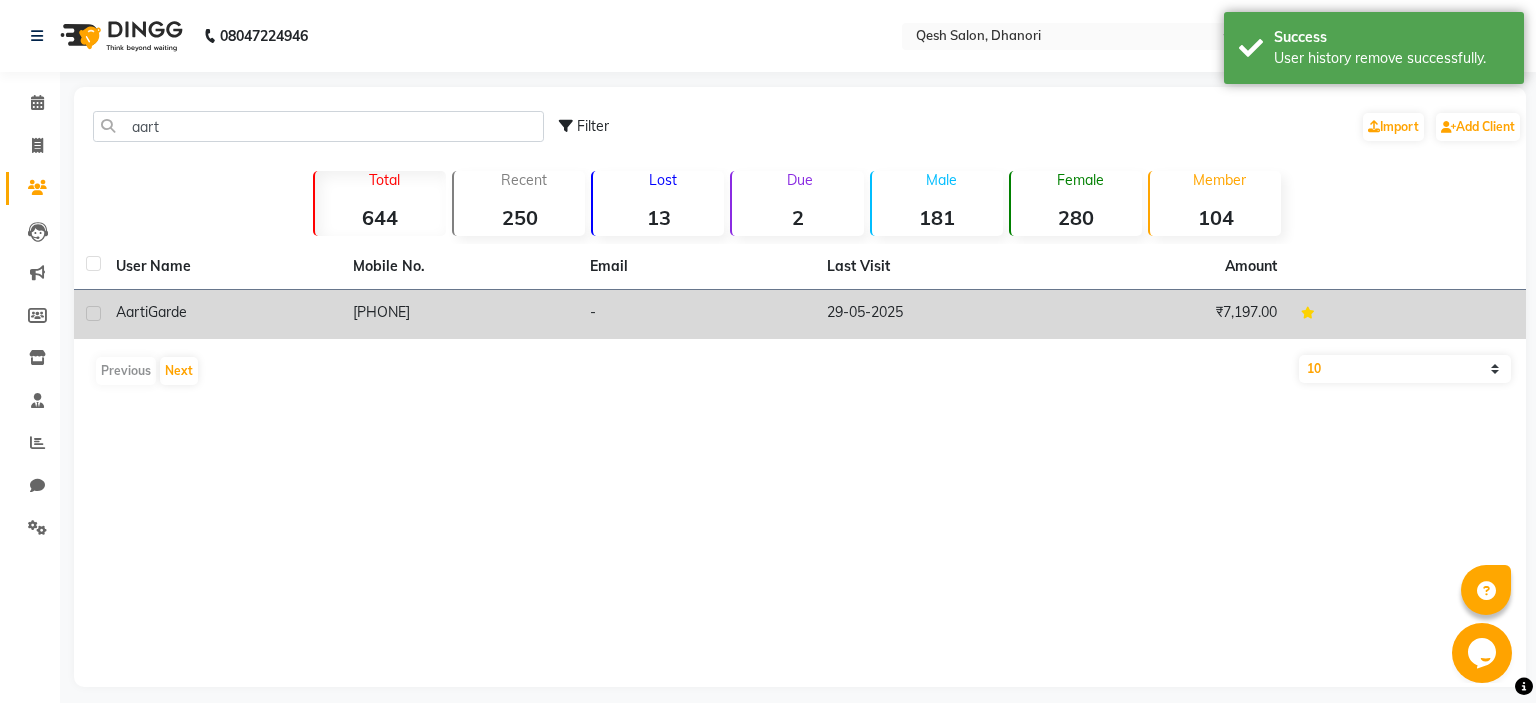 click on "[PHONE]" 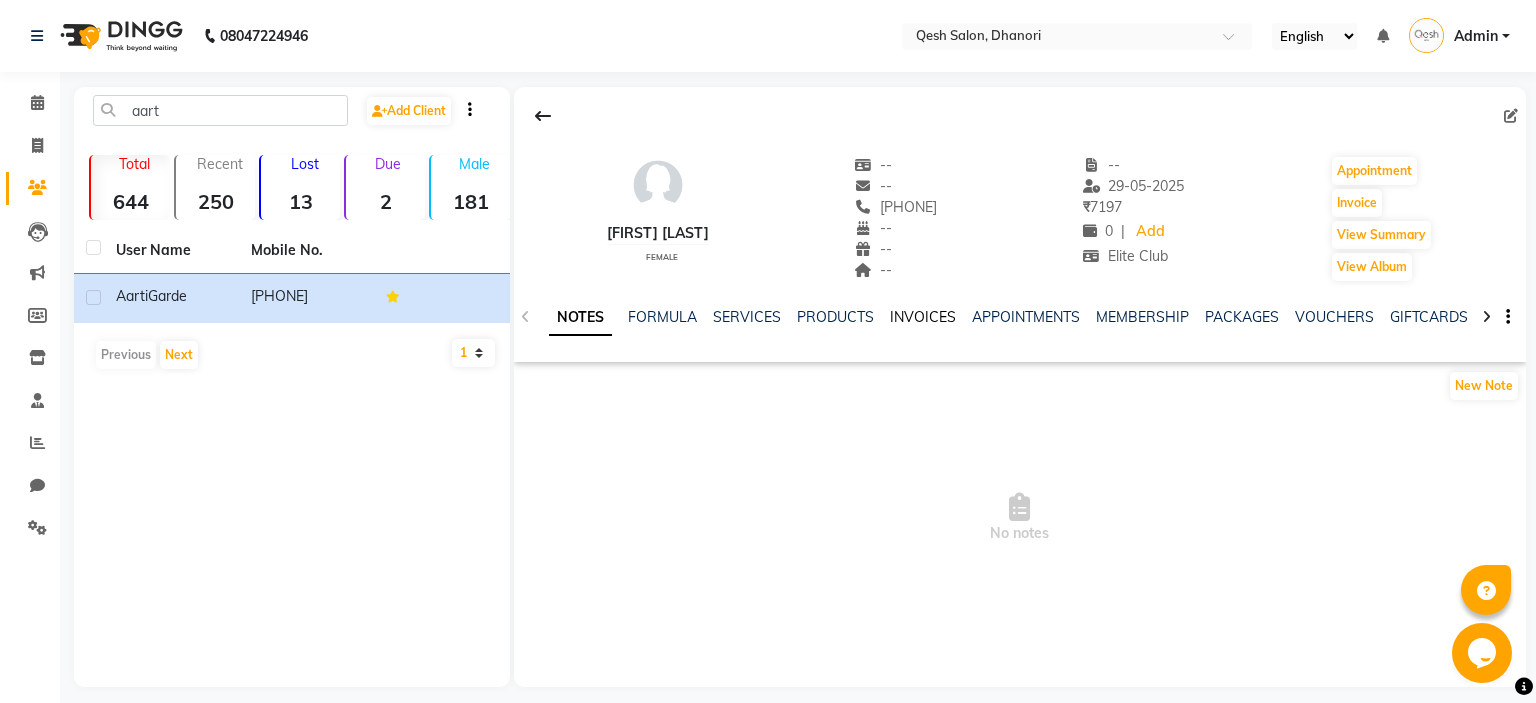 click on "INVOICES" 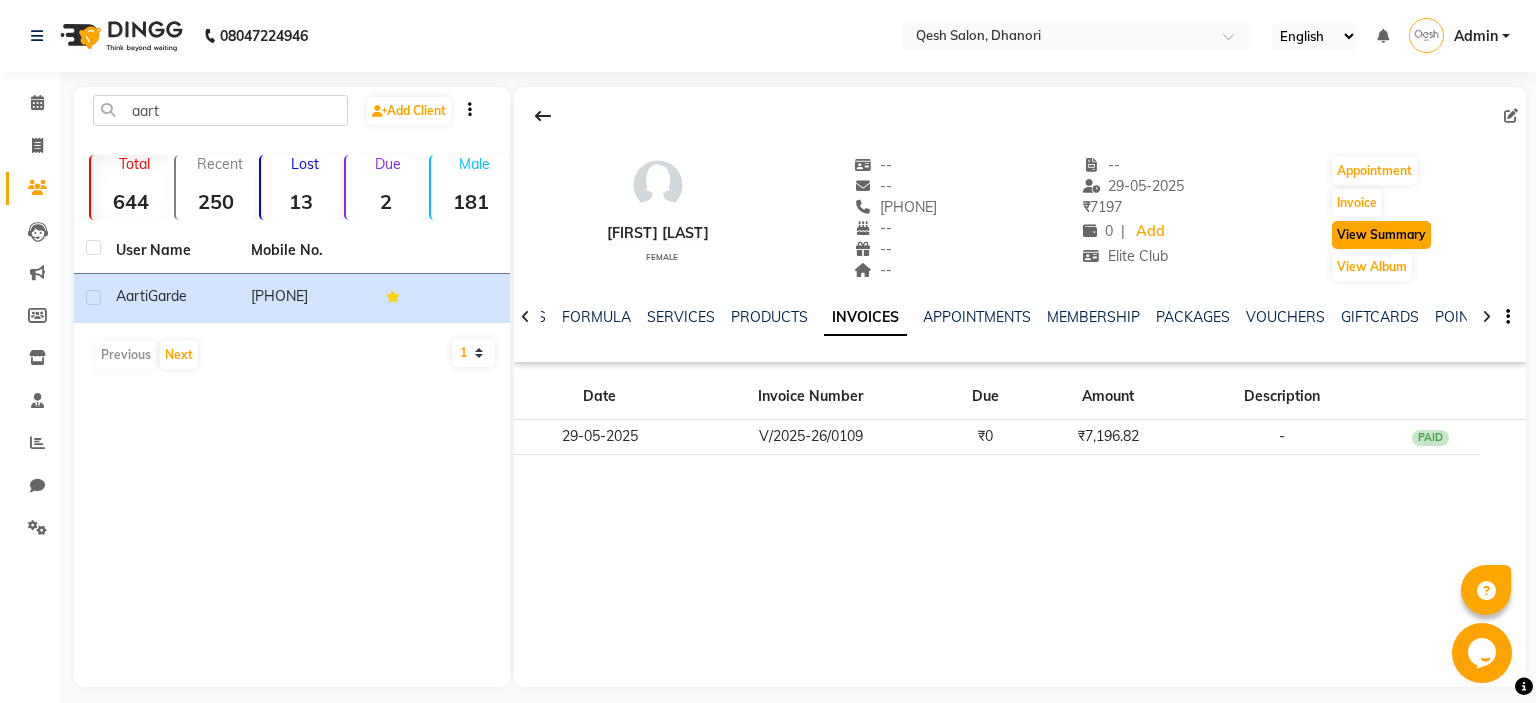 click on "View Summary" 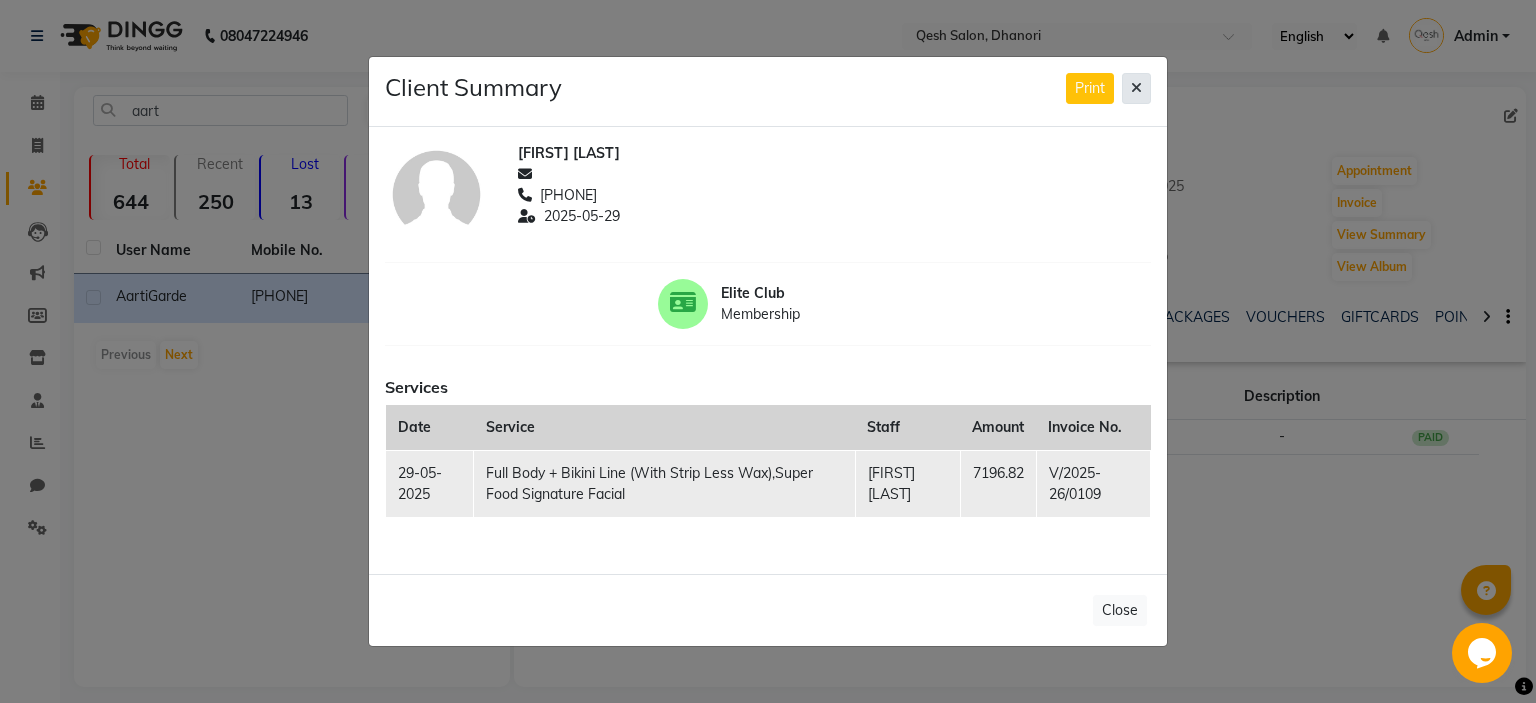 click 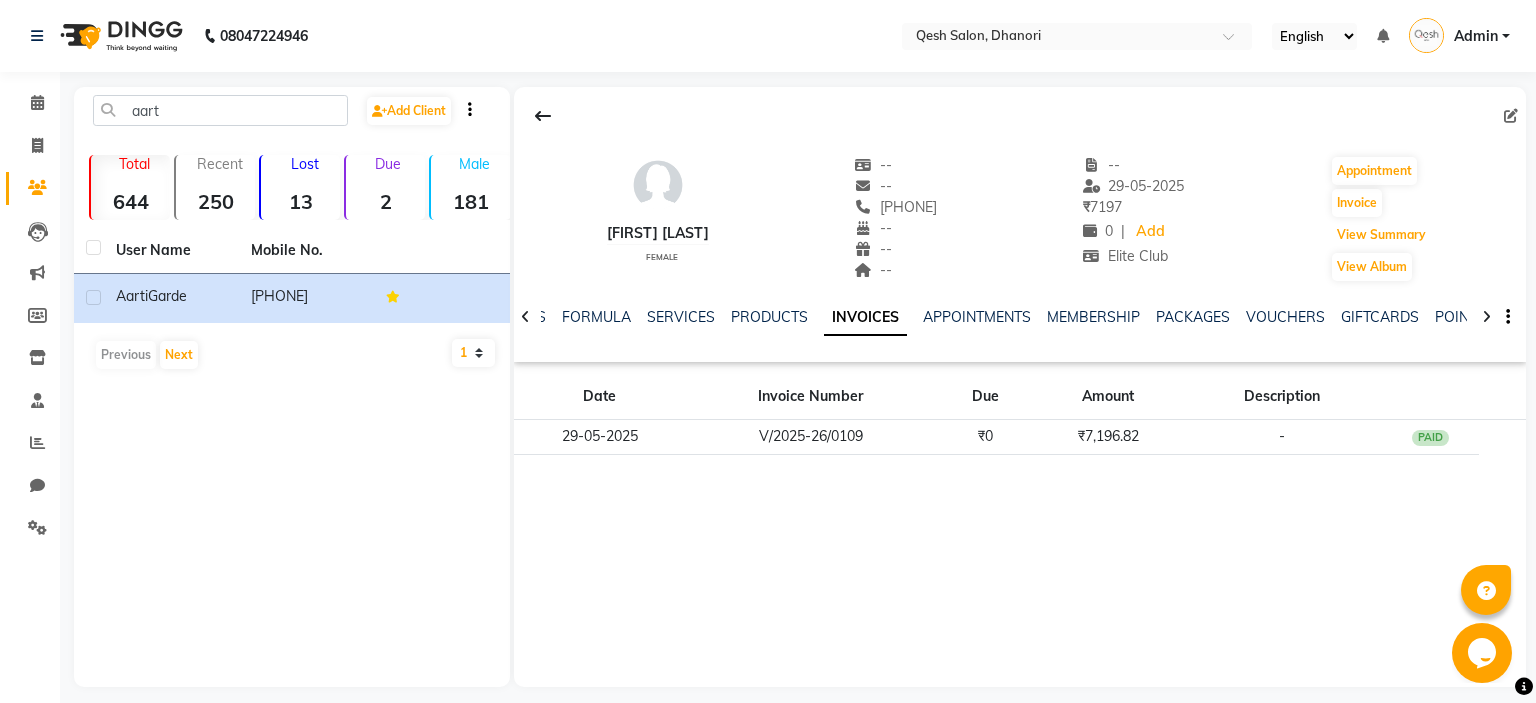type 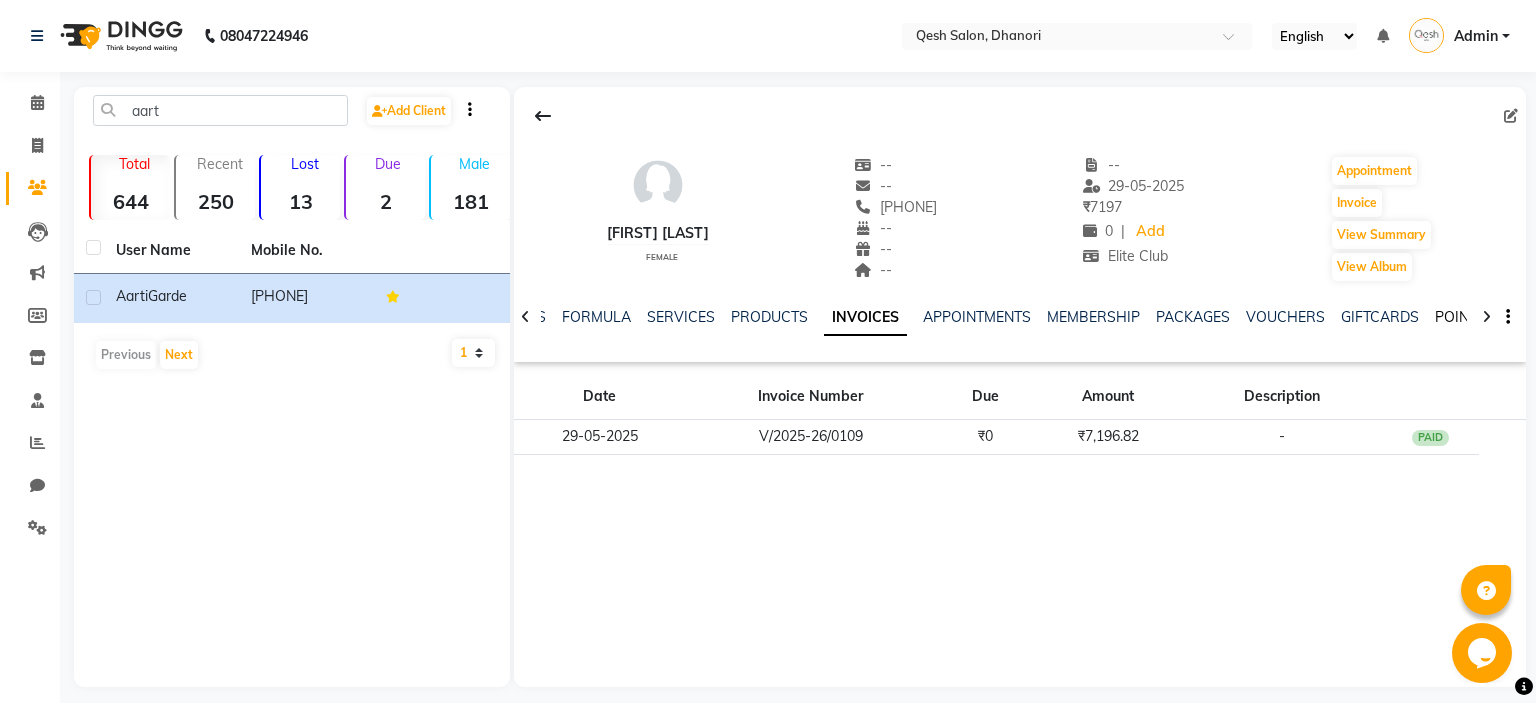 click on "POINTS" 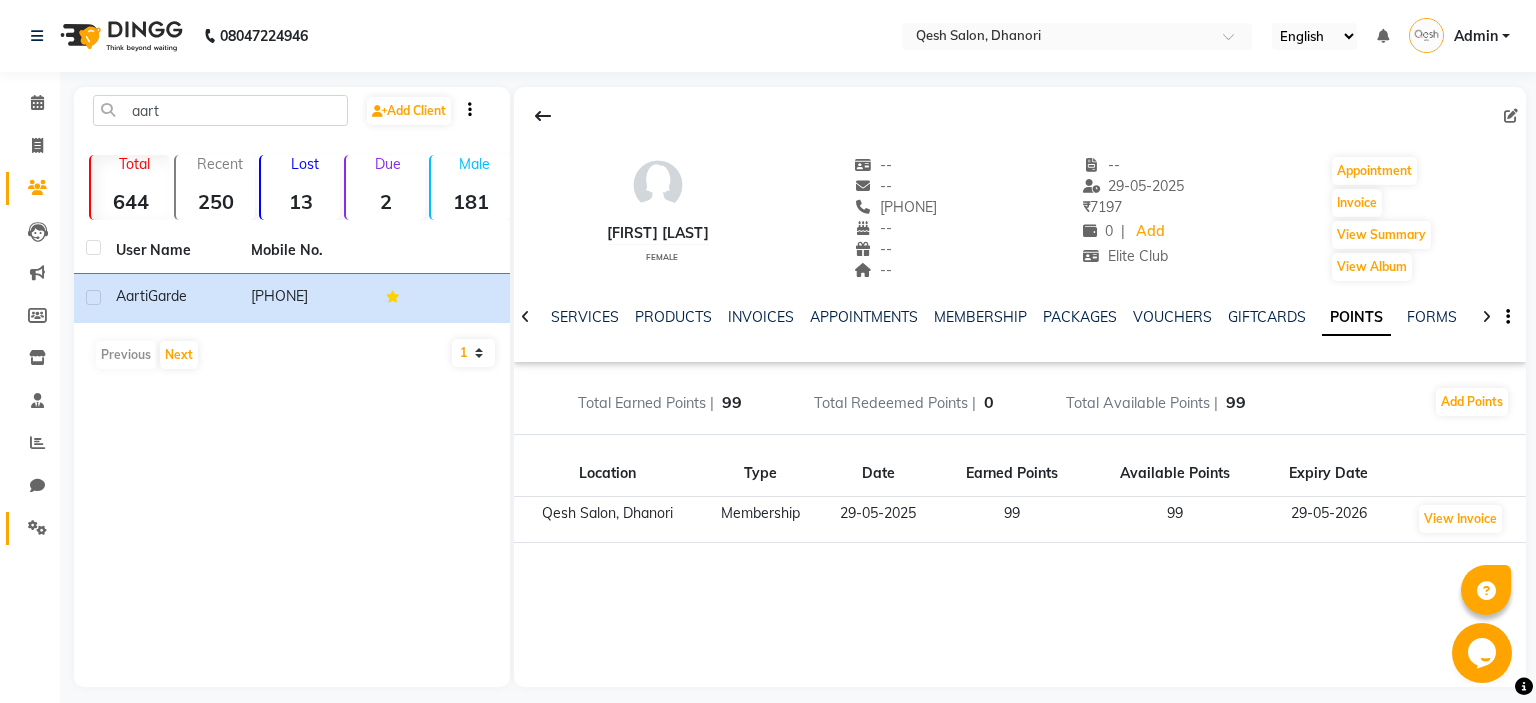 click on "Settings" 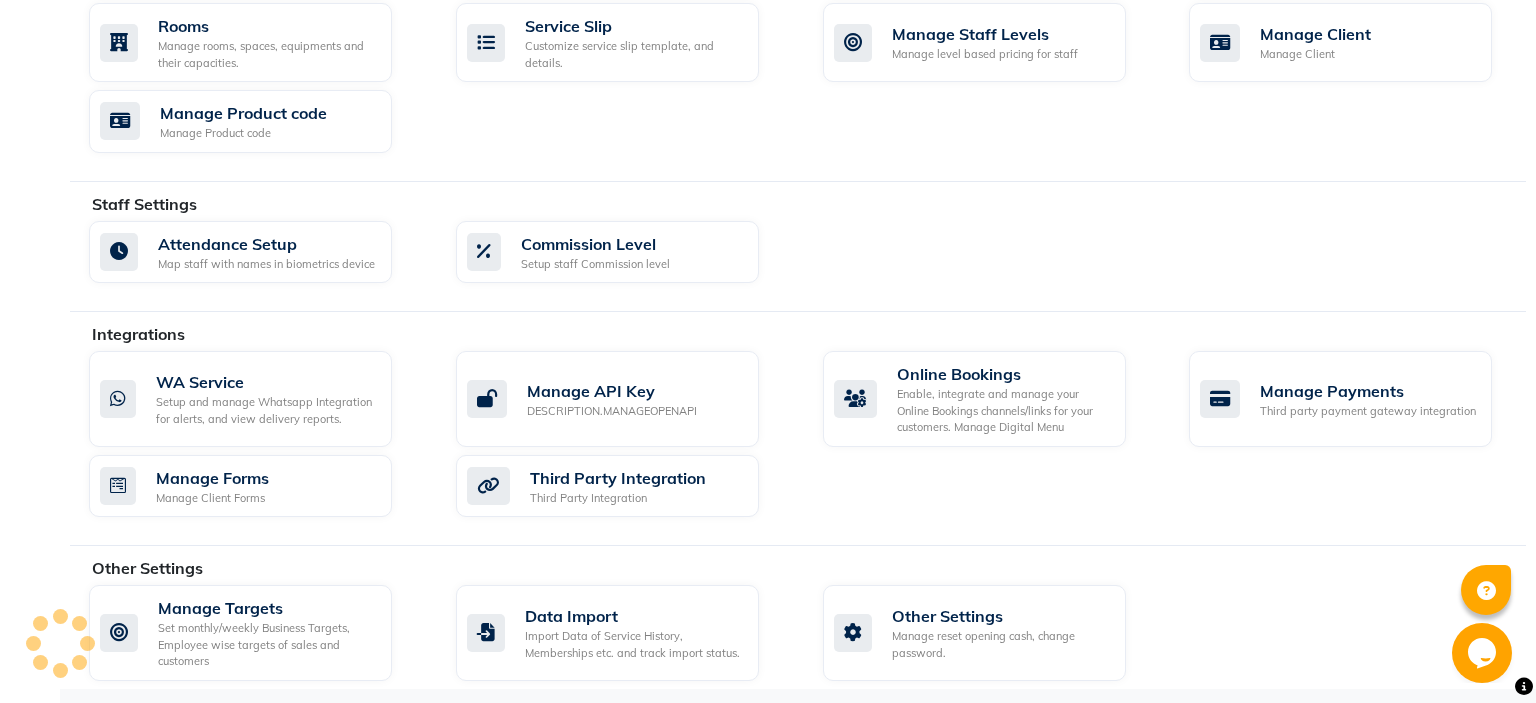 scroll, scrollTop: 918, scrollLeft: 0, axis: vertical 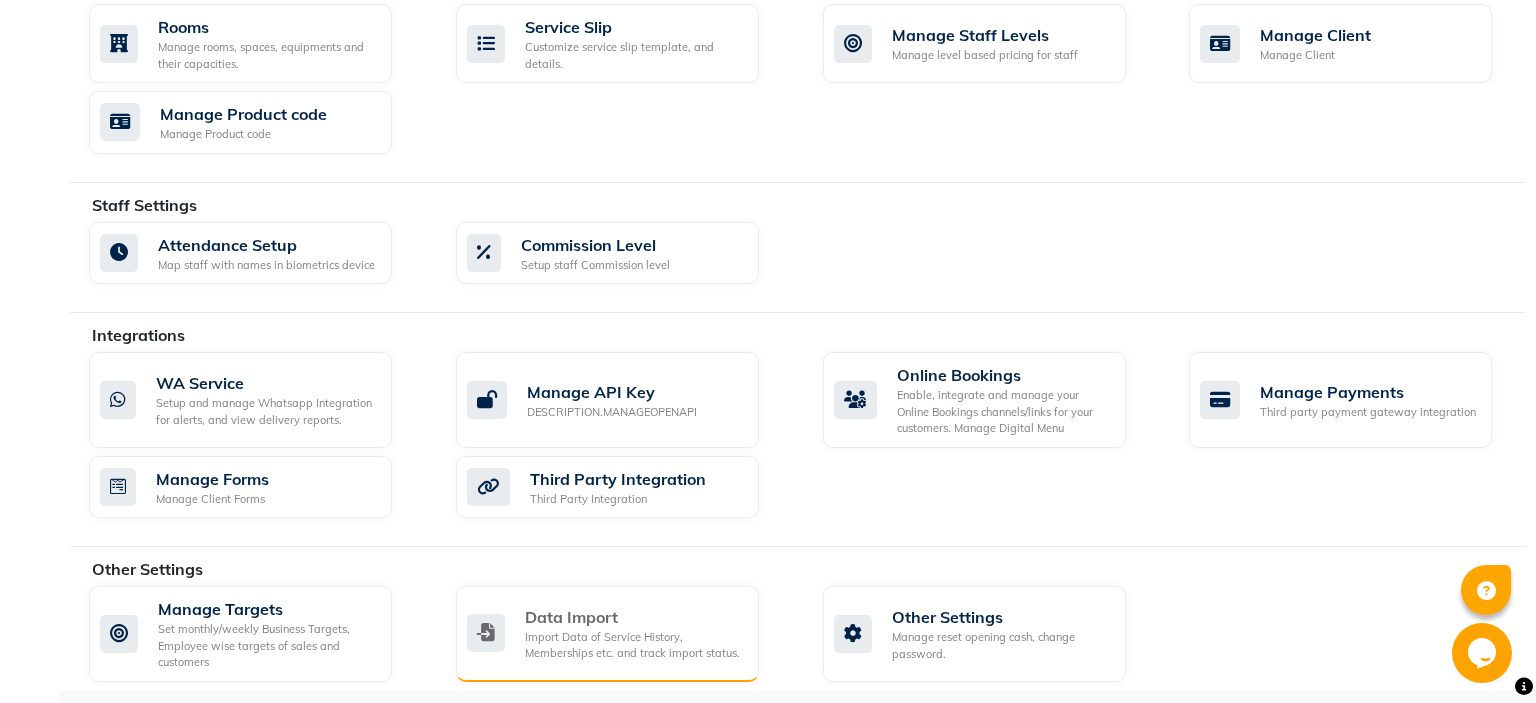 click on "Import Data of Service History, Memberships etc. and track import status." 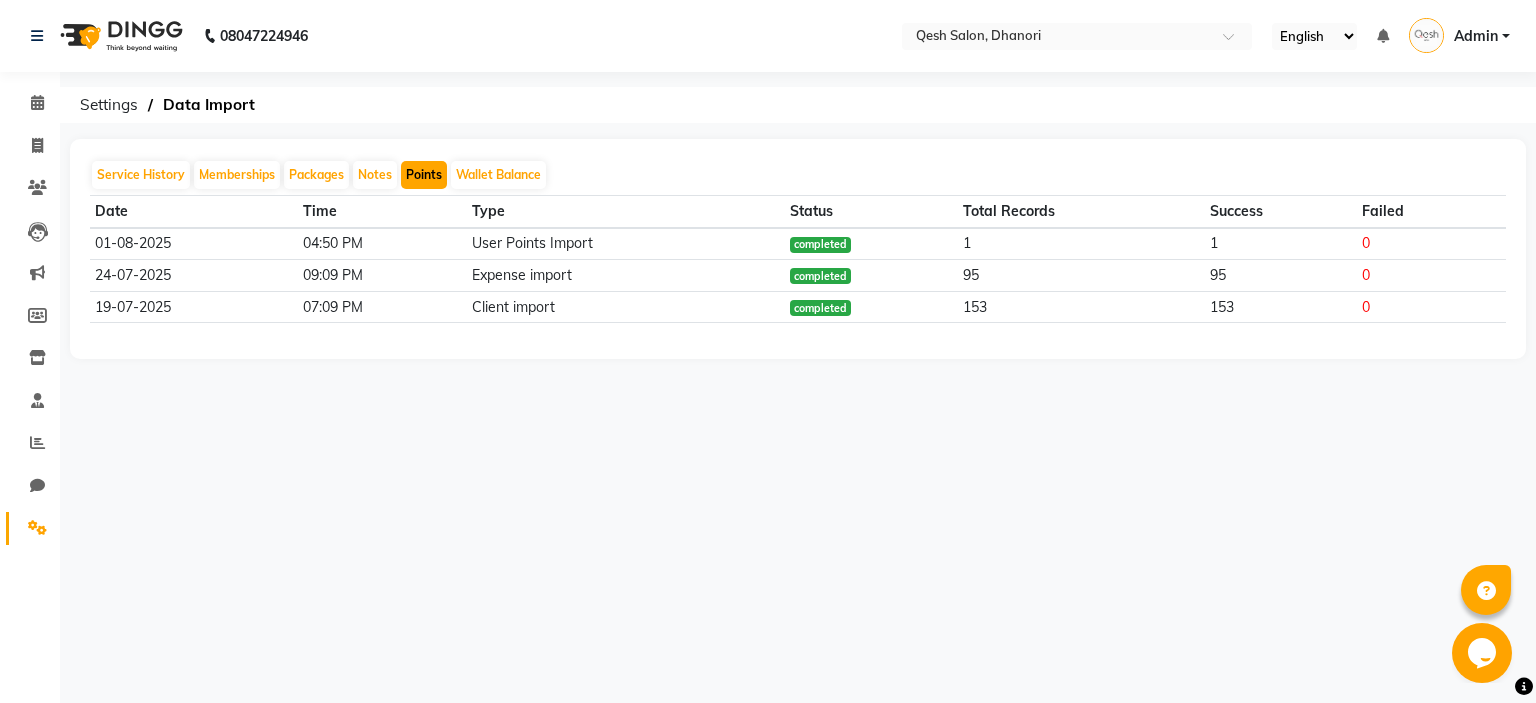 click on "Points" 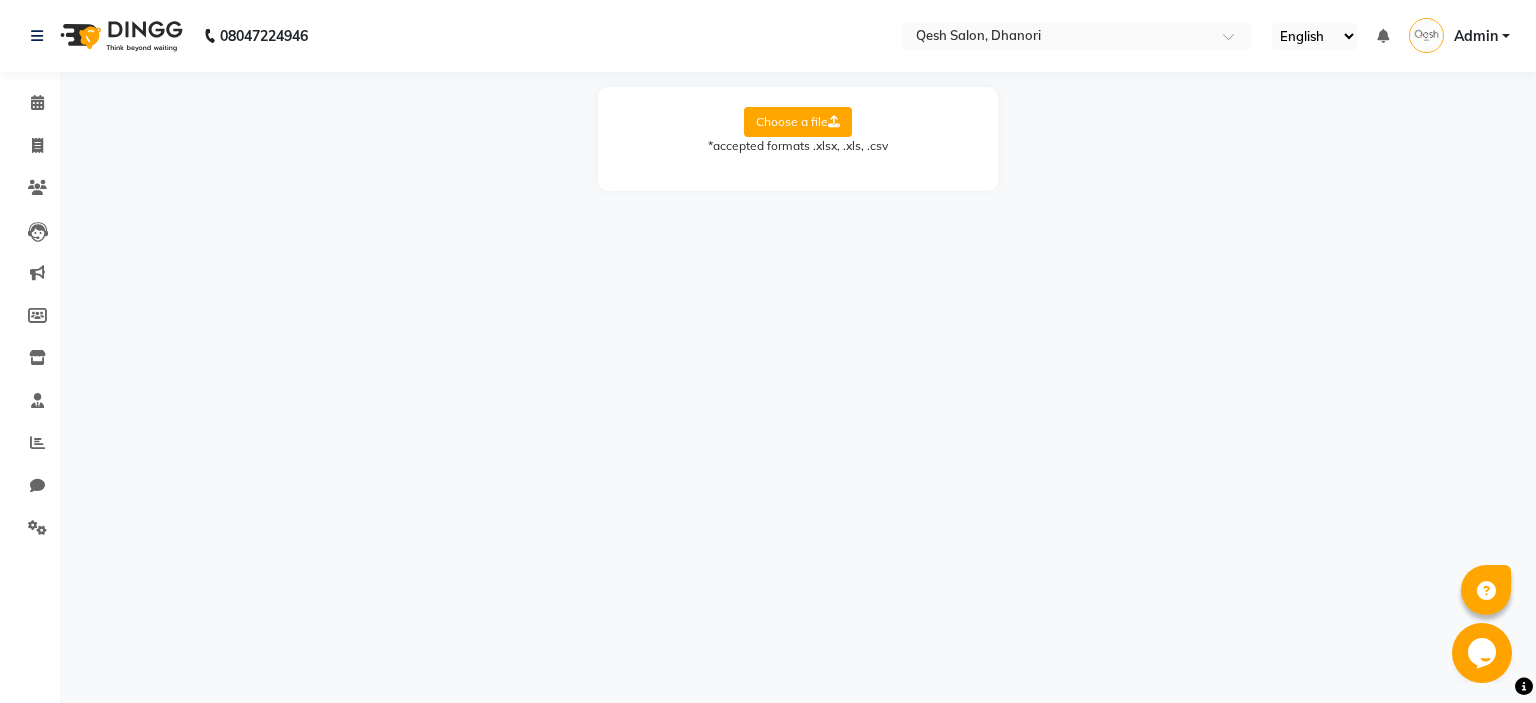 click on "Choose a file" 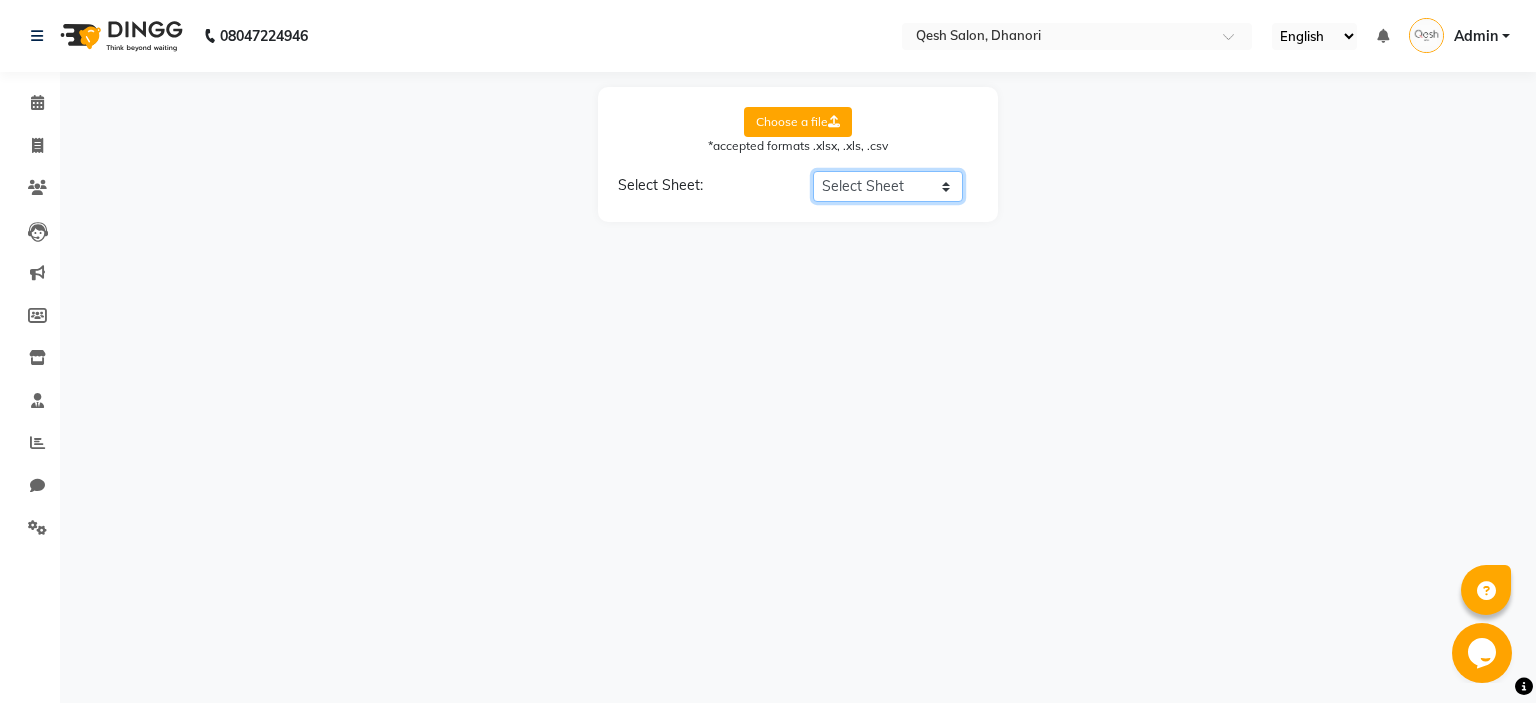 click on "Select Sheet New" 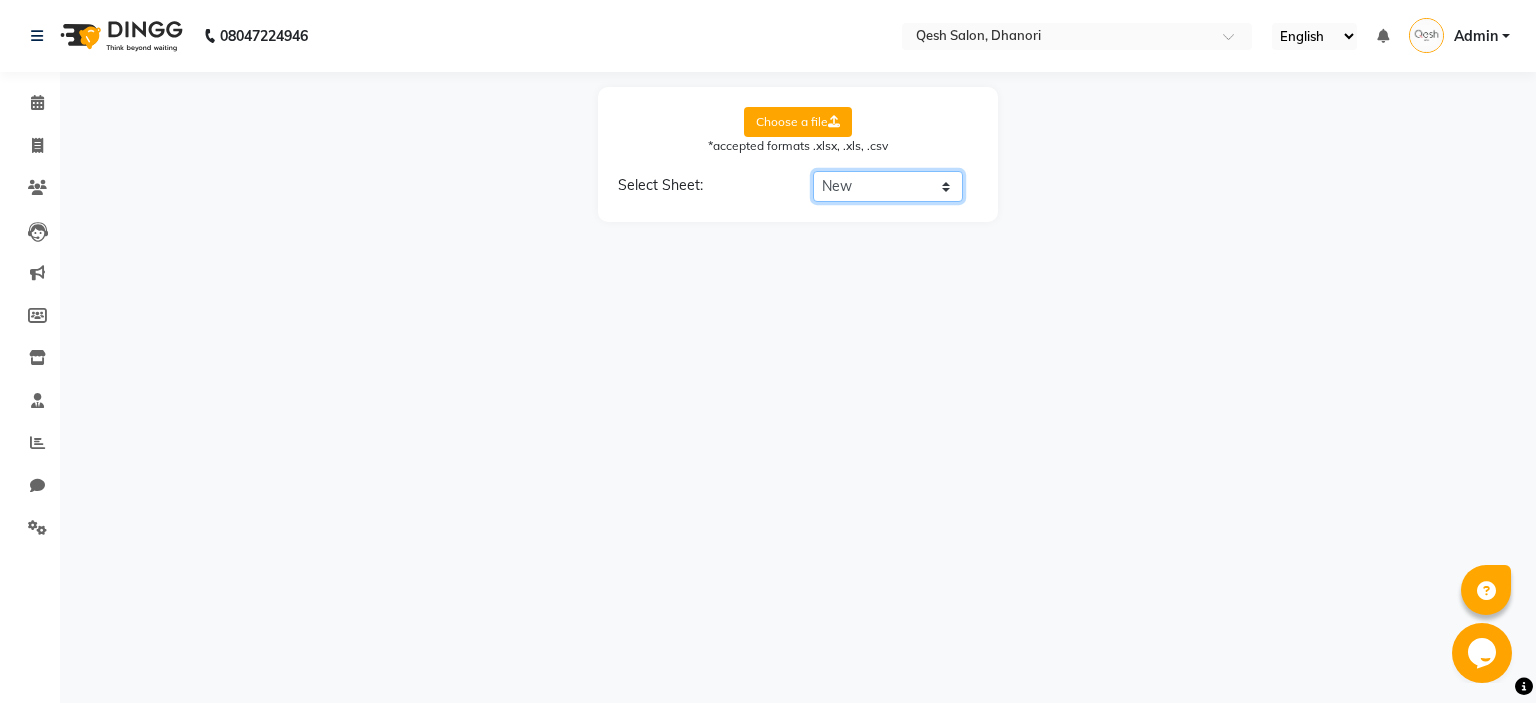 click on "New" 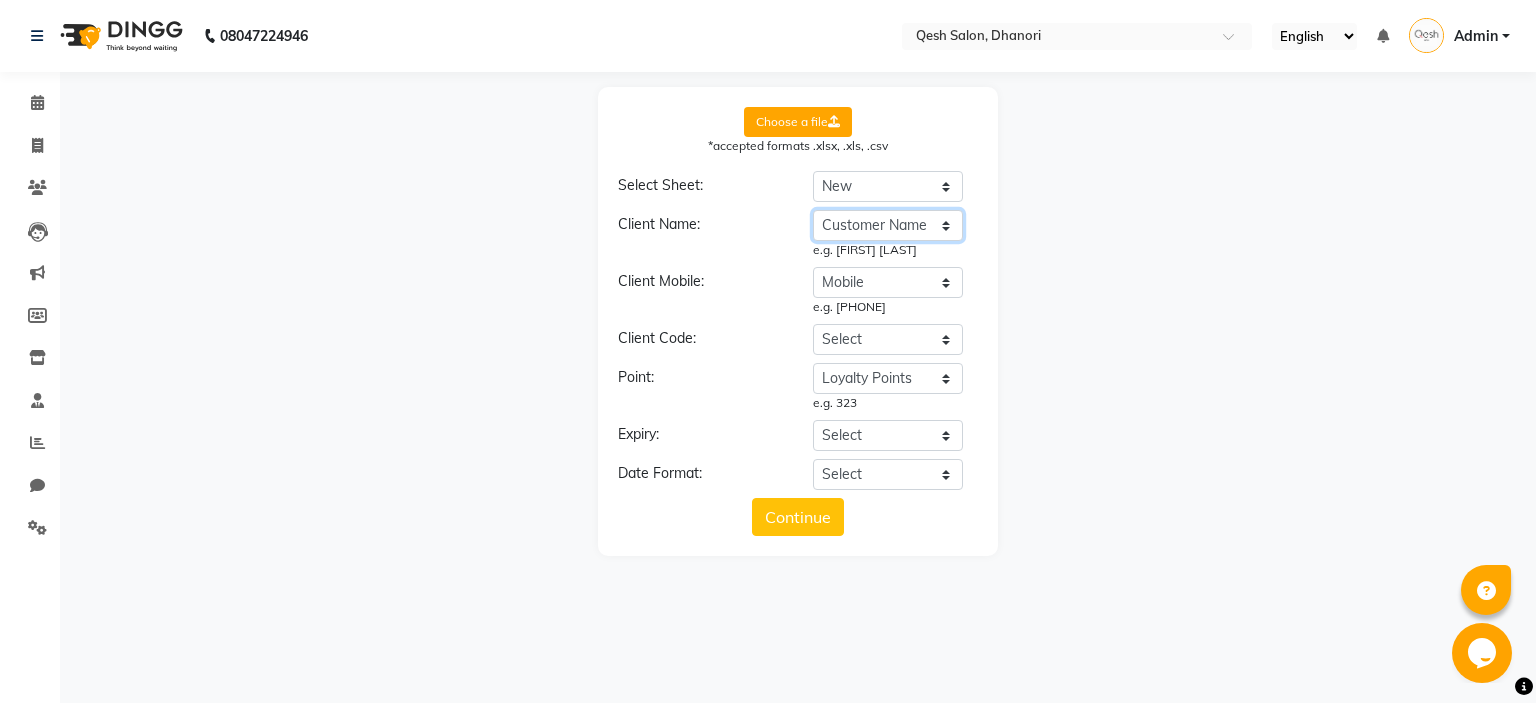 click on "Select Customer Name Mobile Loyalty Points Expiring on" 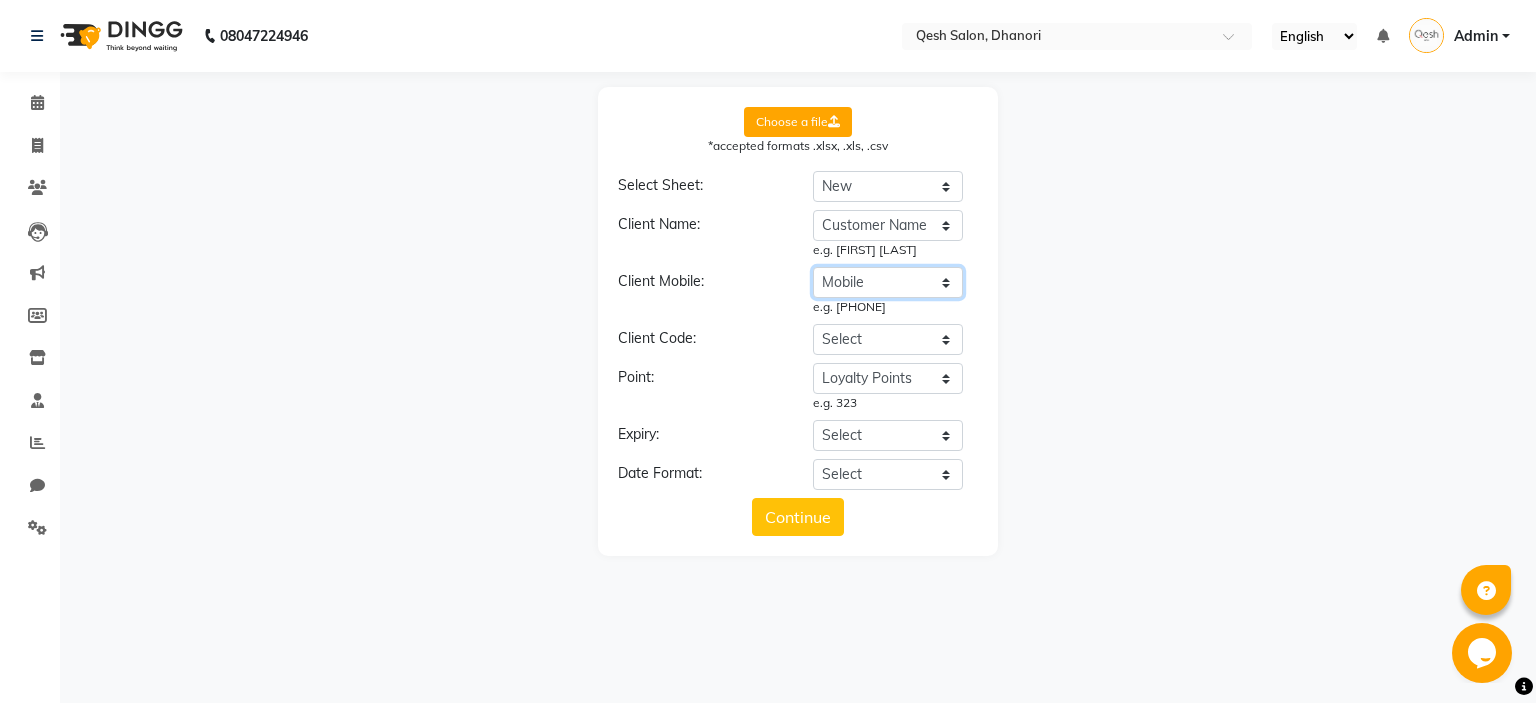 click on "Select Customer Name Mobile Loyalty Points Expiring on" 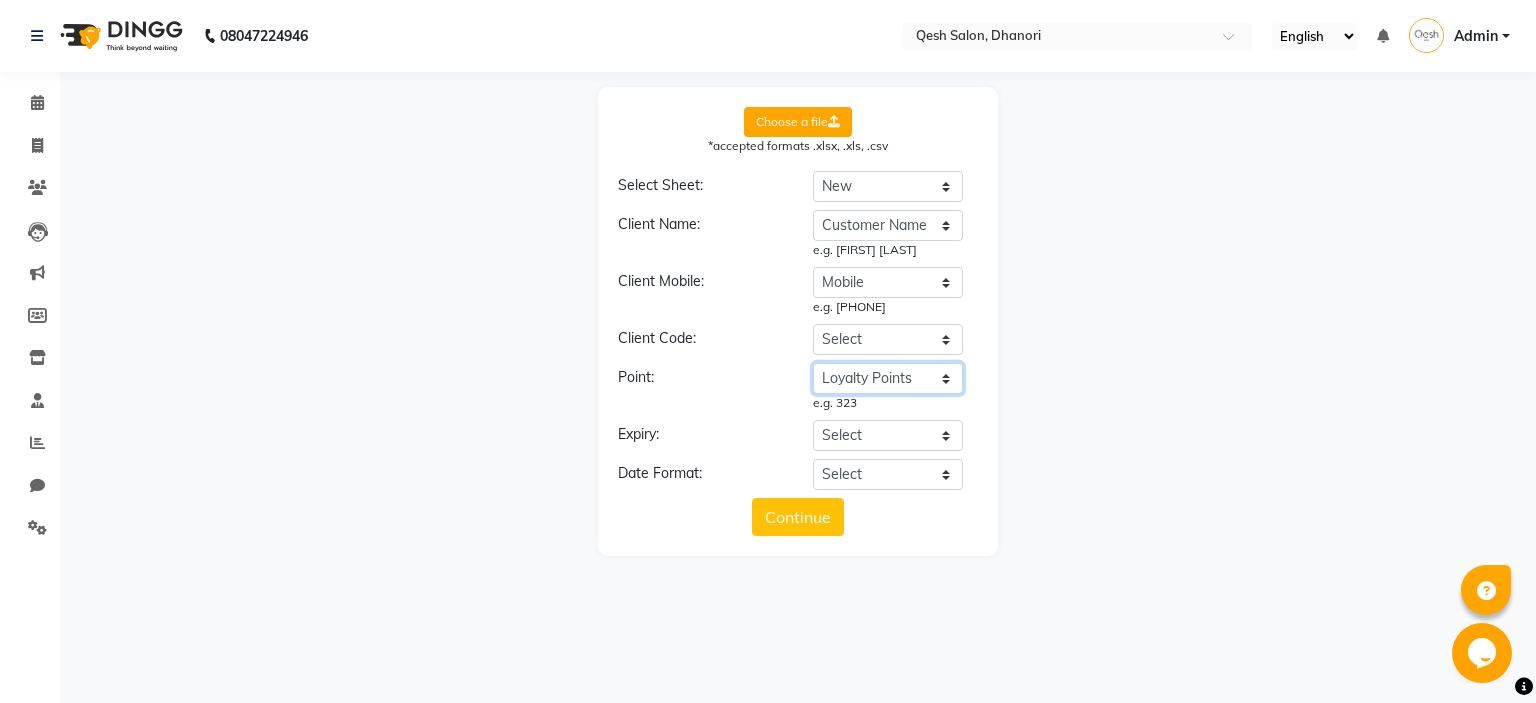 click on "Select Customer Name Mobile Loyalty Points Expiring on" 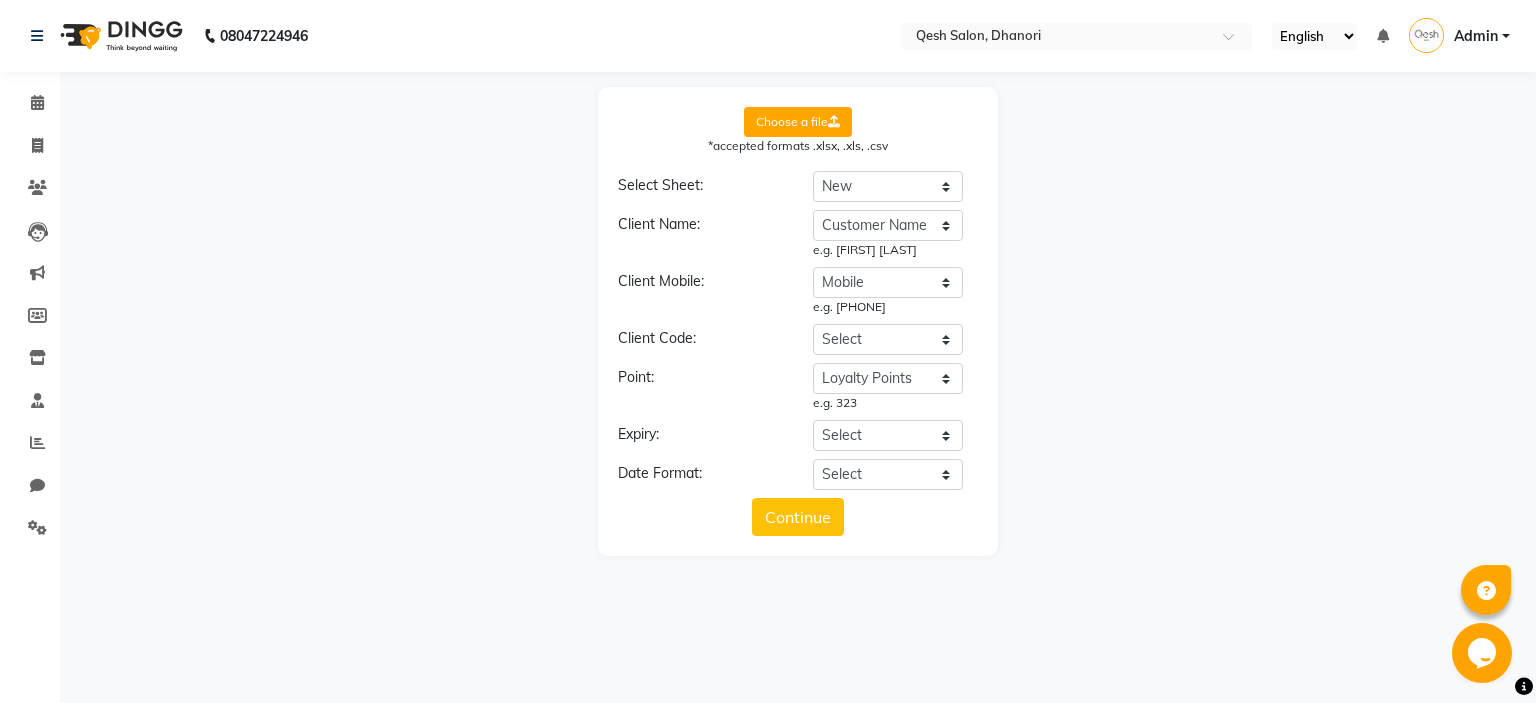 click on "Choose a file *accepted formats .xlsx, .xls, .csv Select Sheet: Select Sheet New Client Name: Select Customer Name Mobile Loyalty Points Expiring on e.g. [FIRST] [LAST] Client Mobile: Select Customer Name Mobile Loyalty Points Expiring on e.g. [PHONE] Client Code: Select Customer Name Mobile Loyalty Points Expiring on Point: Select Customer Name Mobile Loyalty Points Expiring on e.g. 323 Expiry: Select Customer Name Mobile Loyalty Points Expiring on Date Format: Select YYYY-MM-DD MM-DD-YYYY DD-MM-YYYY MMMM Do, YYYY M/D/YYYY D/M/YYYY MMM Do YY MM/DD/YYYY DD/MM/YYYY Excel Date Continue" 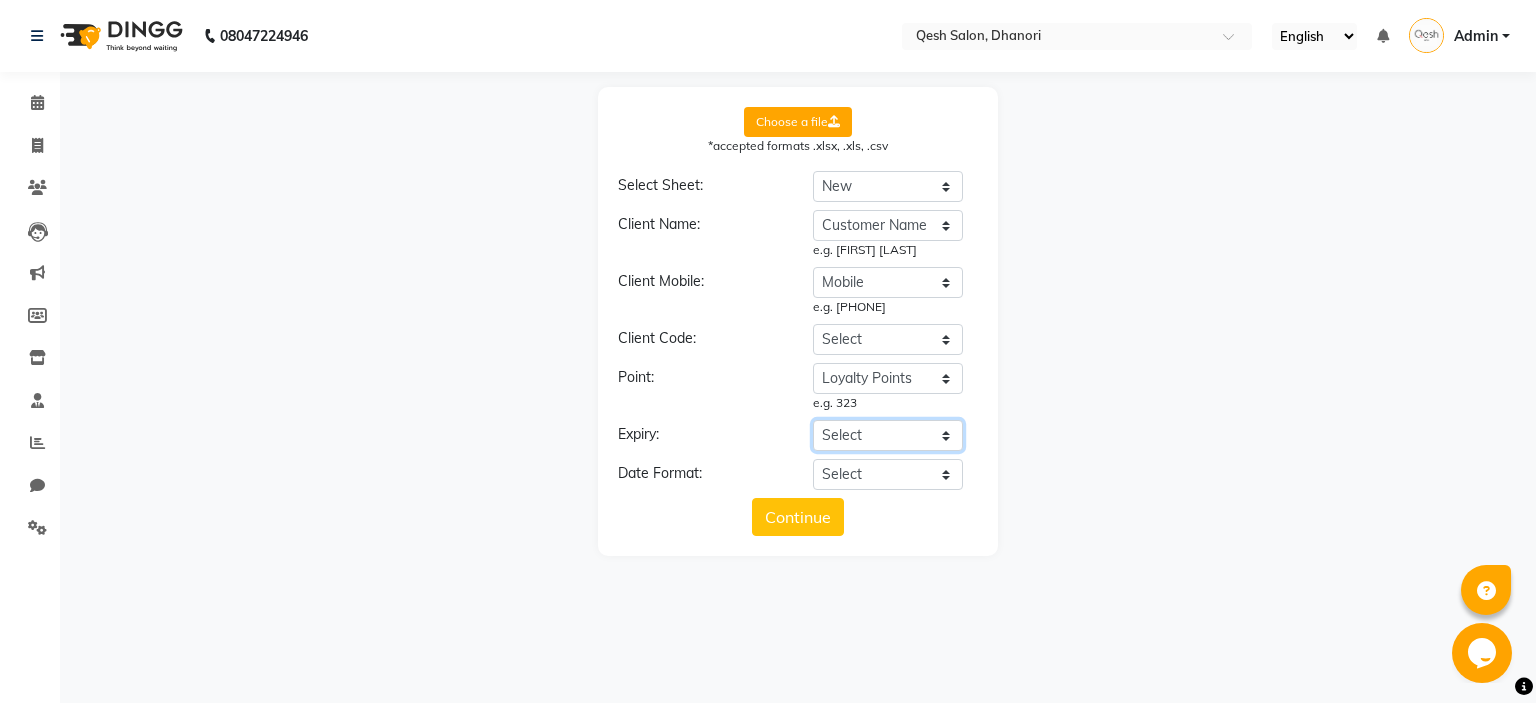 click on "Select Customer Name Mobile Loyalty Points Expiring on" 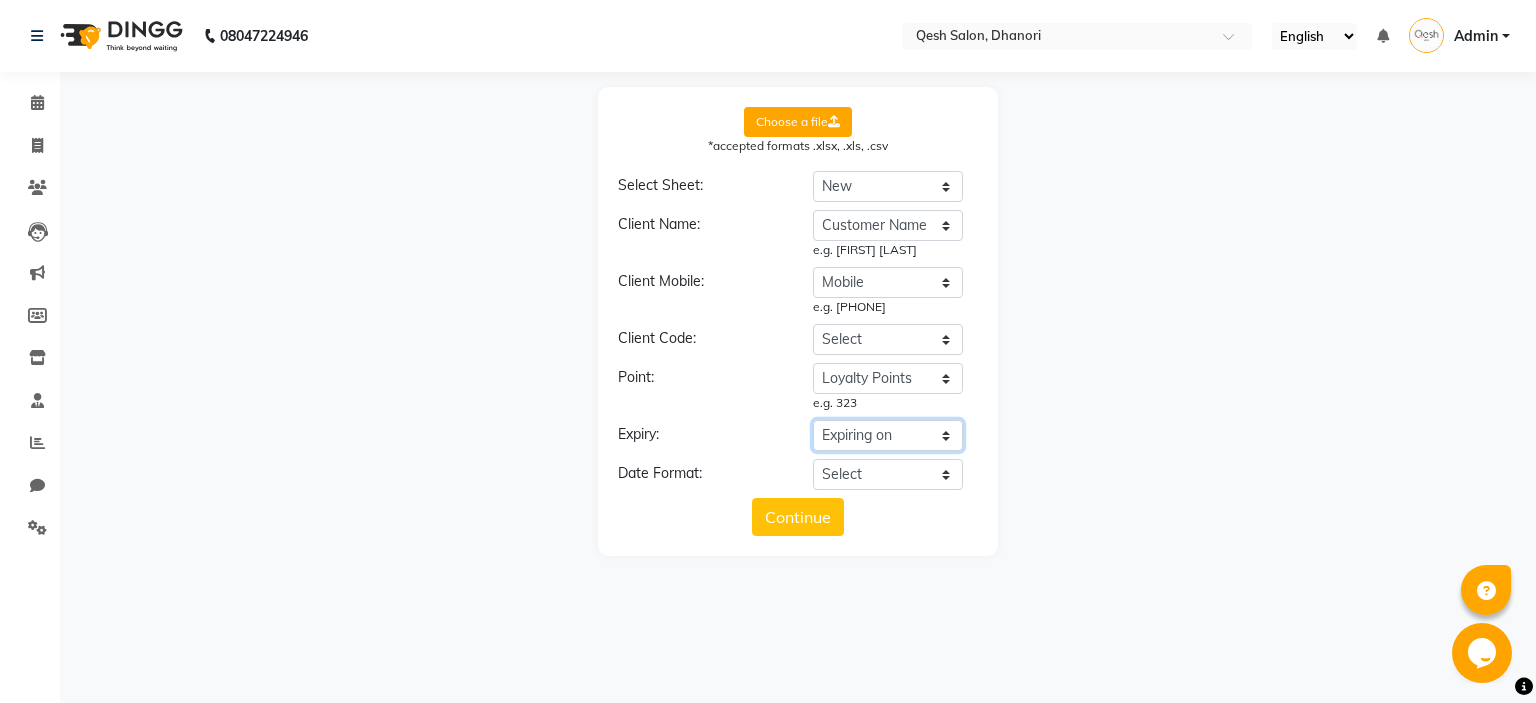 click on "Expiring on" 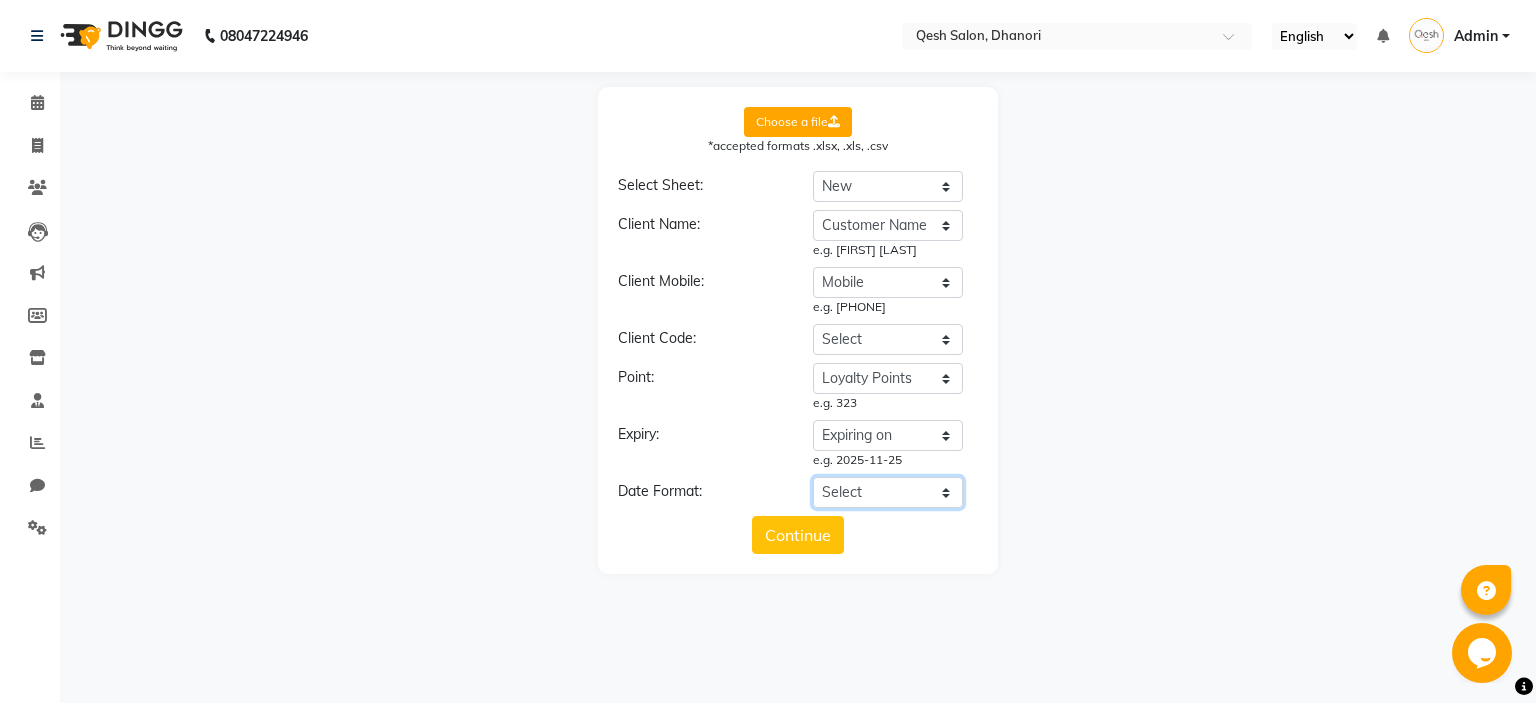 click on "Select YYYY-MM-DD MM-DD-YYYY DD-MM-YYYY MMMM Do, YYYY M/D/YYYY D/M/YYYY MMM Do YY MM/DD/YYYY DD/MM/YYYY Excel Date" 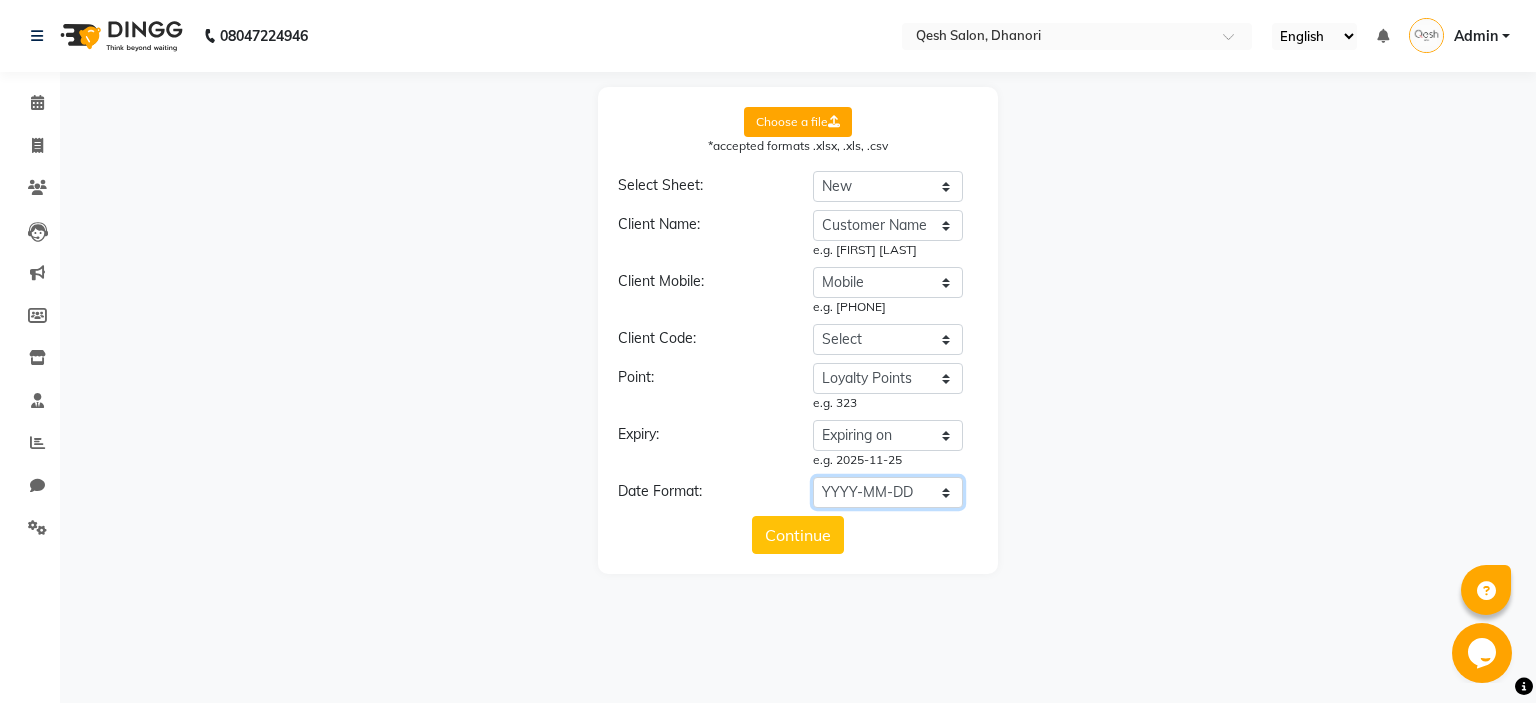 click on "YYYY-MM-DD" 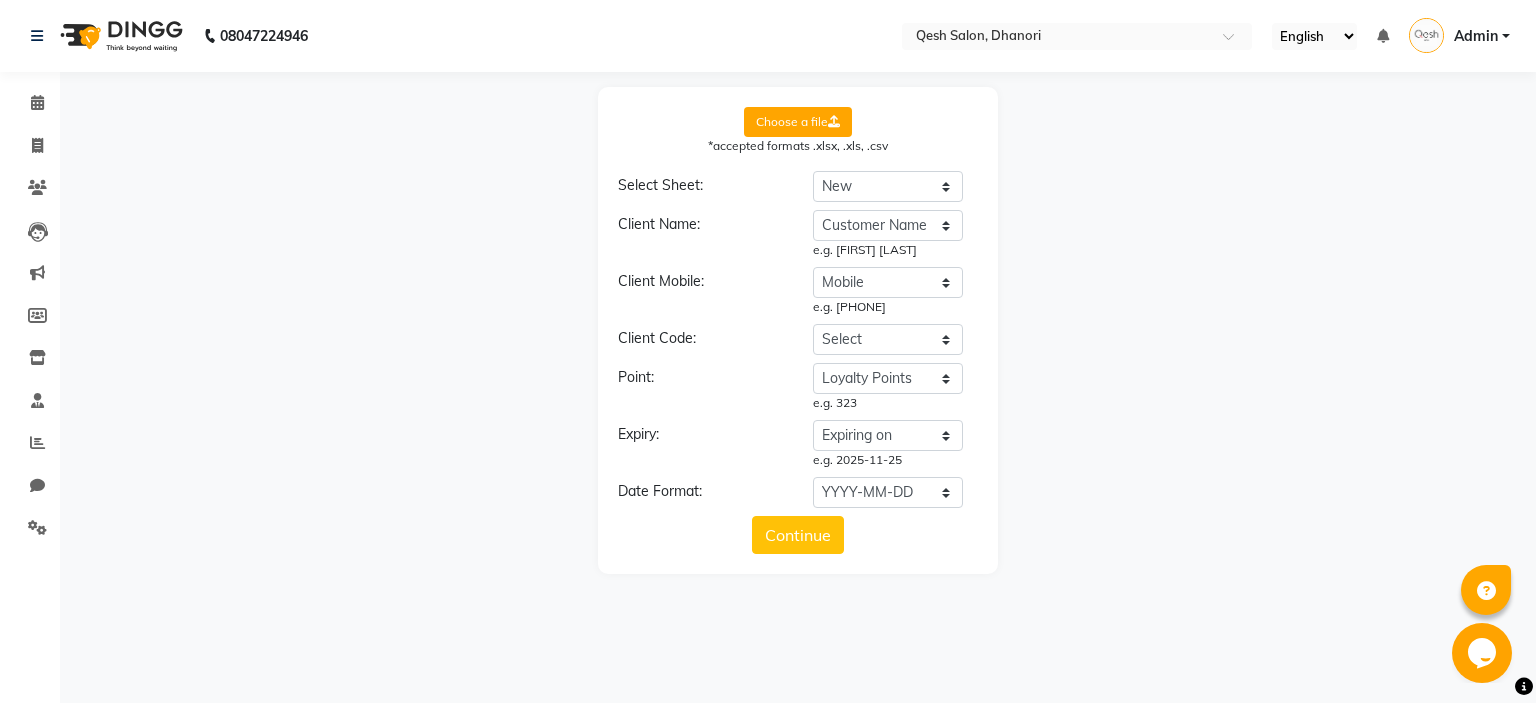click on "Choose a file *accepted formats .xlsx, .xls, .csv Select Sheet: Select Sheet New Client Name: Select Customer Name Mobile Loyalty Points Expiring on e.g. [FIRST] [LAST] Client Mobile: Select Customer Name Mobile Loyalty Points Expiring on e.g. [PHONE] Client Code: Select Customer Name Mobile Loyalty Points Expiring on Point: Select Customer Name Mobile Loyalty Points Expiring on e.g. 323 Expiry: Select Customer Name Mobile Loyalty Points Expiring on e.g. 2025-11-25 Date Format: Select YYYY-MM-DD MM-DD-YYYY DD-MM-YYYY MMMM Do, YYYY M/D/YYYY D/M/YYYY MMM Do YY MM/DD/YYYY DD/MM/YYYY Excel Date Continue" 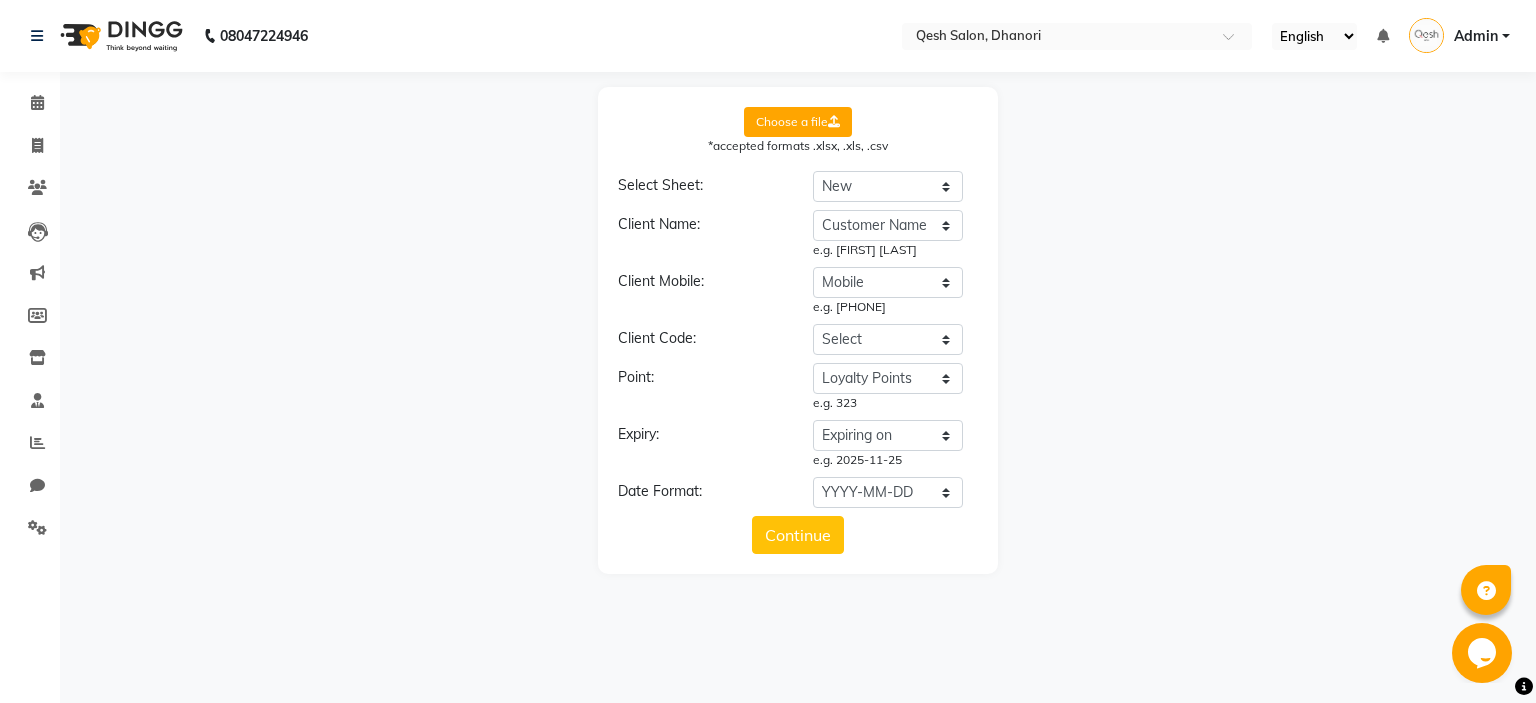 click on "Continue" 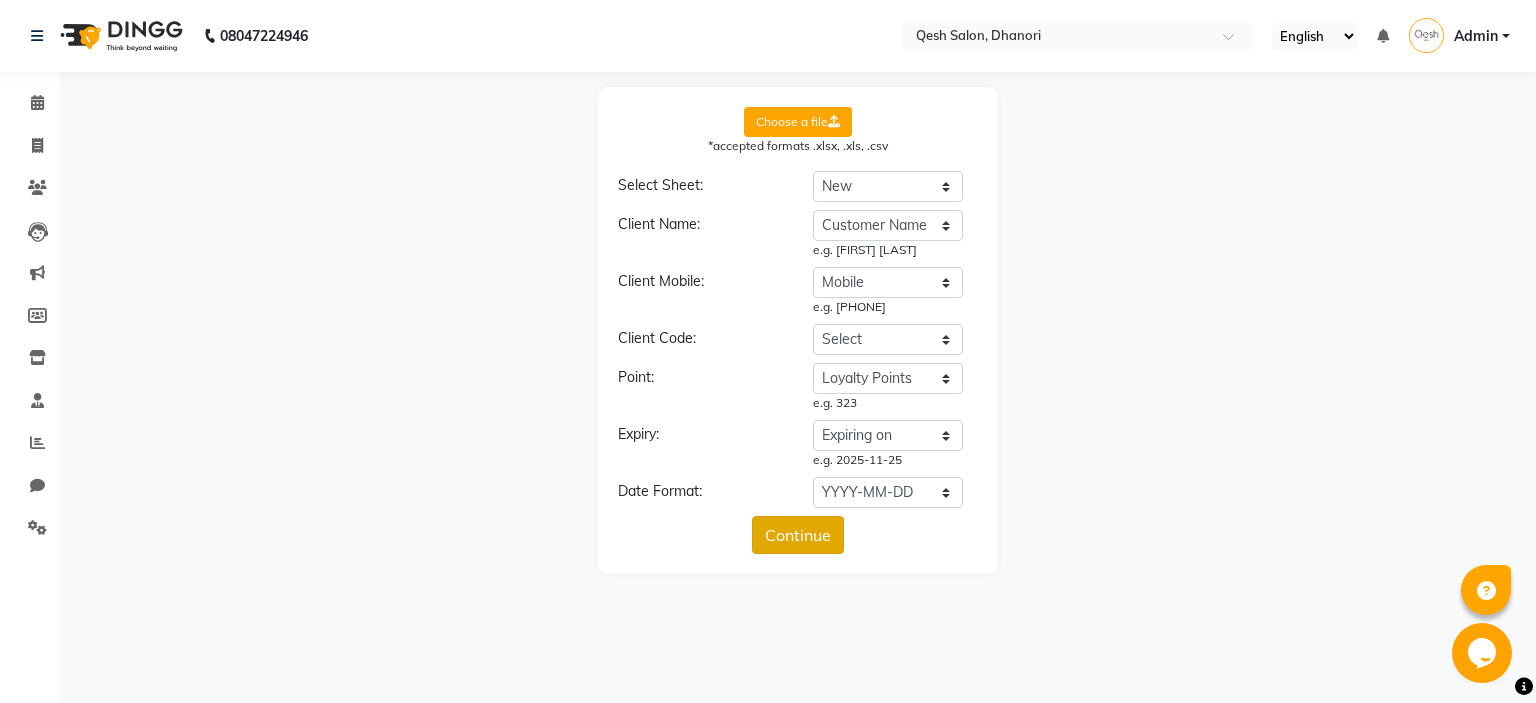 click on "Continue" 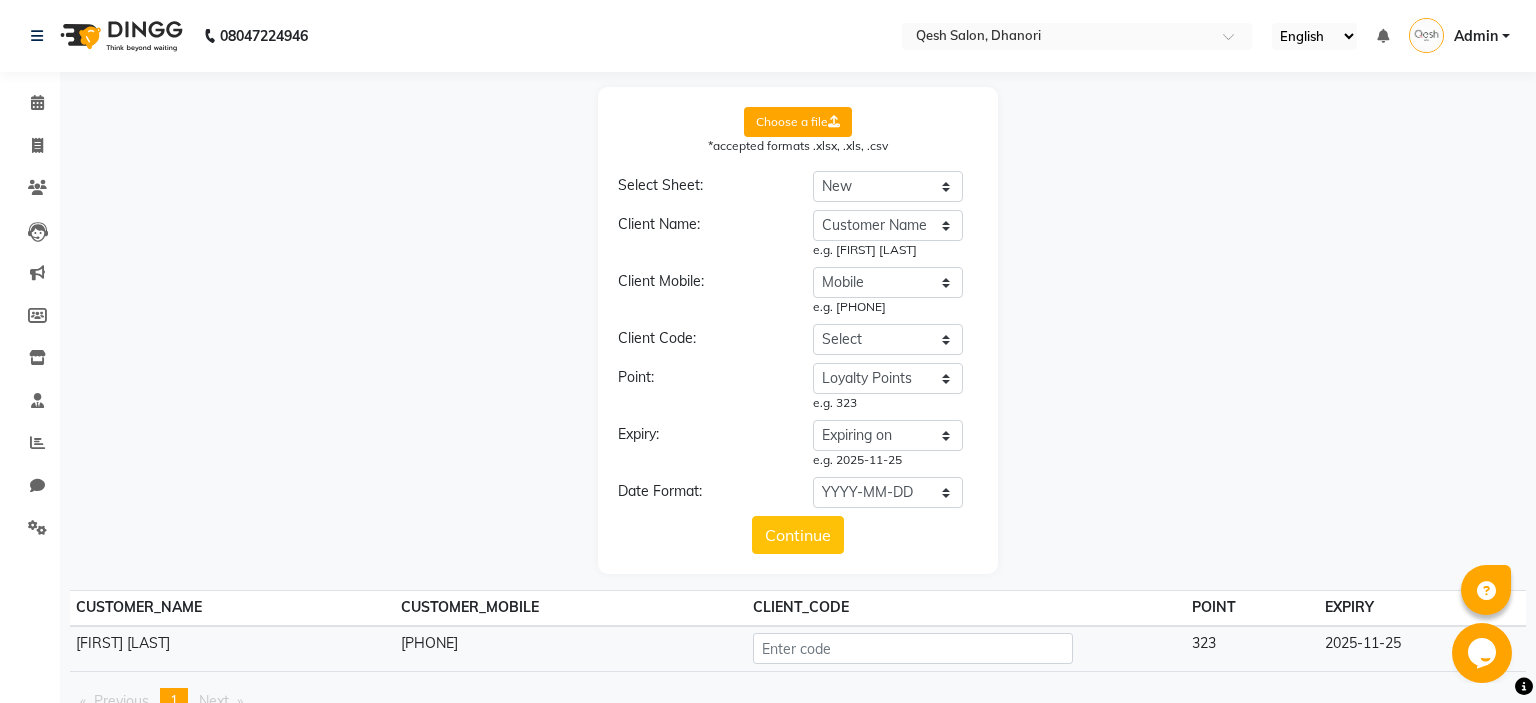 scroll, scrollTop: 115, scrollLeft: 0, axis: vertical 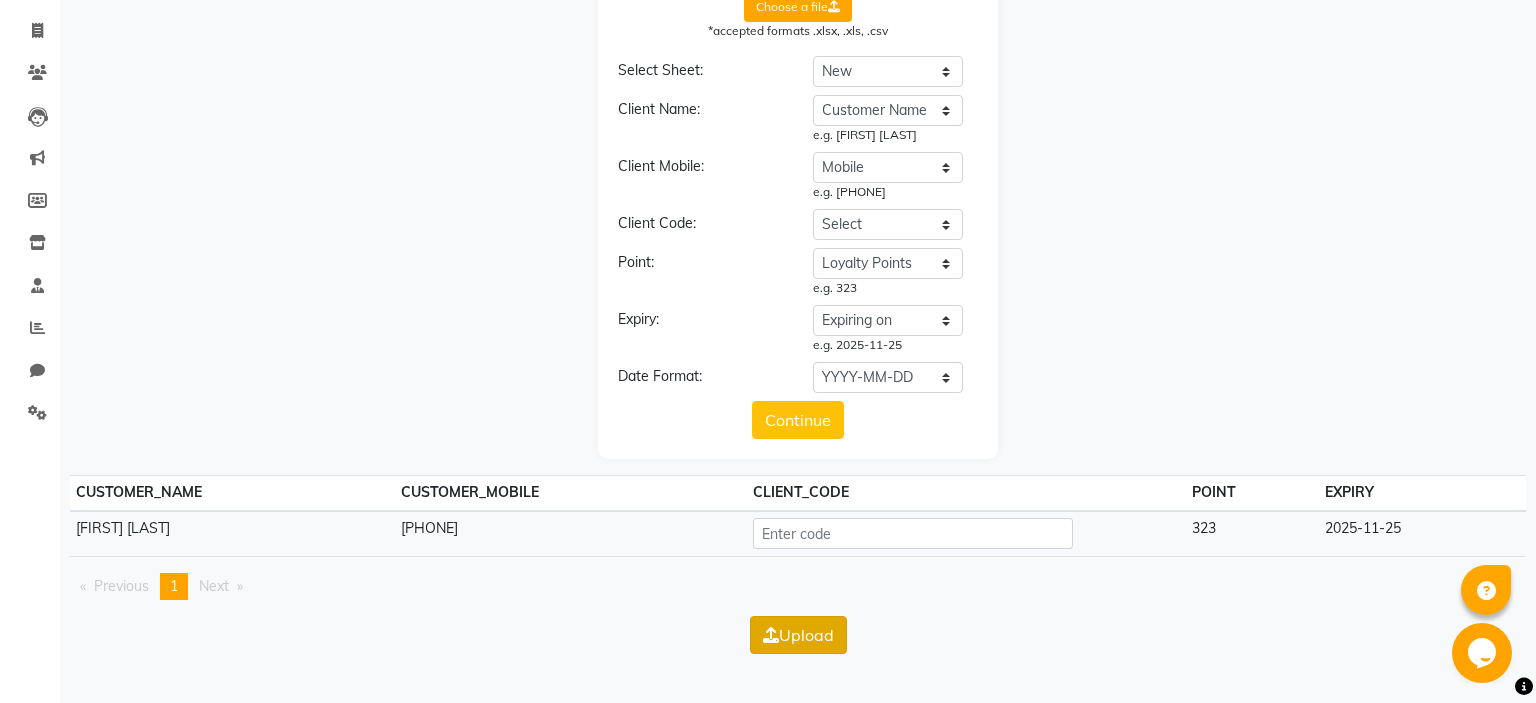 click on "Upload" 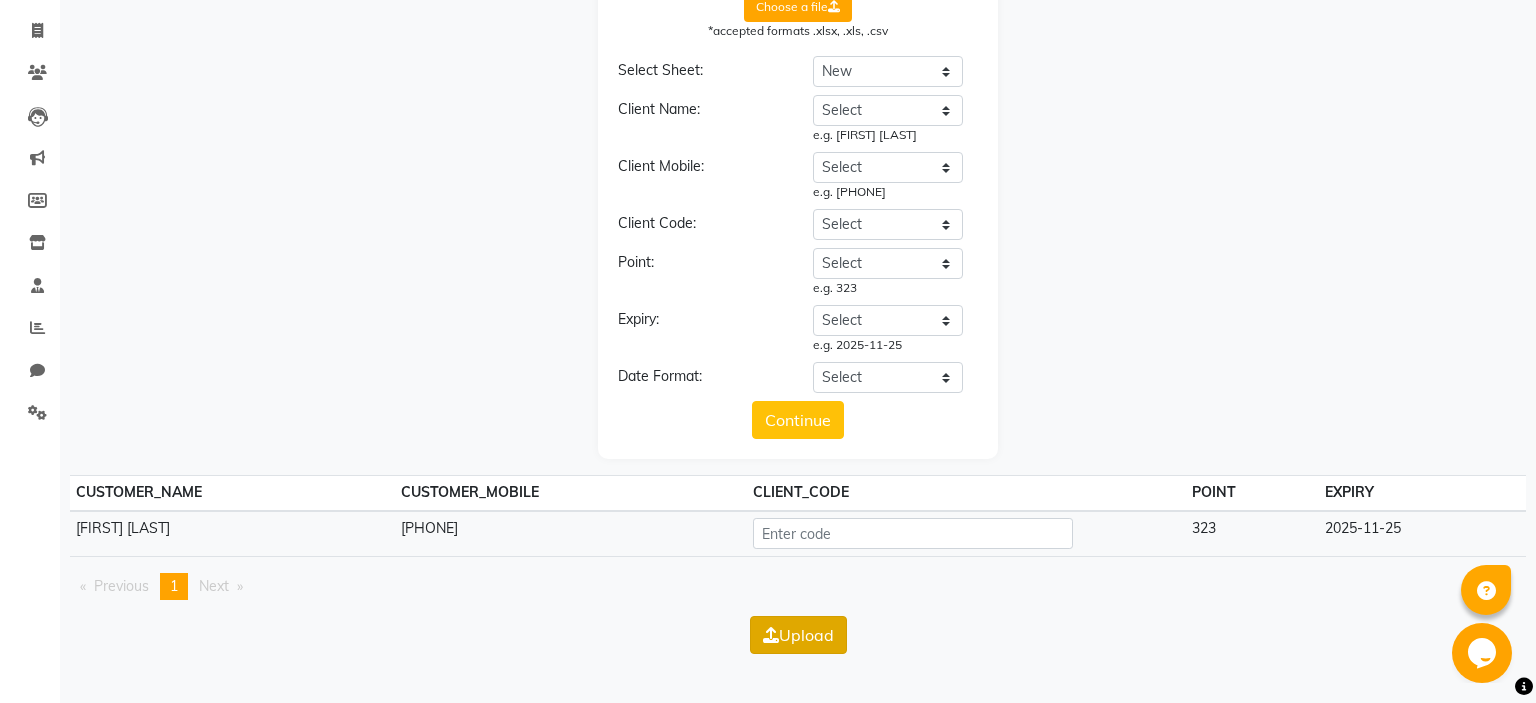 scroll, scrollTop: 0, scrollLeft: 0, axis: both 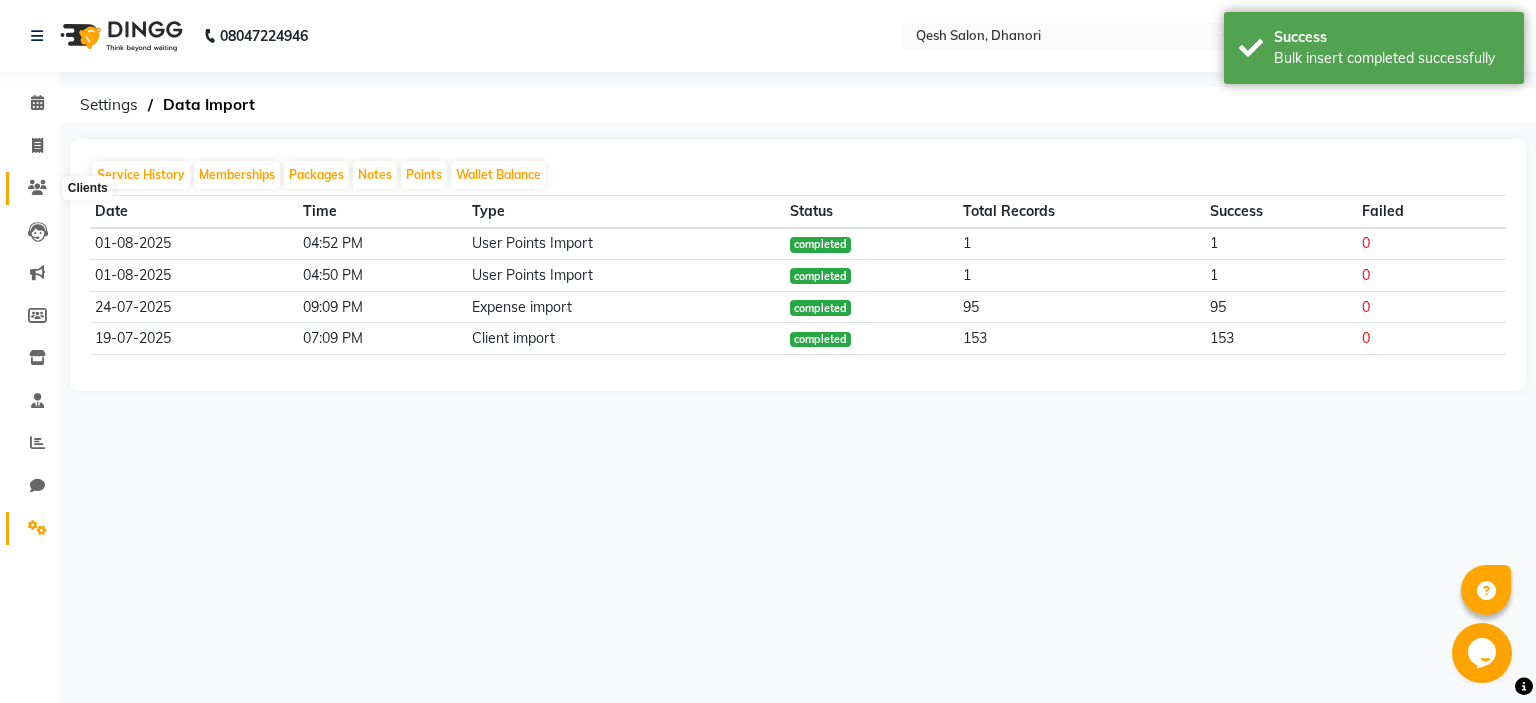 click 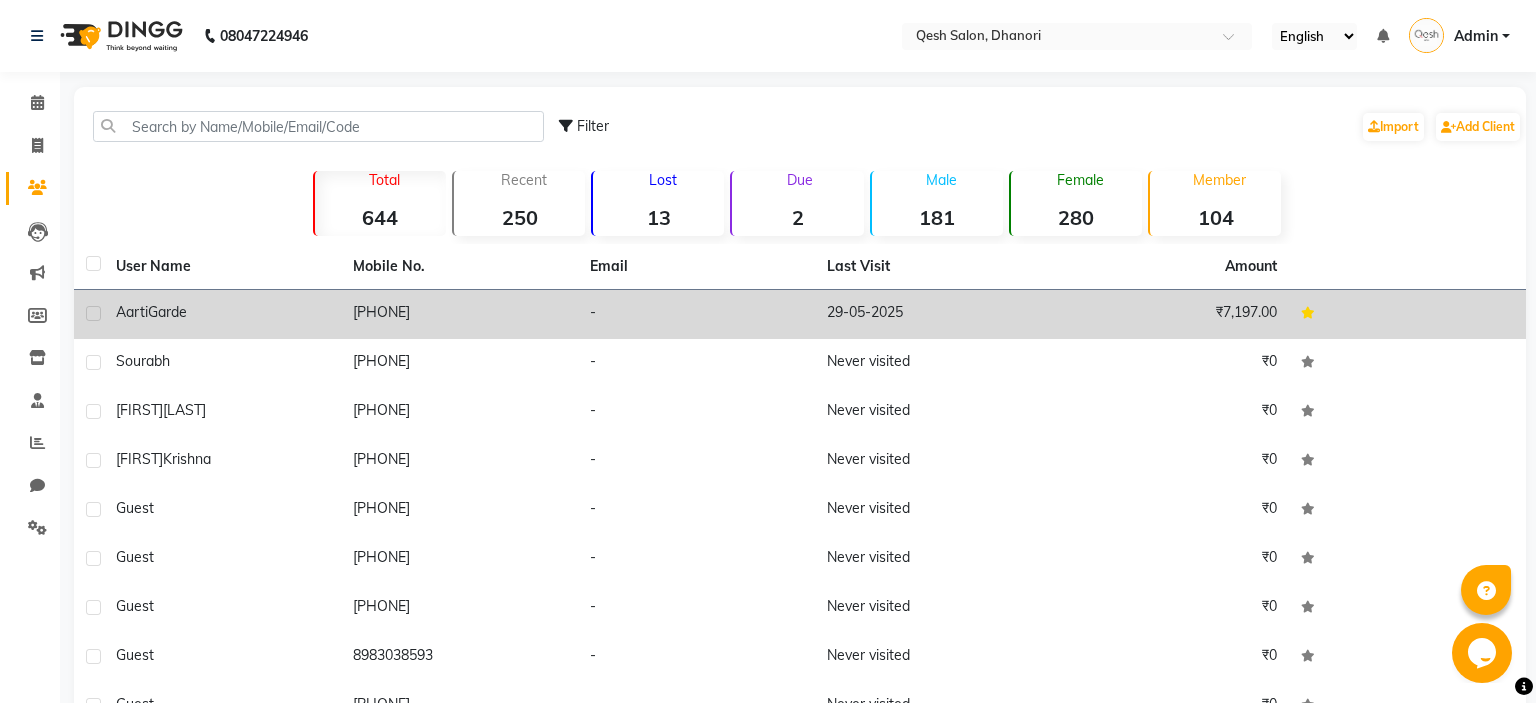 click on "[PHONE]" 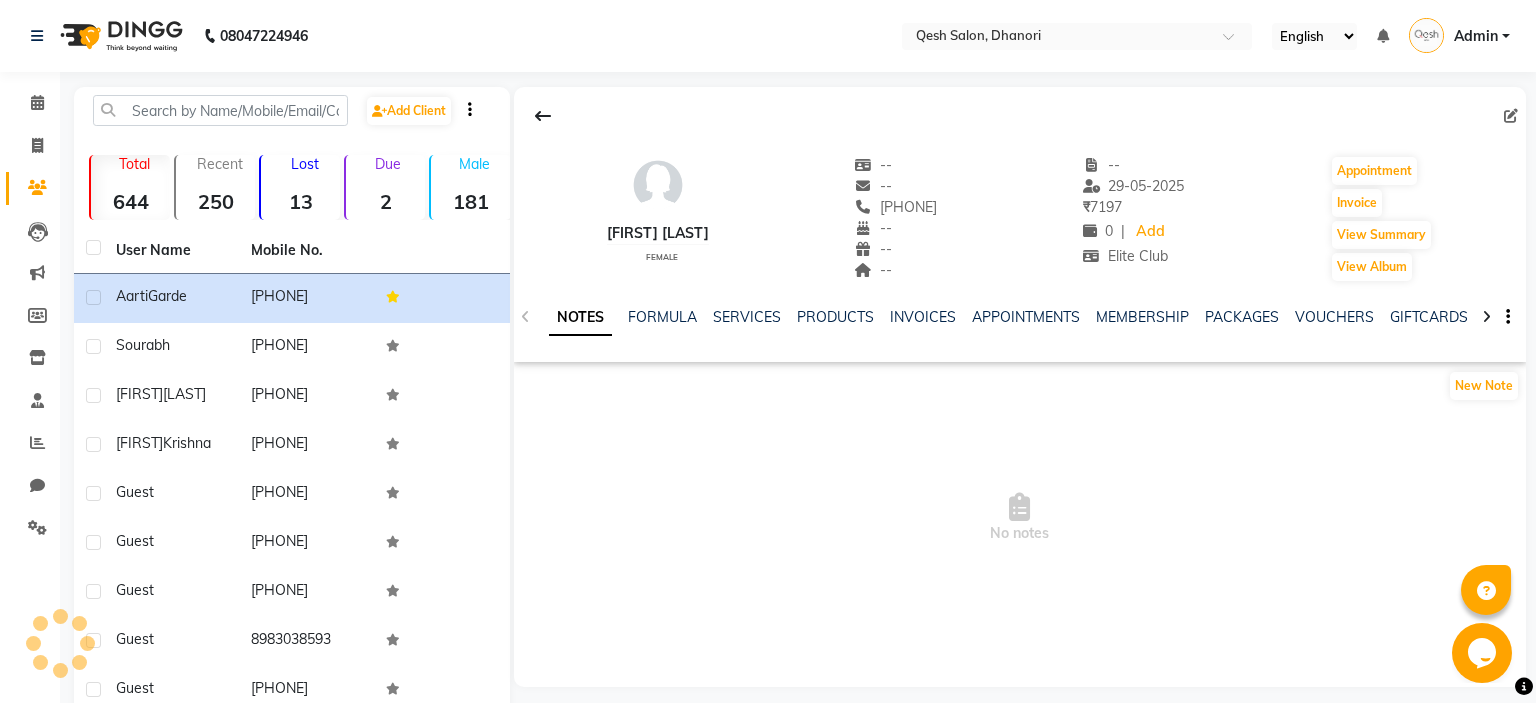 click 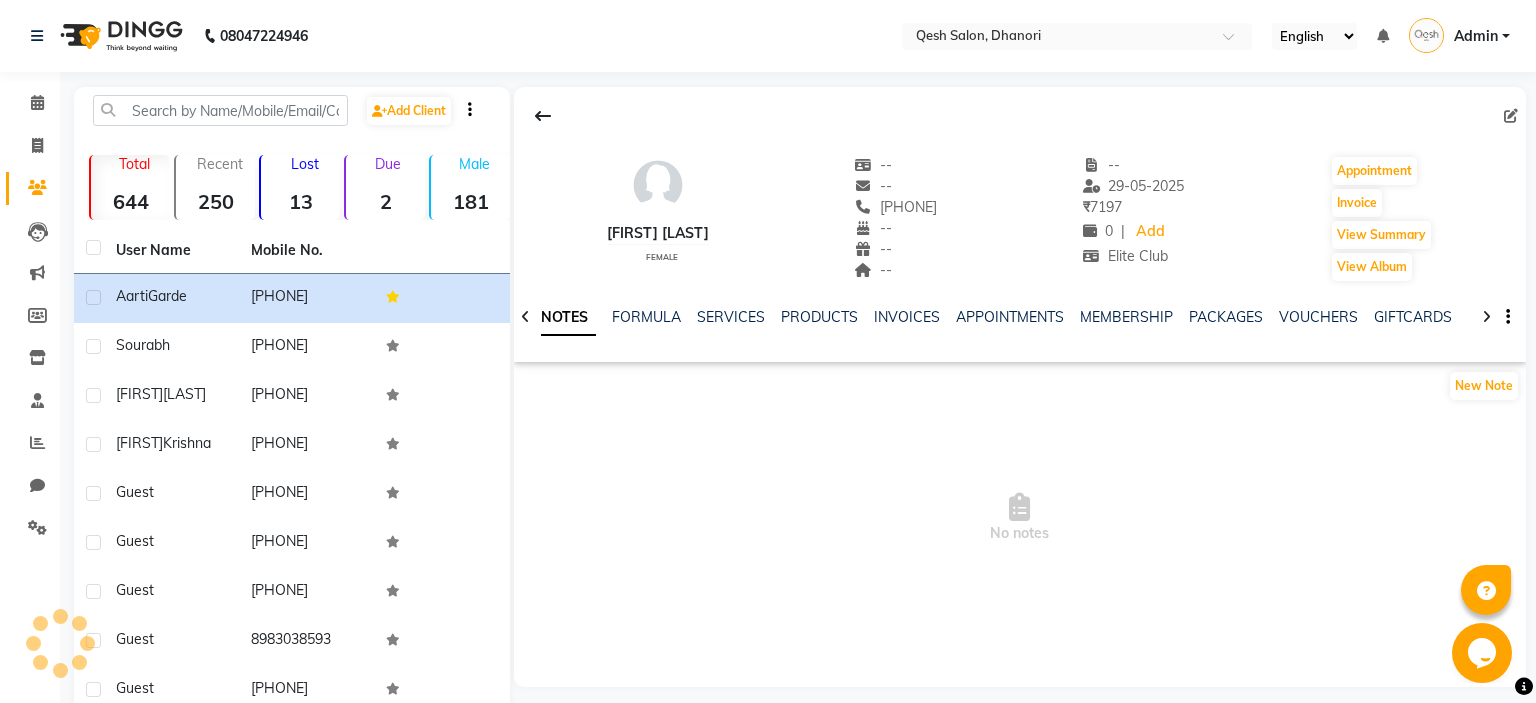 click 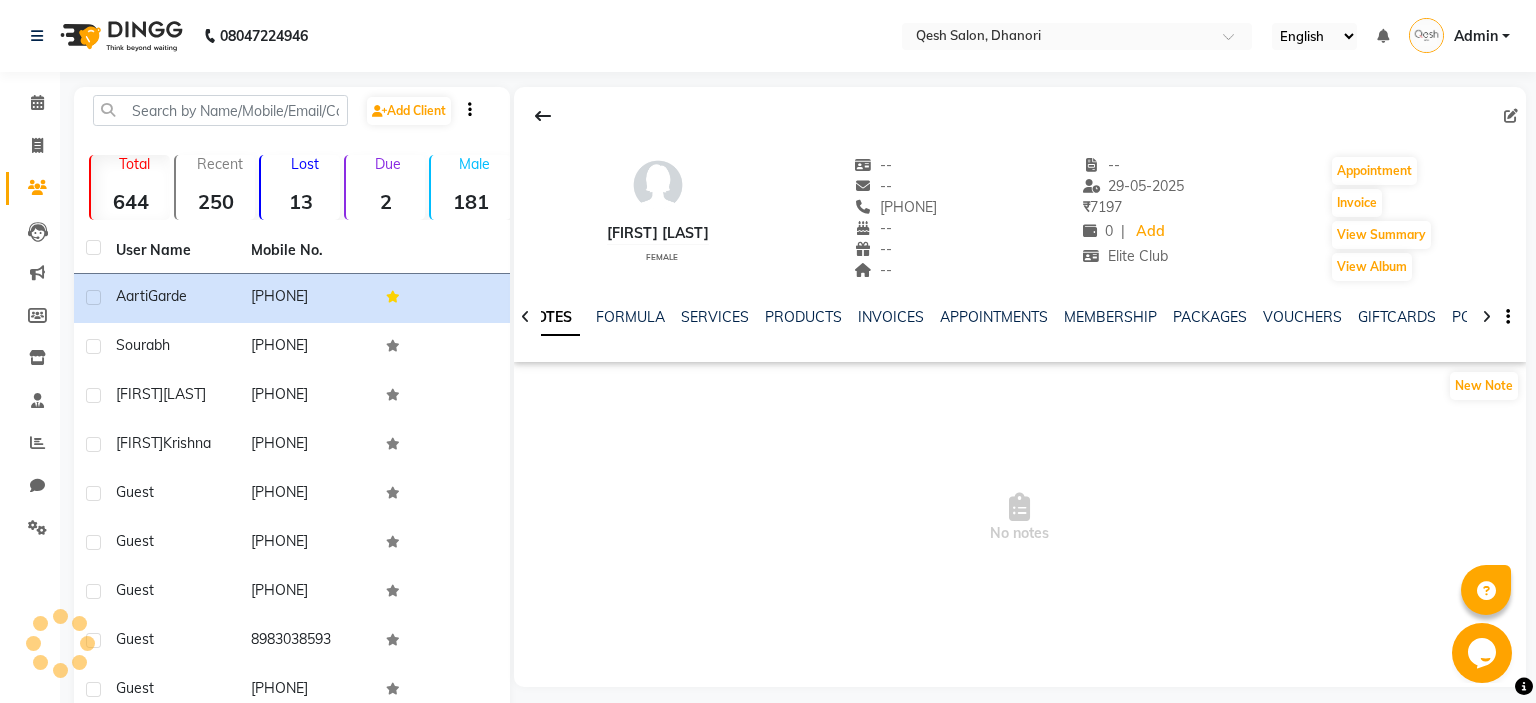 click 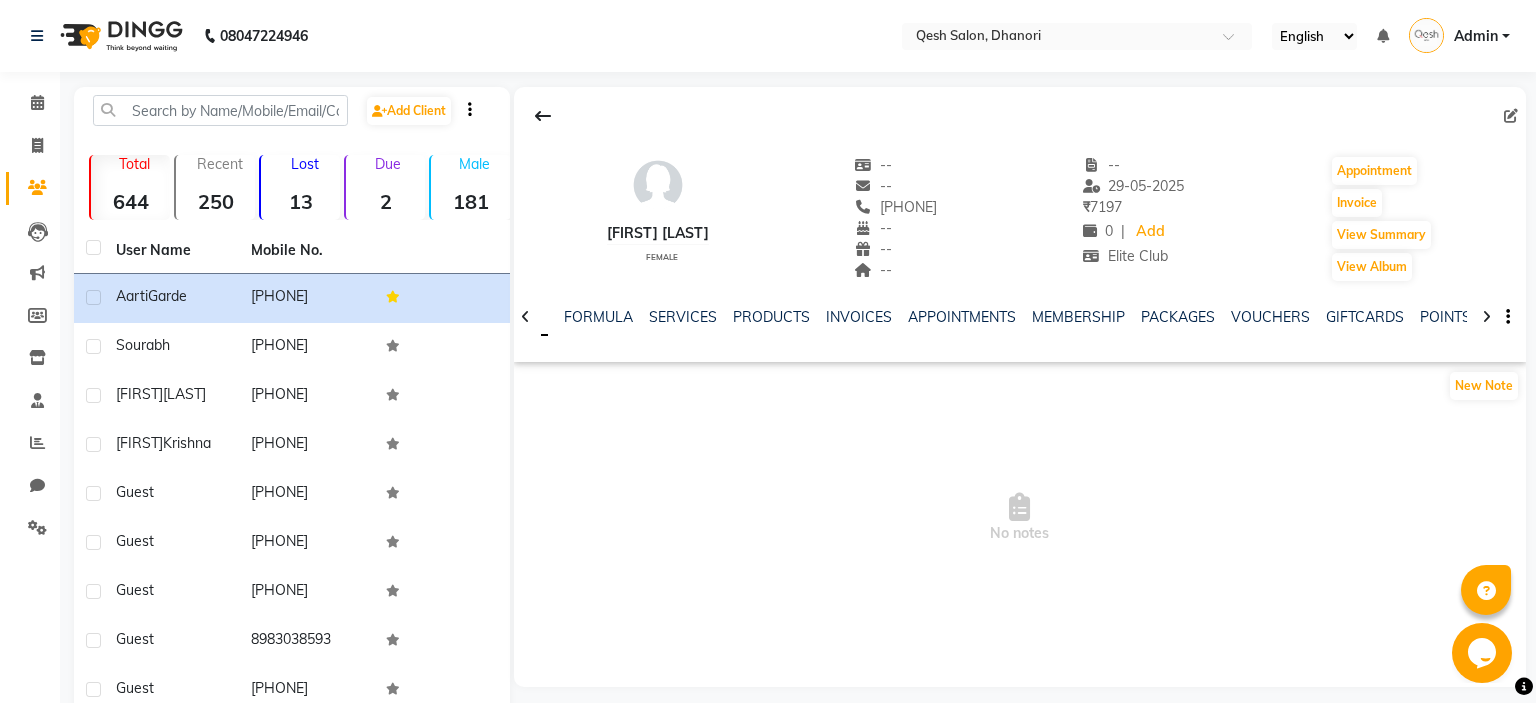 click 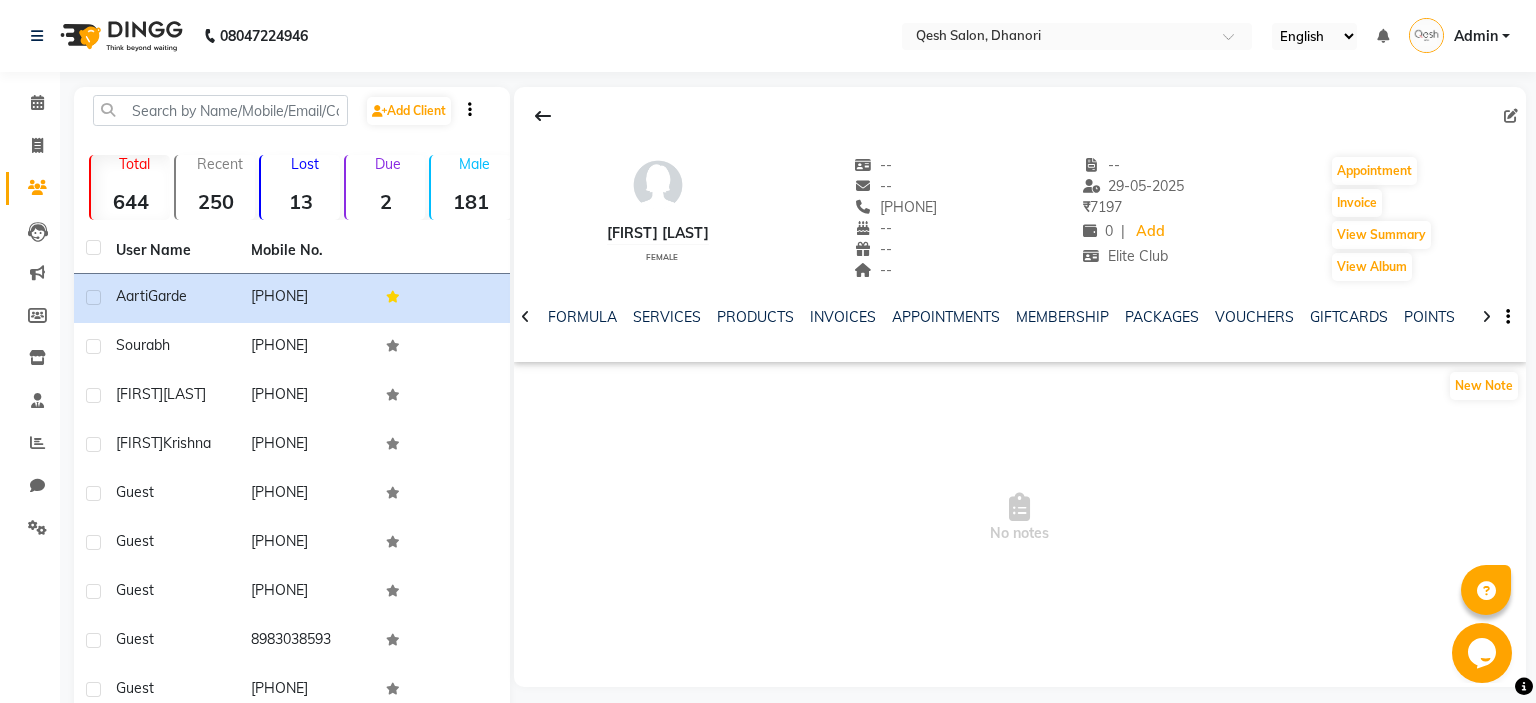 click 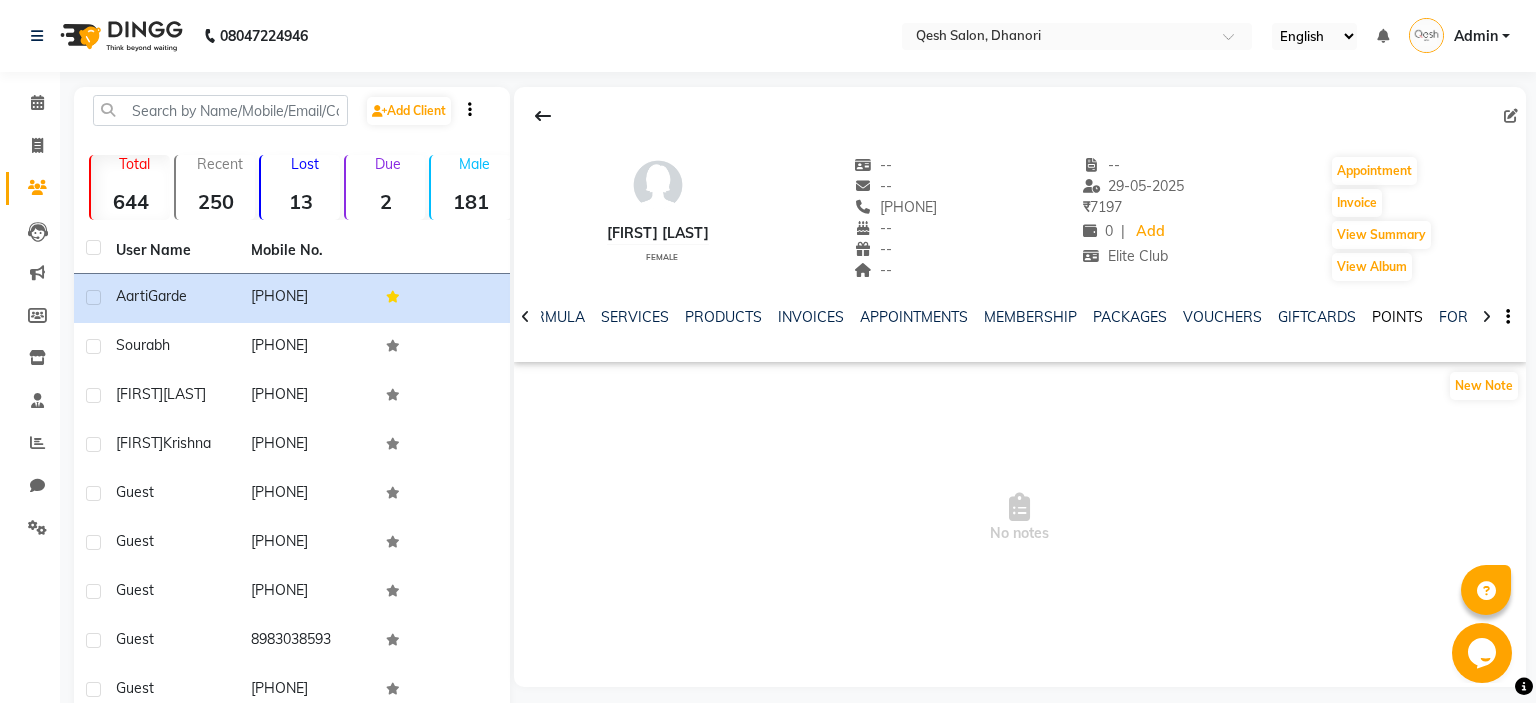 click on "NOTES FORMULA SERVICES PRODUCTS INVOICES APPOINTMENTS MEMBERSHIP PACKAGES VOUCHERS GIFTCARDS POINTS FORMS FAMILY CARDS WALLET" 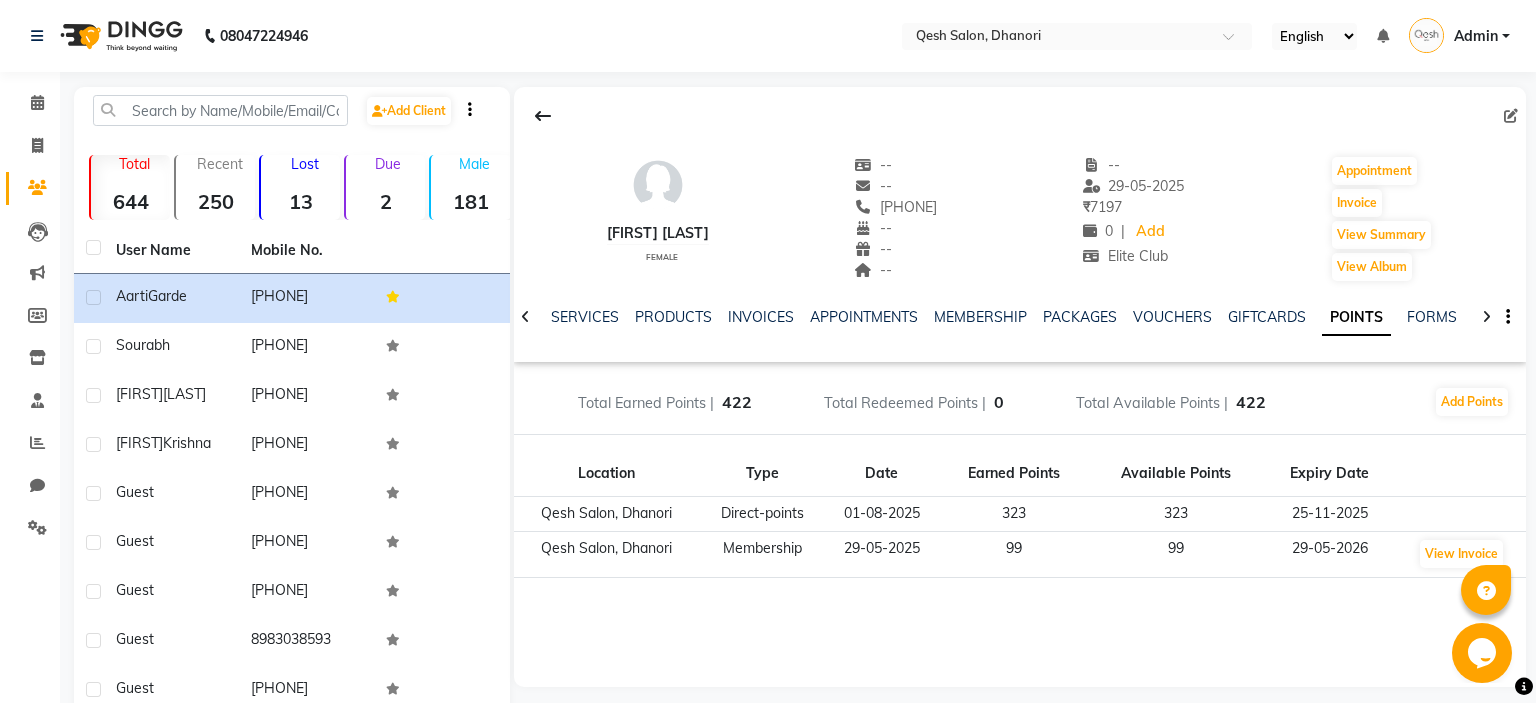 click on "323" 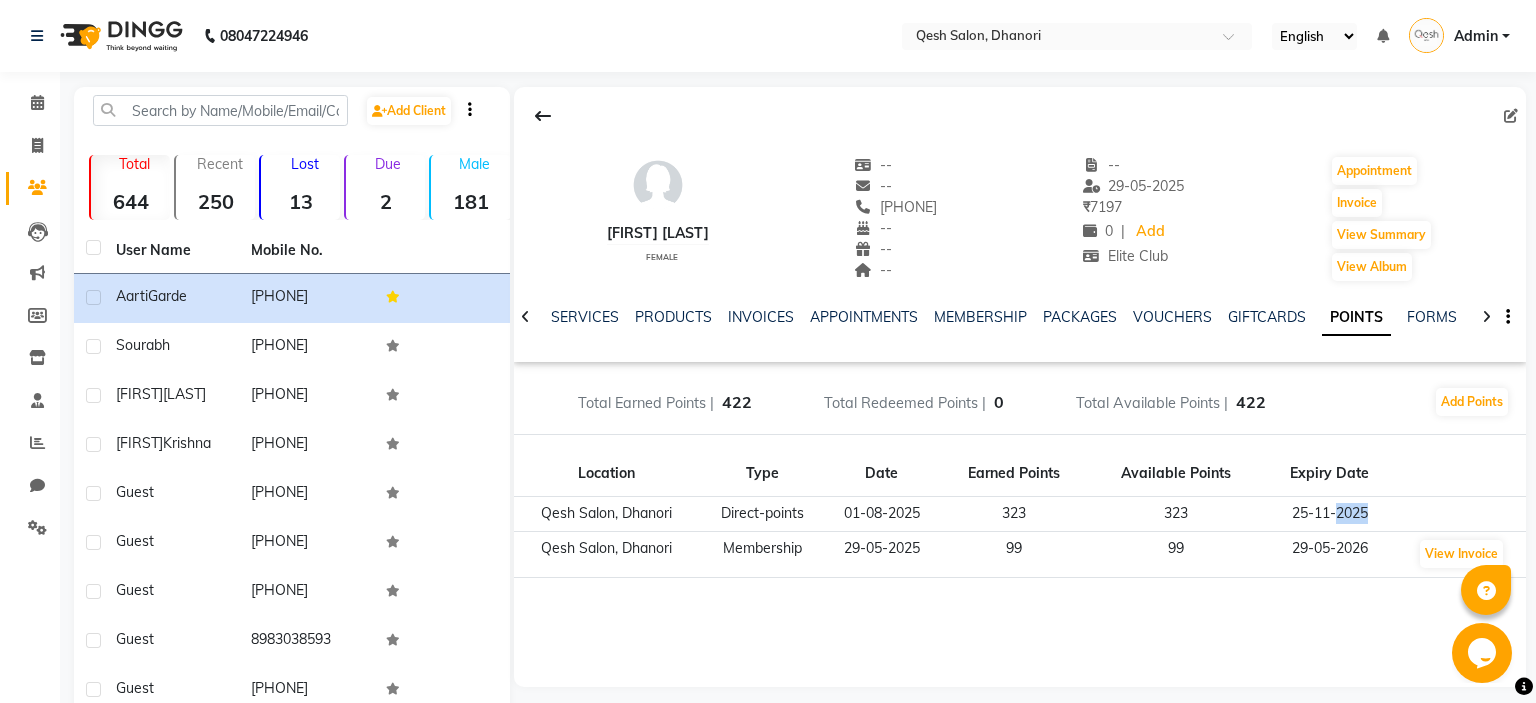 click on "25-11-2025" 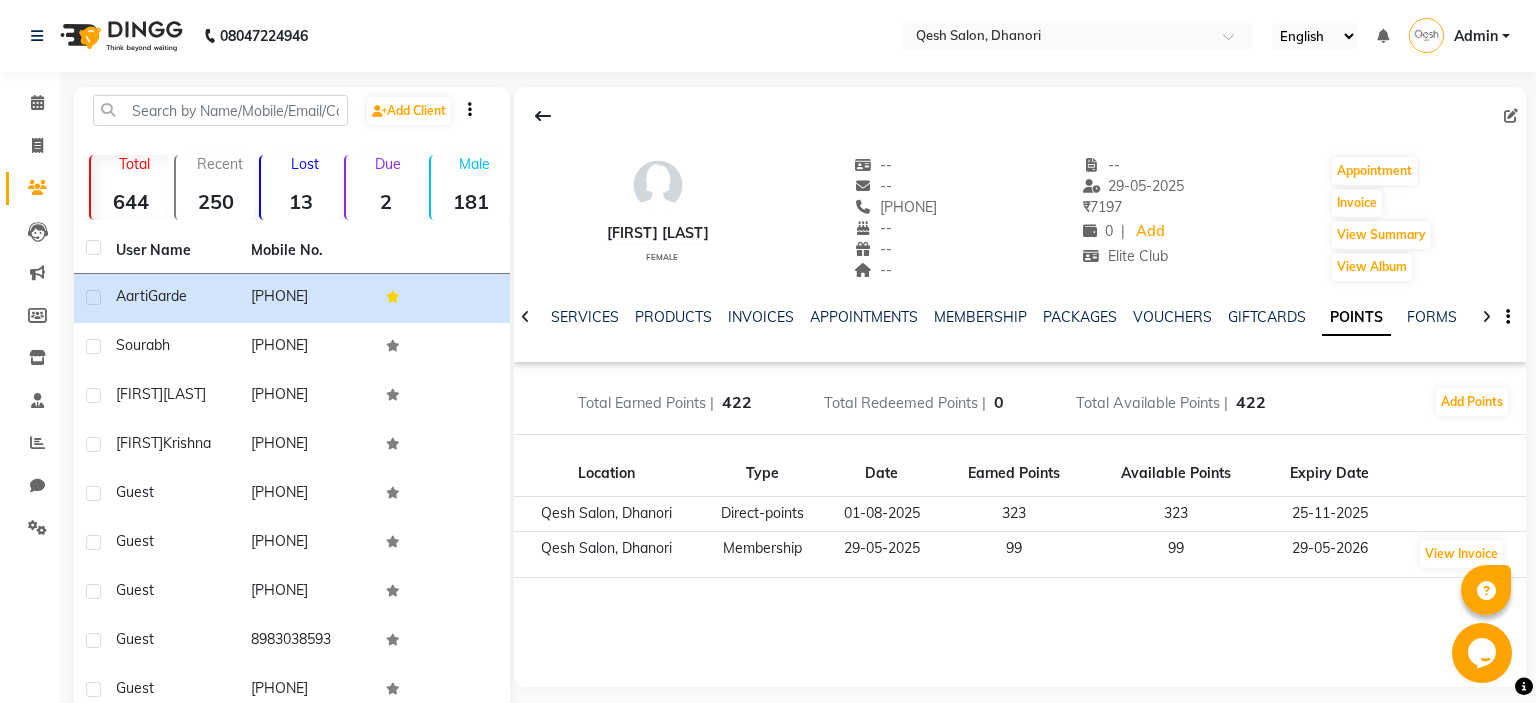 click on "01-08-2025" 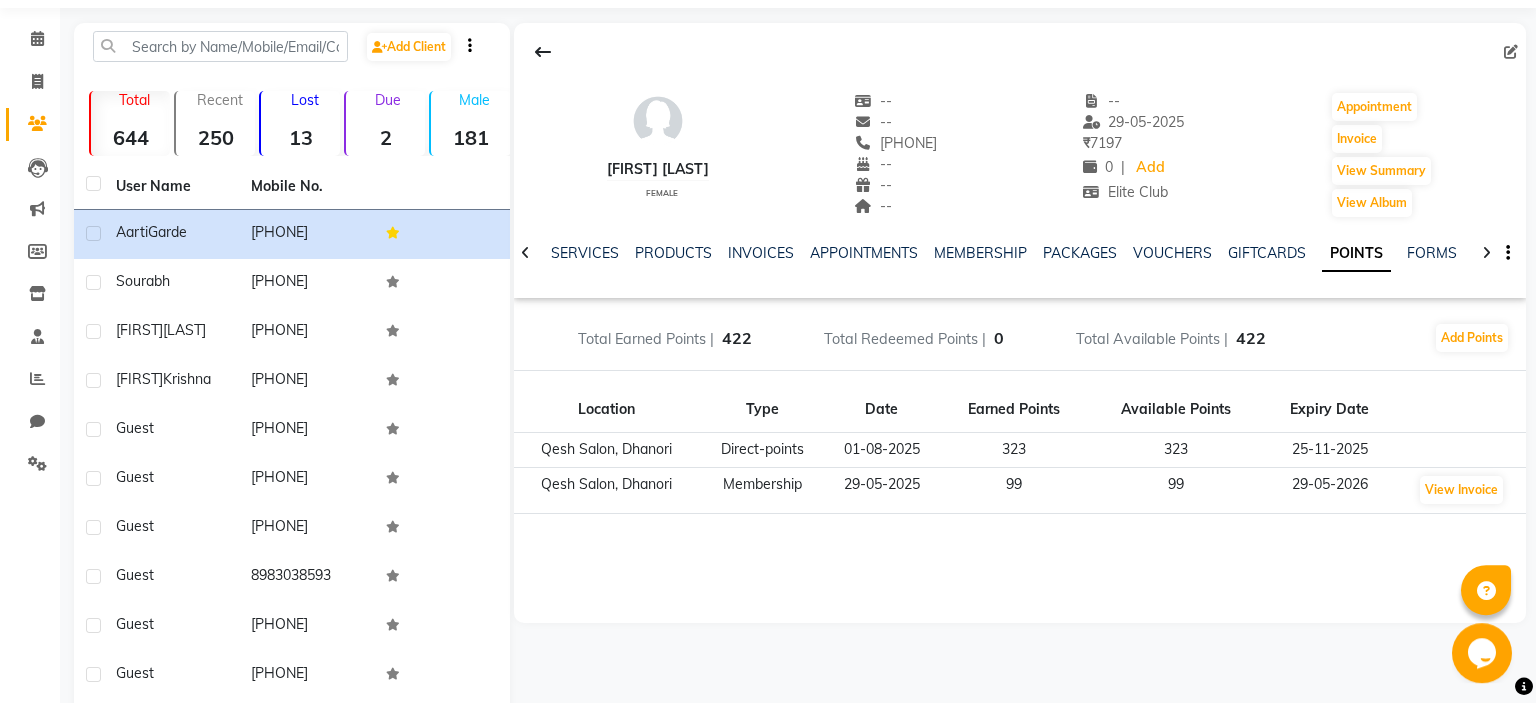 scroll, scrollTop: 164, scrollLeft: 0, axis: vertical 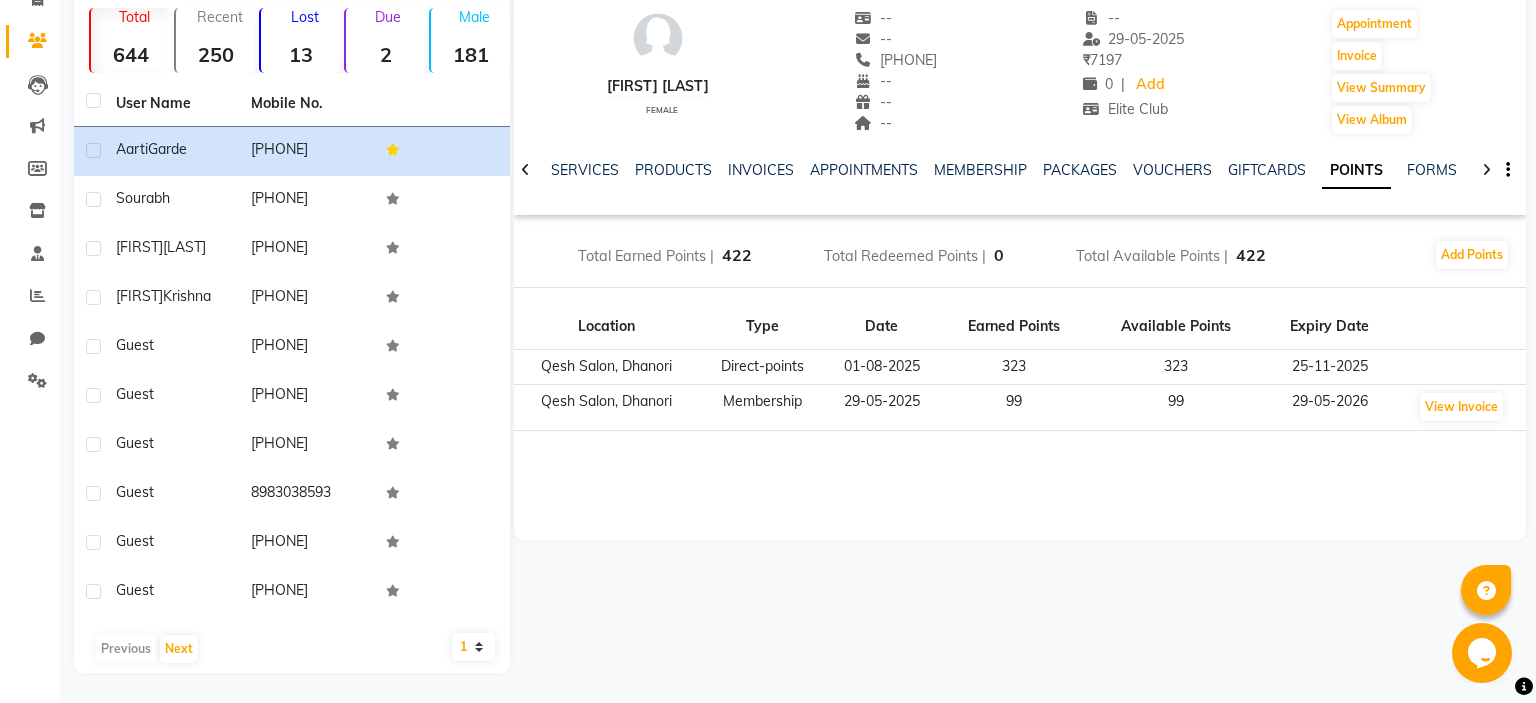 click on "29-05-2026" 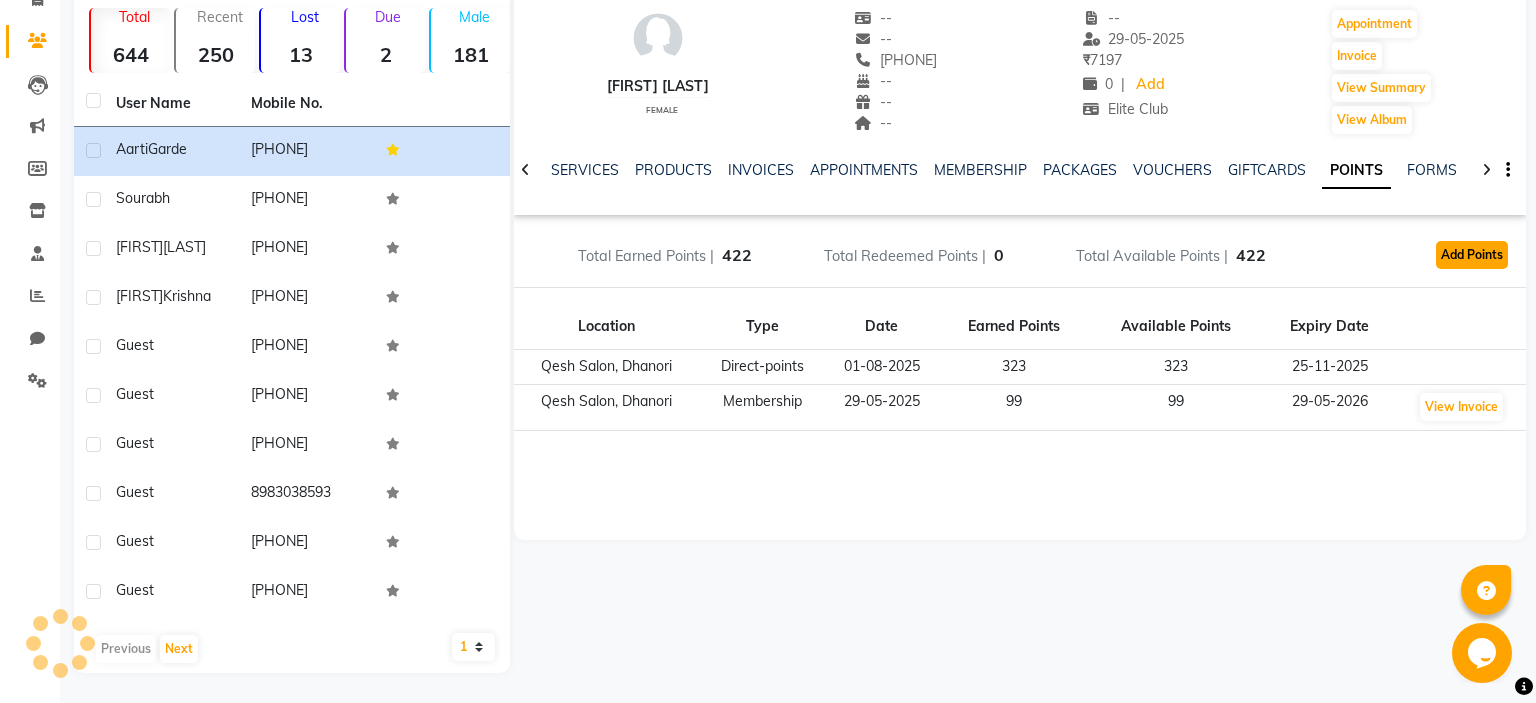 click on "Add Points" 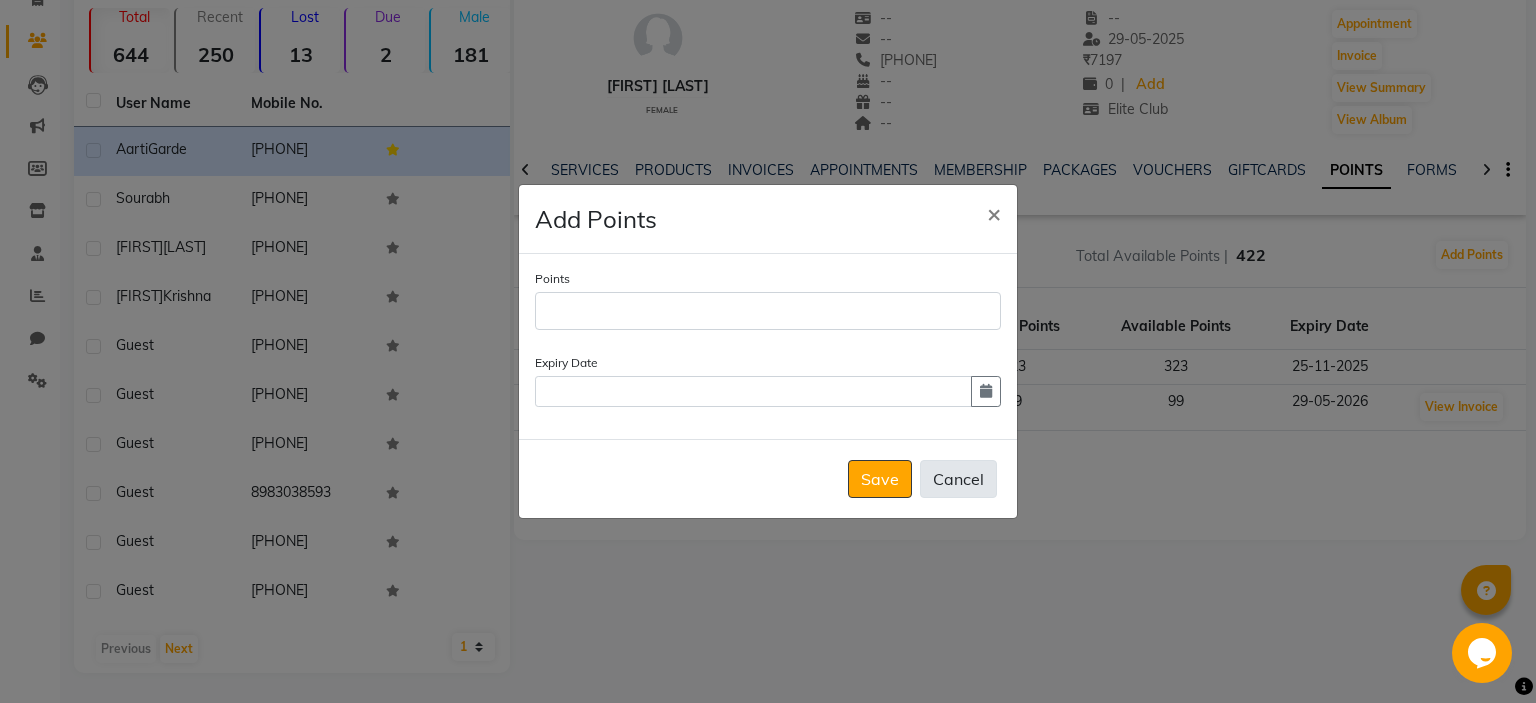 click on "Cancel" 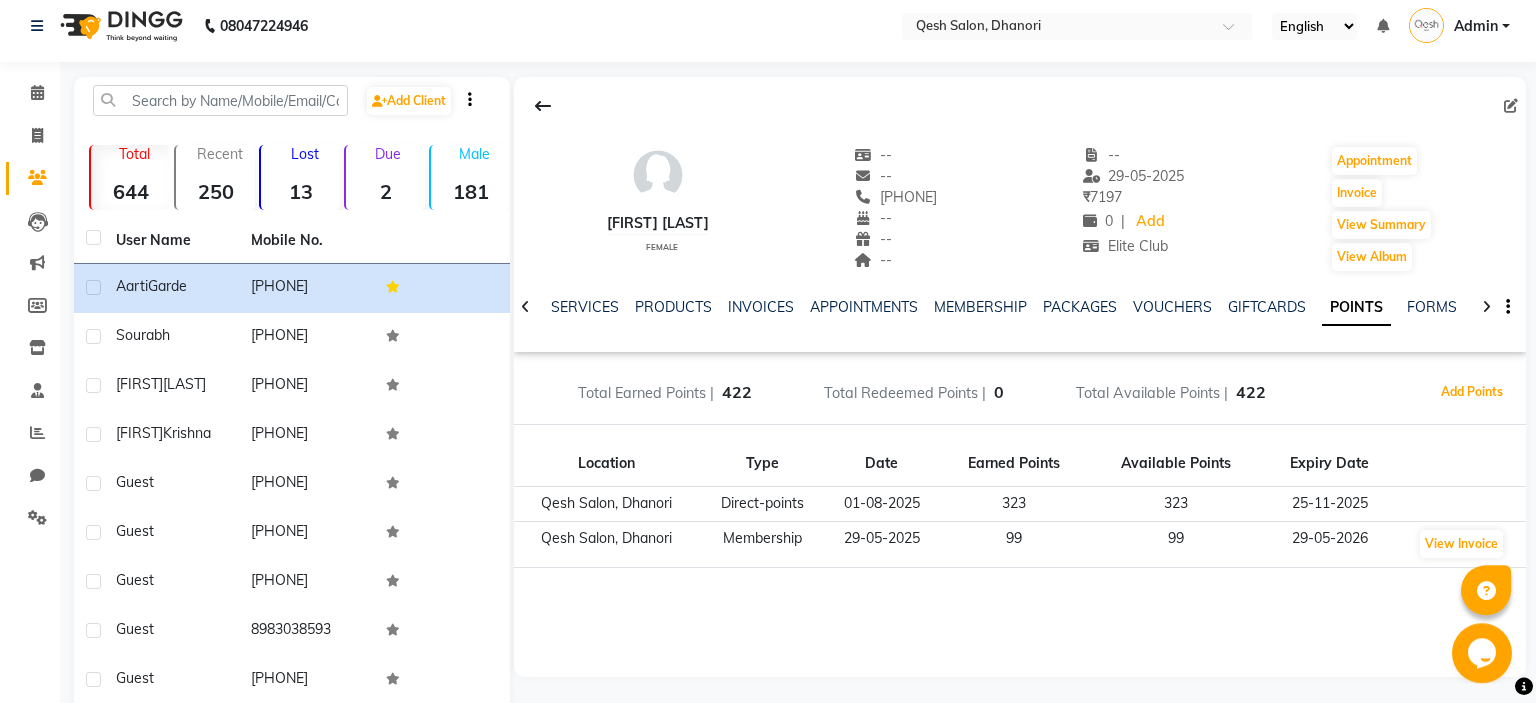 scroll, scrollTop: 0, scrollLeft: 0, axis: both 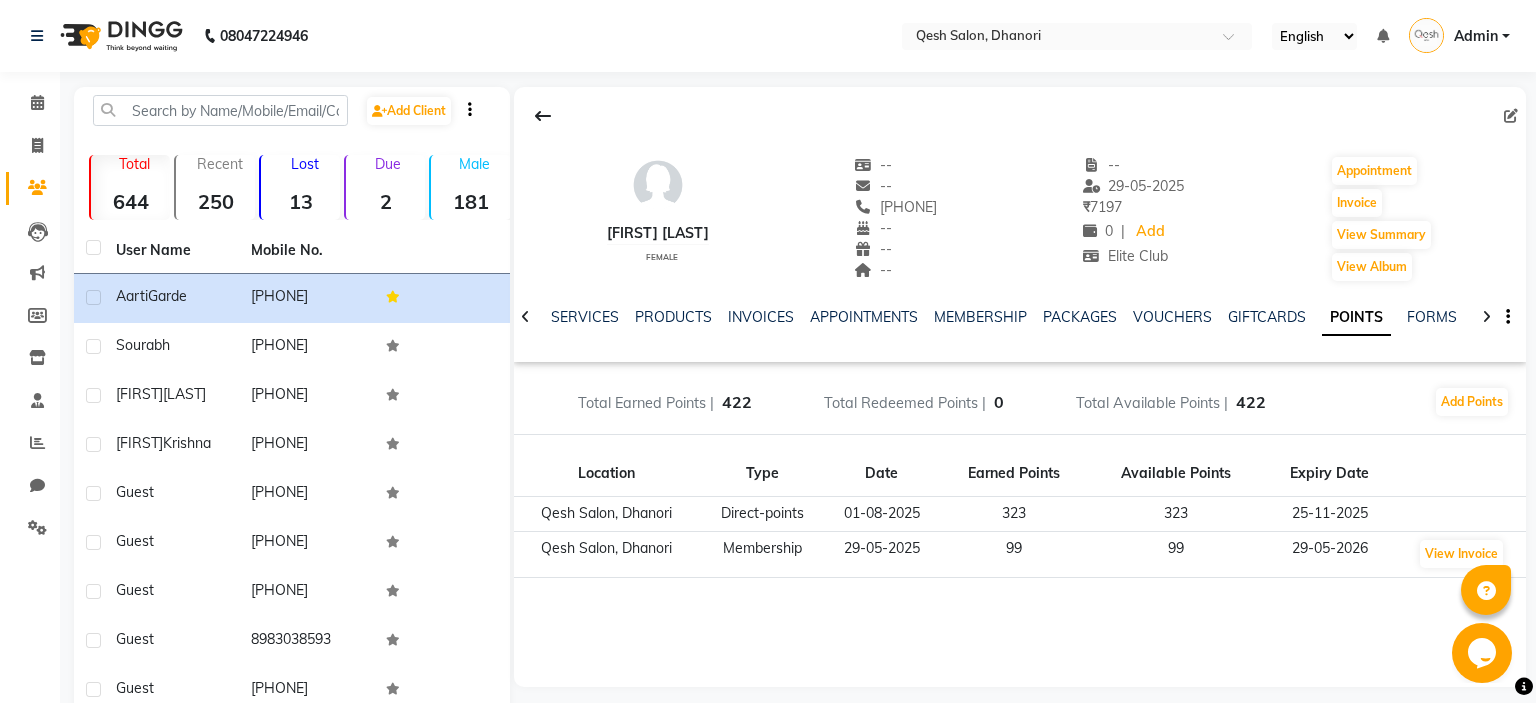 click 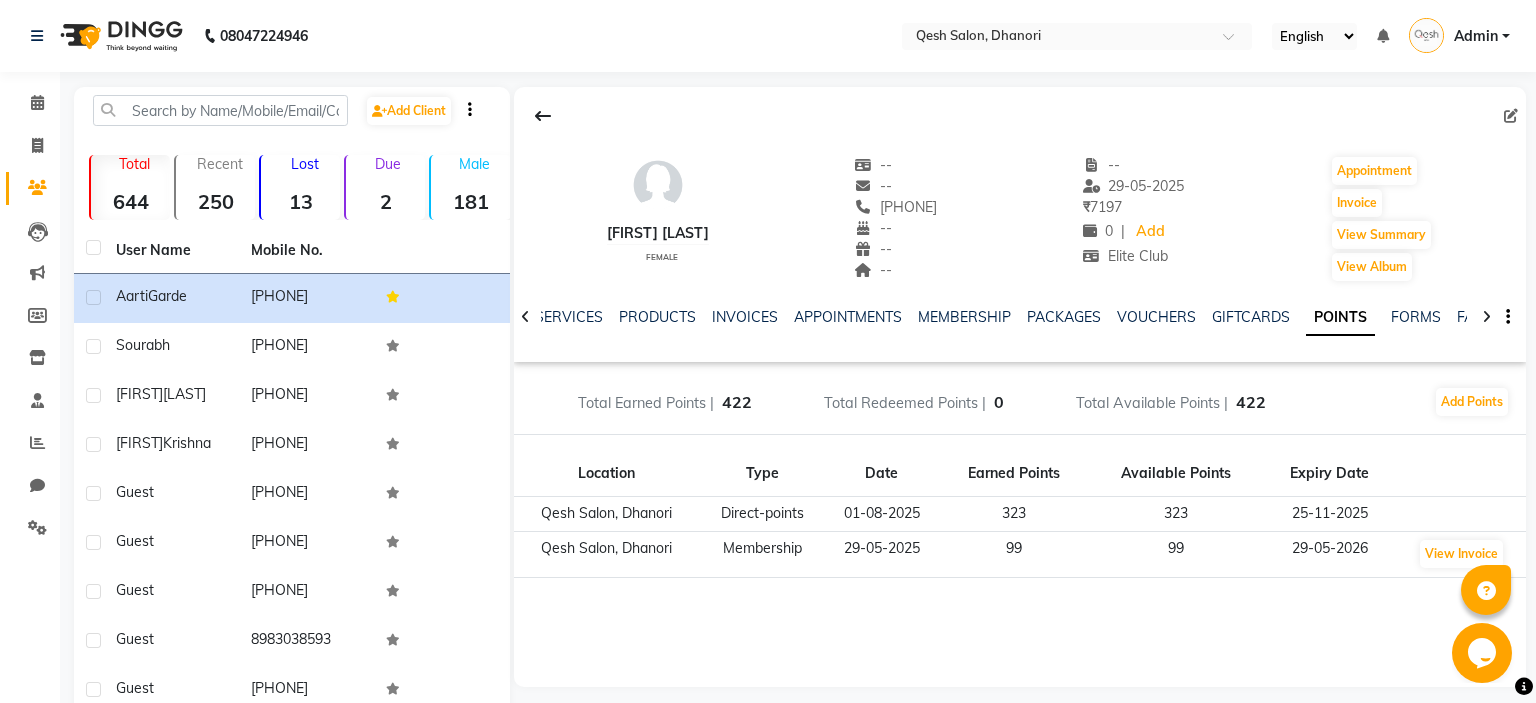 click 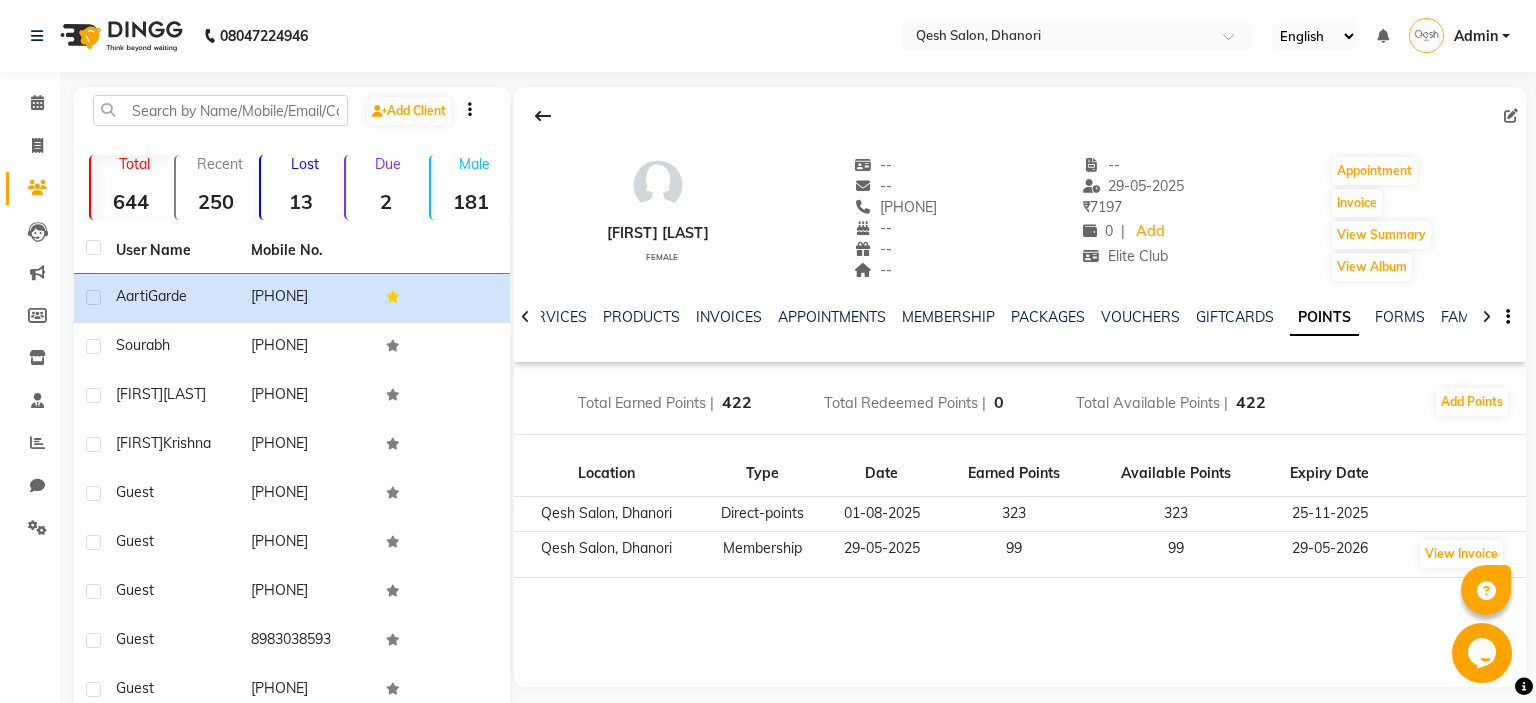 click 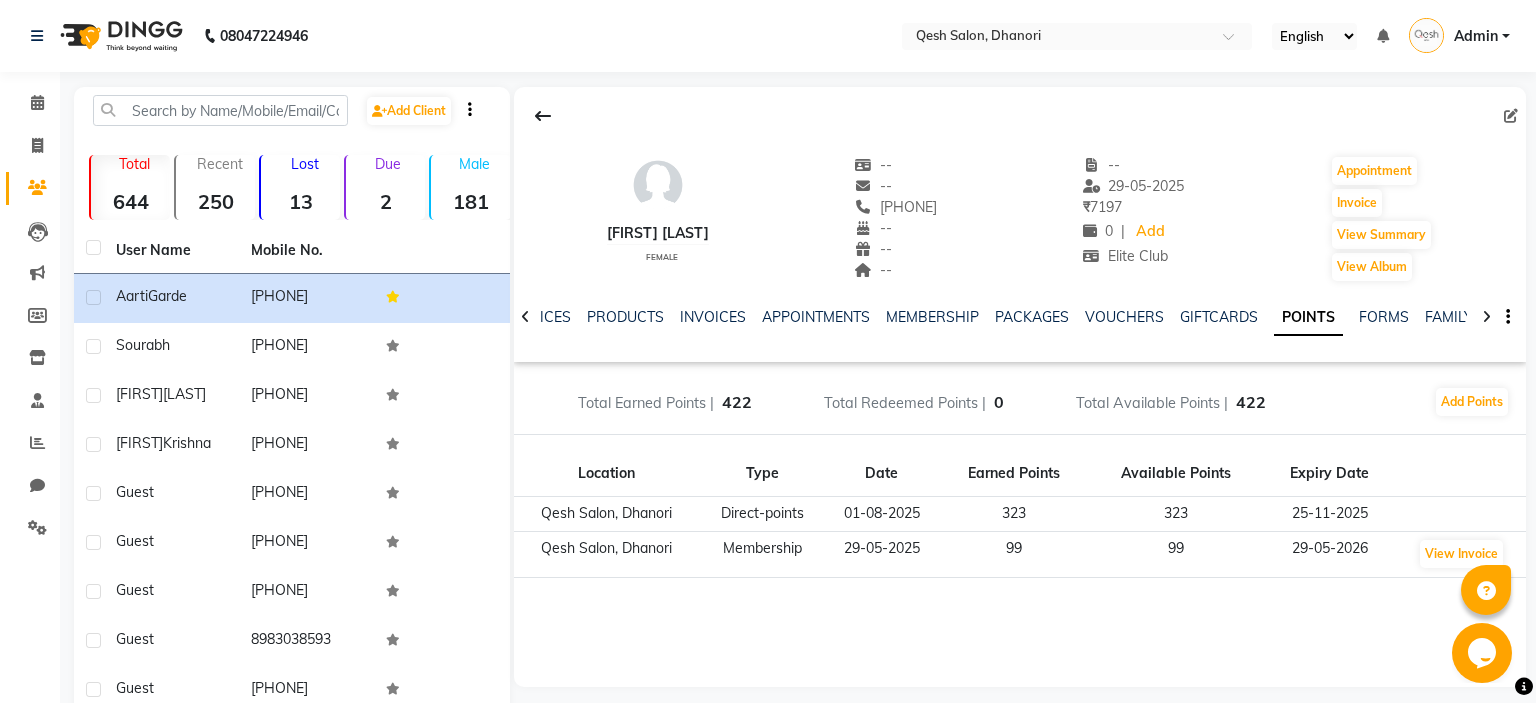 click 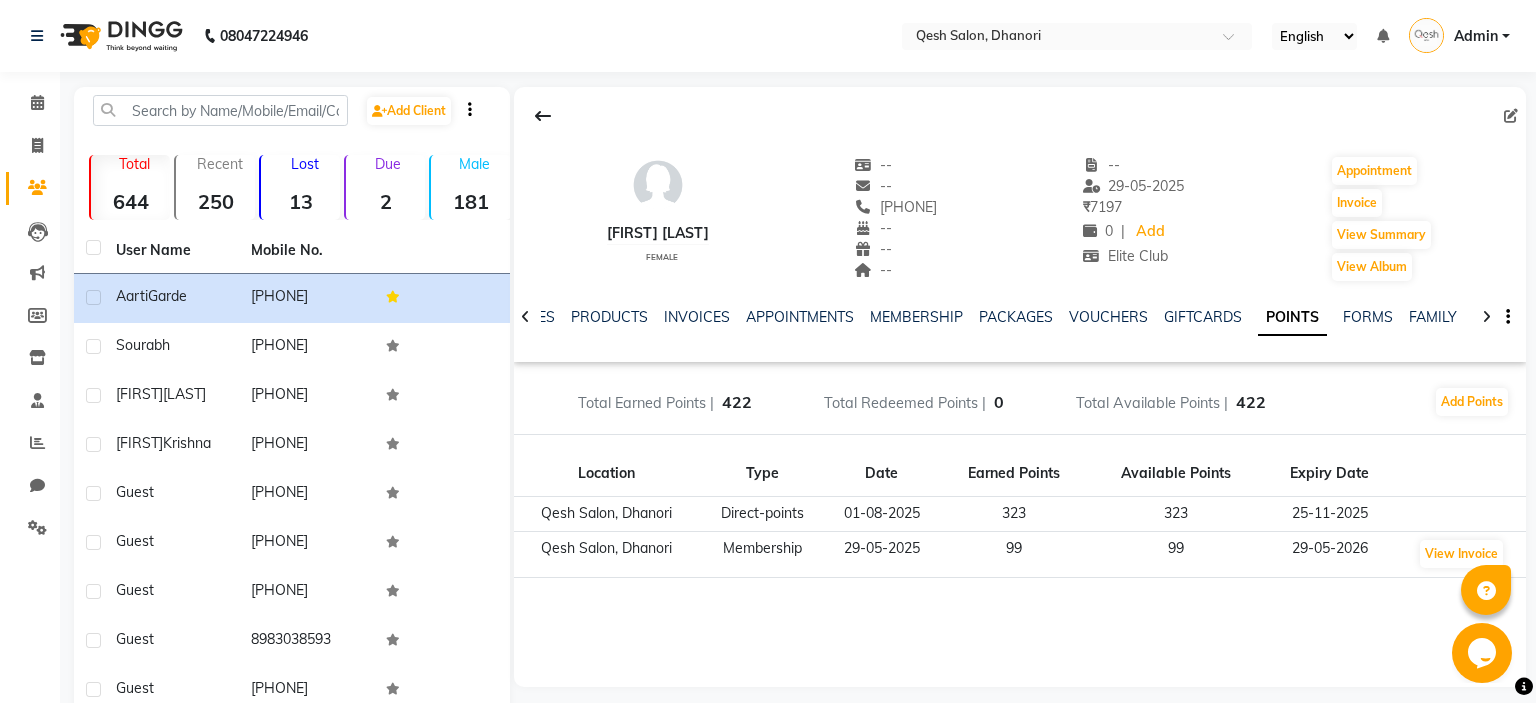 click on "NOTES FORMULA SERVICES PRODUCTS INVOICES APPOINTMENTS MEMBERSHIP PACKAGES VOUCHERS GIFTCARDS POINTS FORMS FAMILY CARDS WALLET" 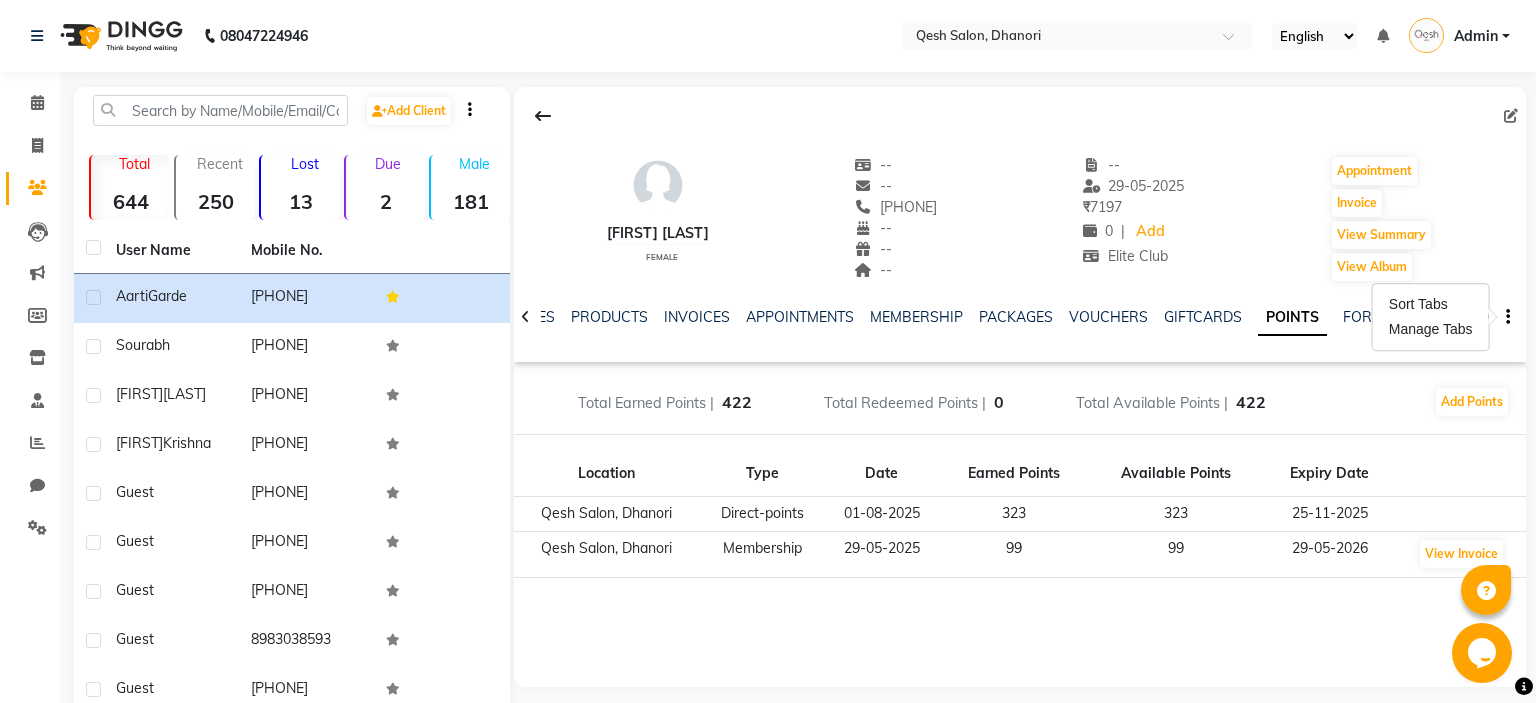 click 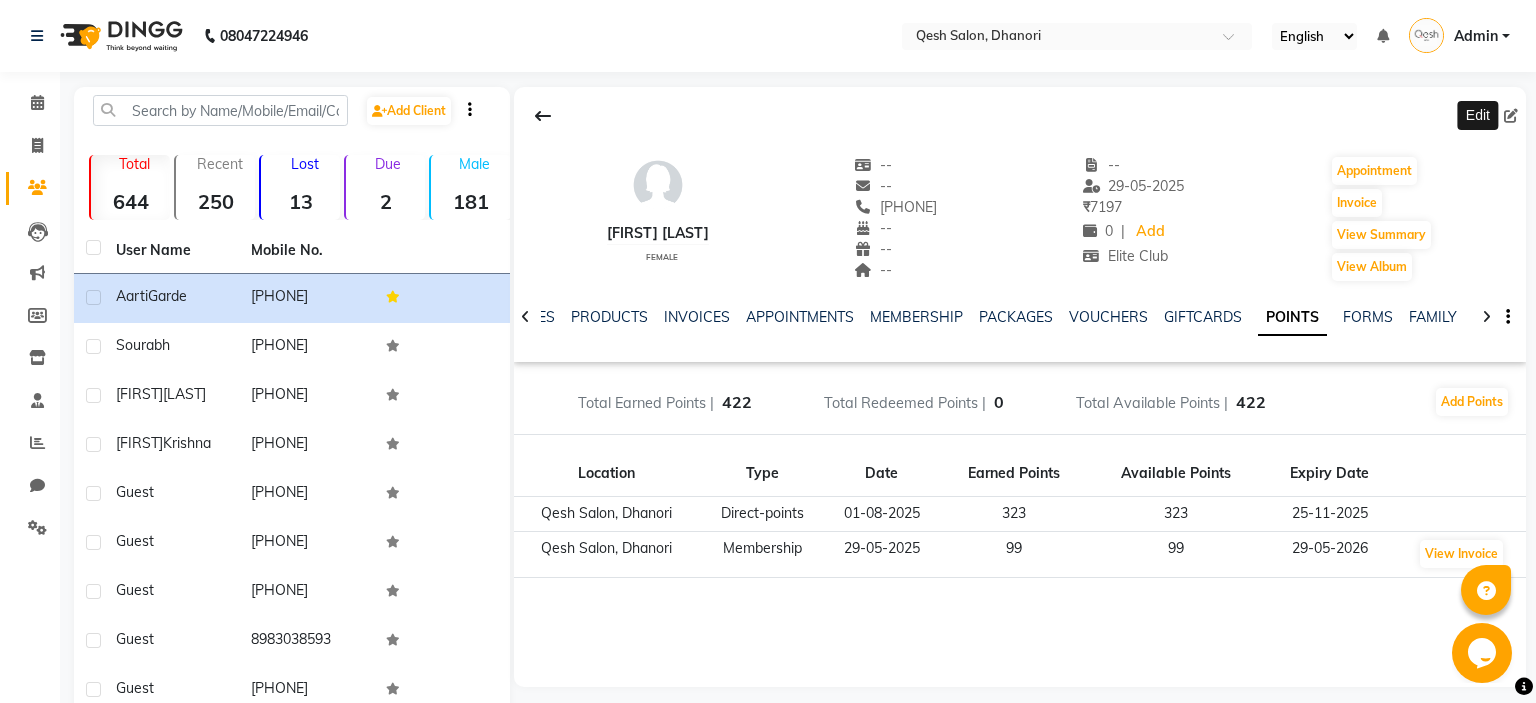 click 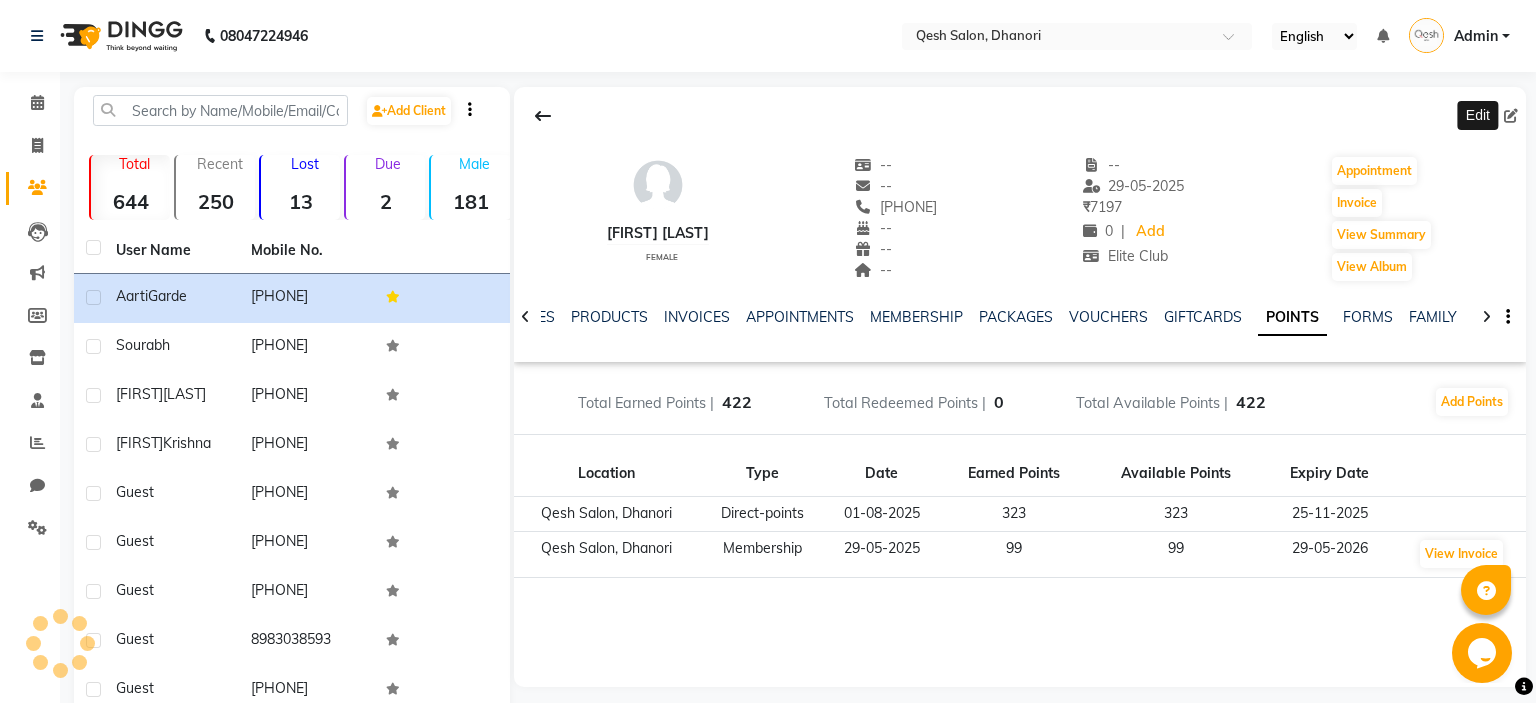 select on "female" 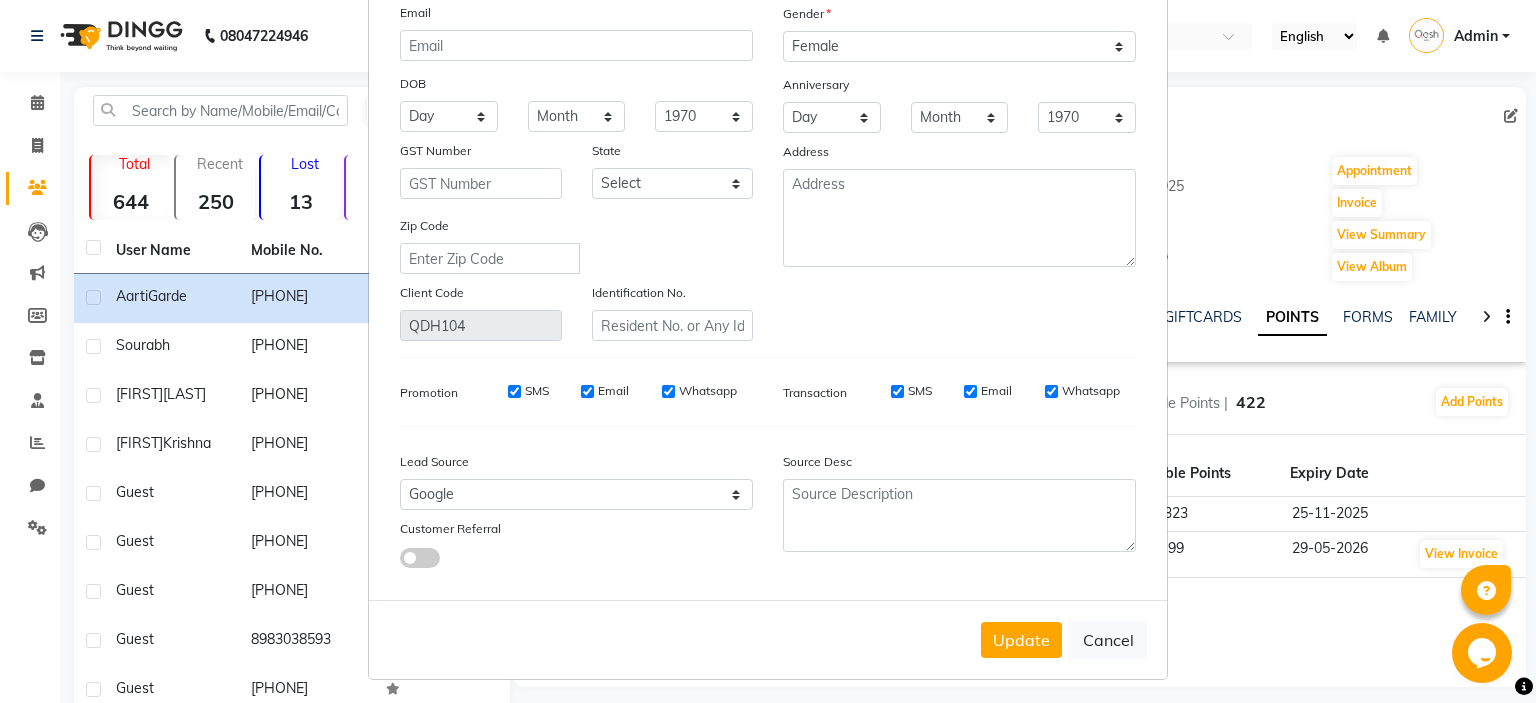 scroll, scrollTop: 189, scrollLeft: 0, axis: vertical 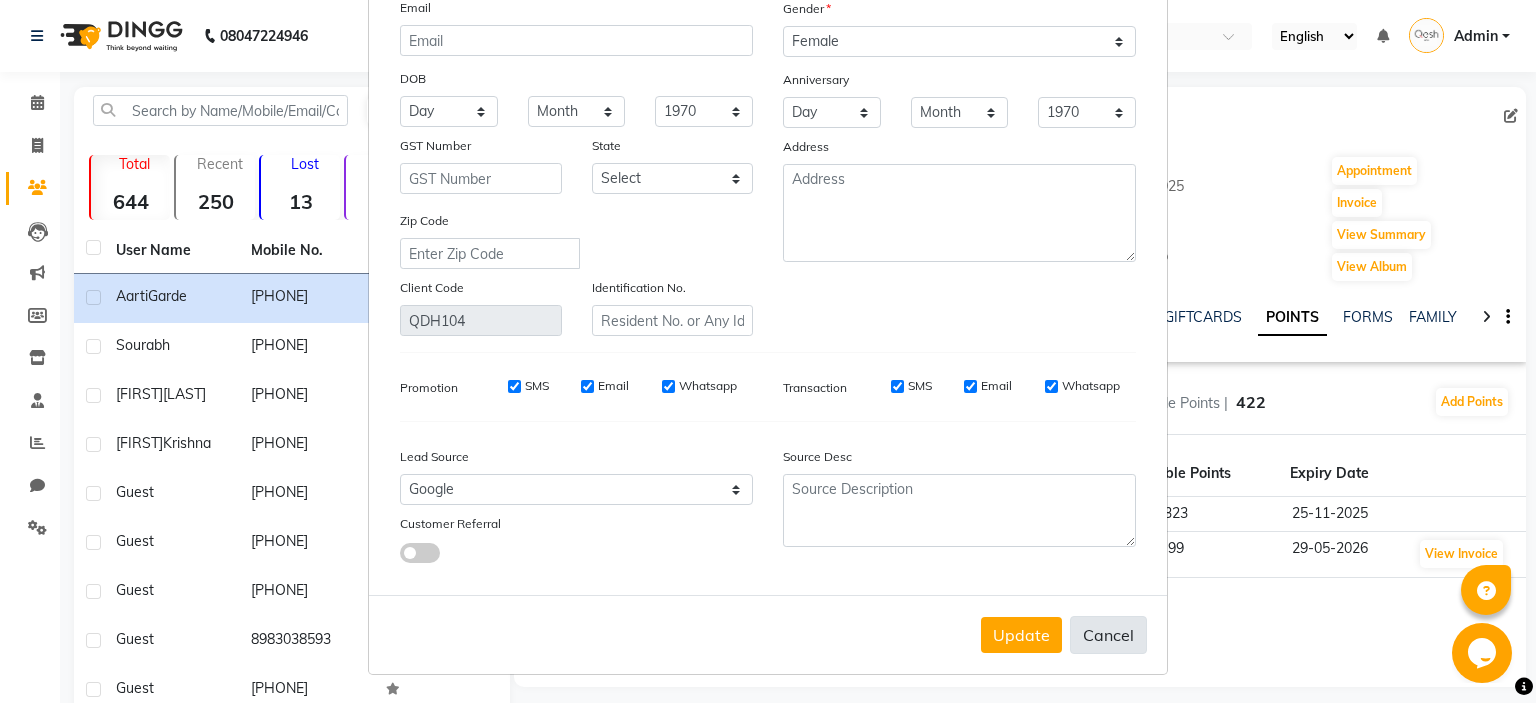 click on "Cancel" at bounding box center (1108, 635) 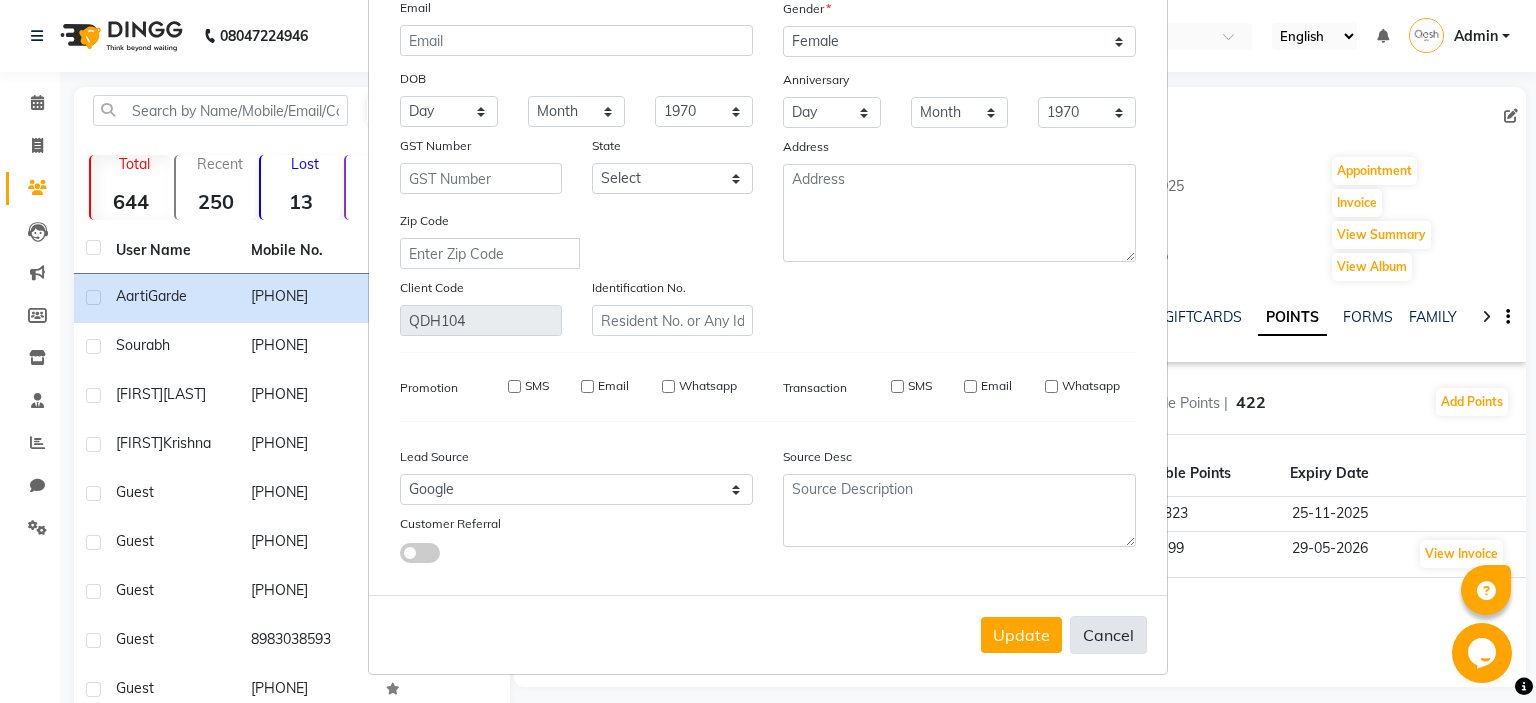 type 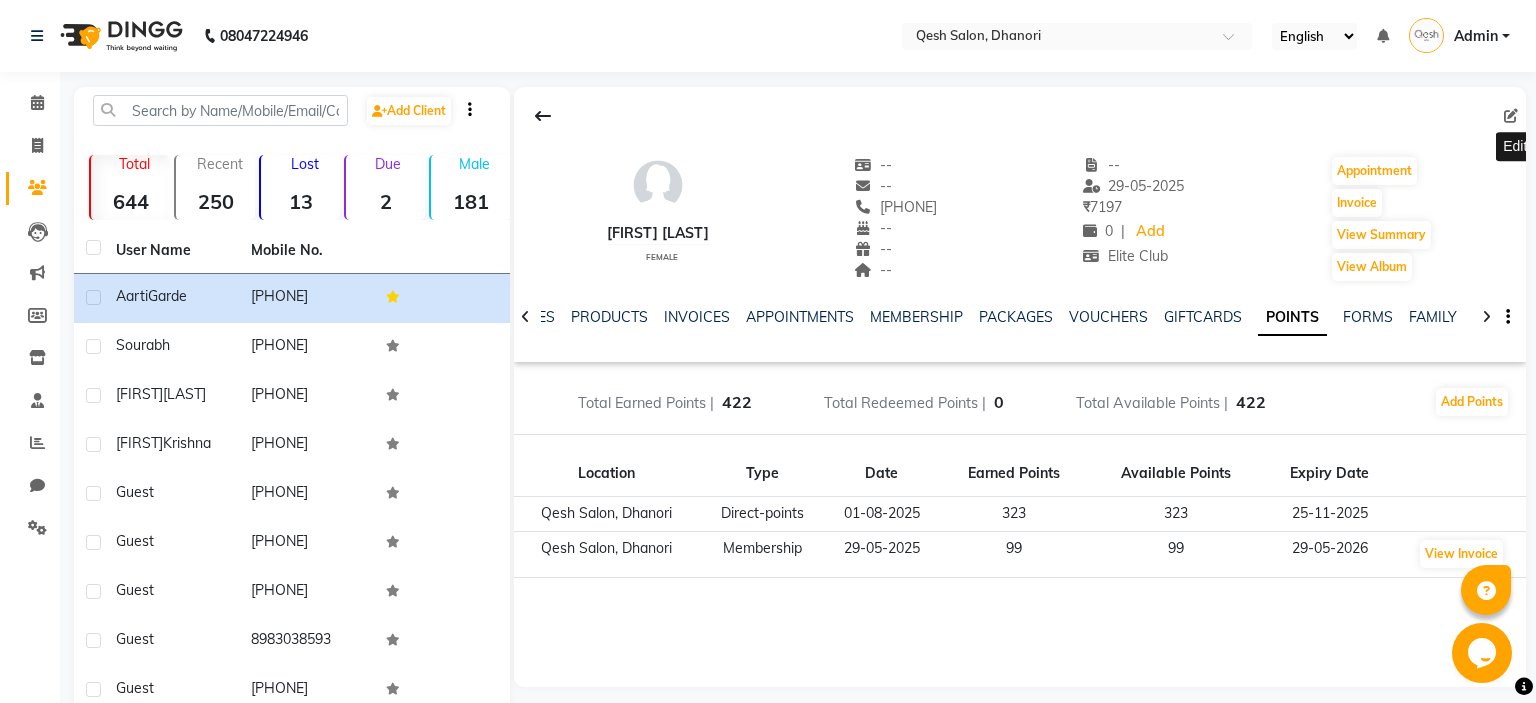 scroll, scrollTop: 164, scrollLeft: 0, axis: vertical 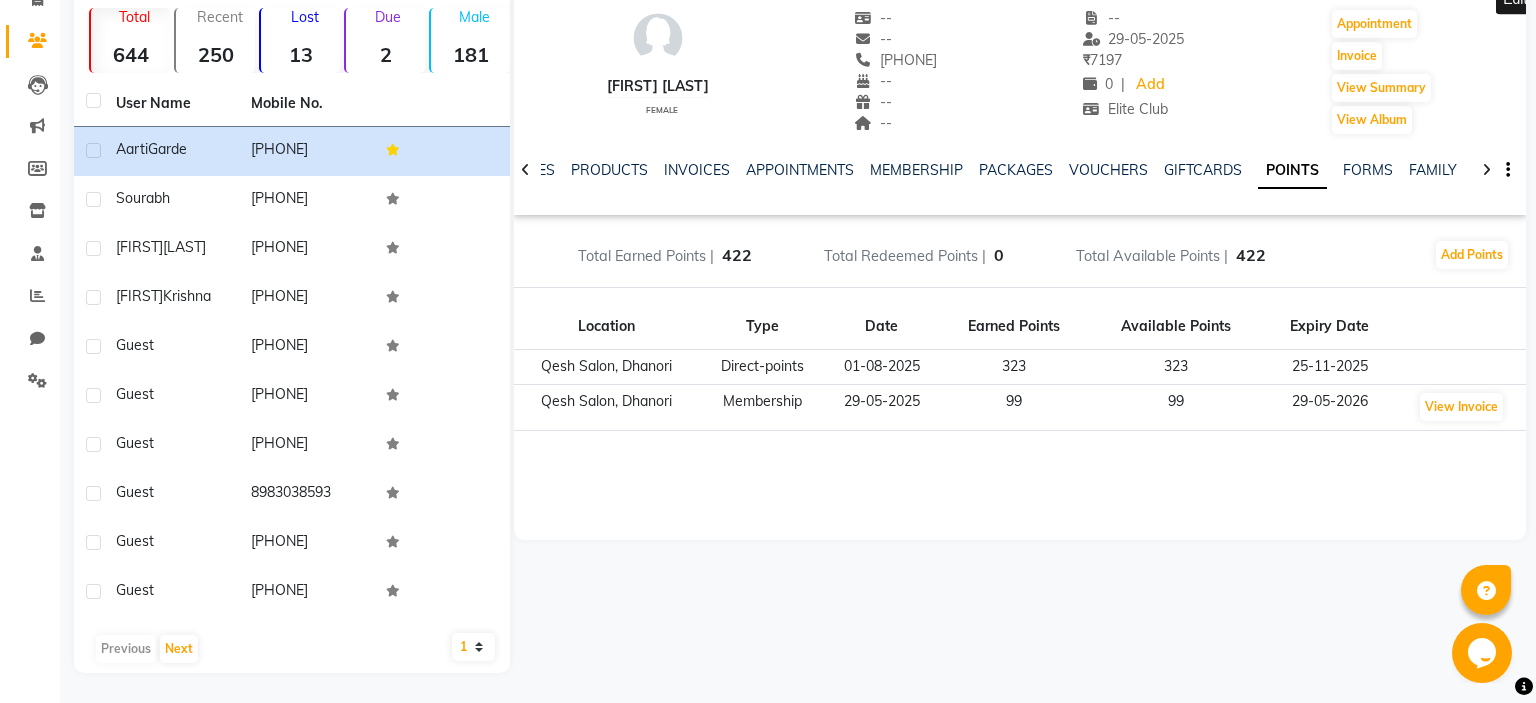 click on "323" 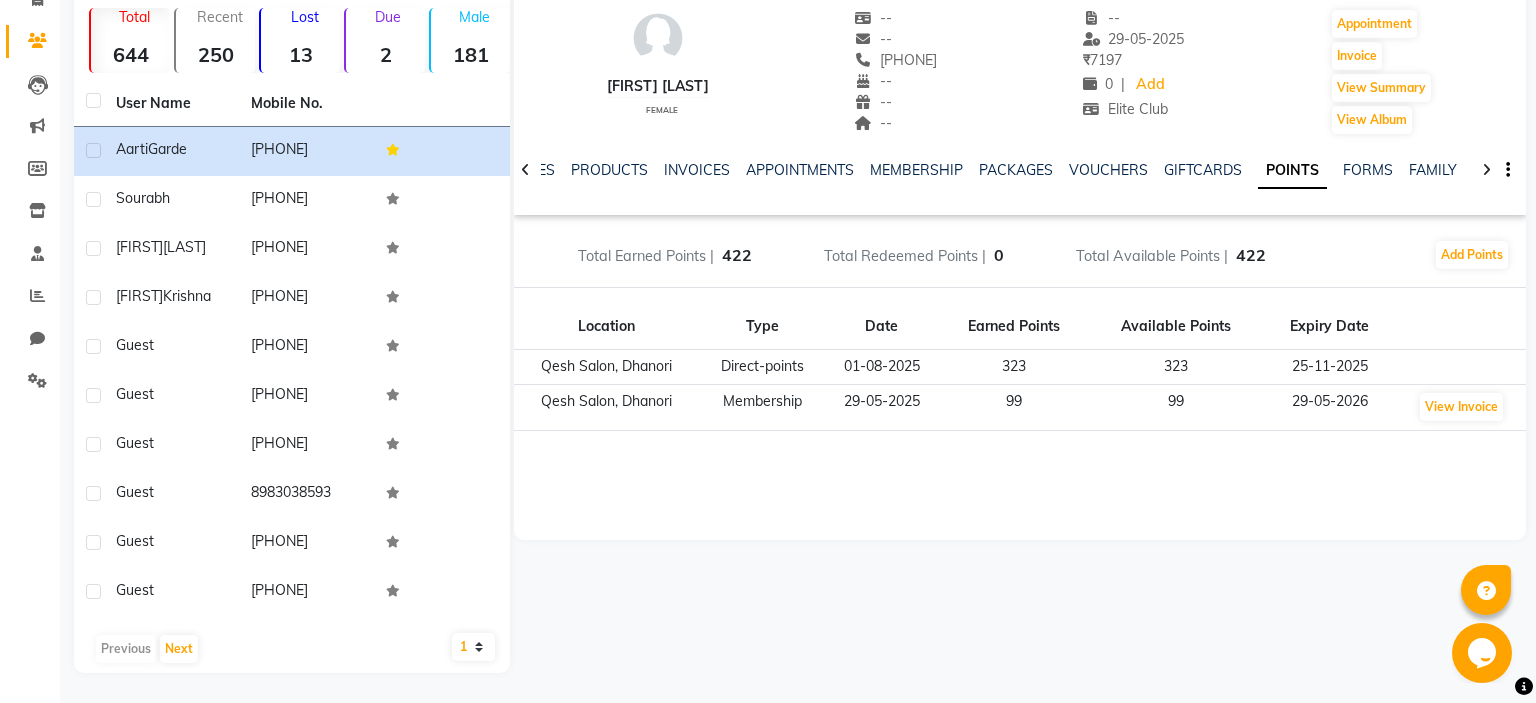 click on "323" 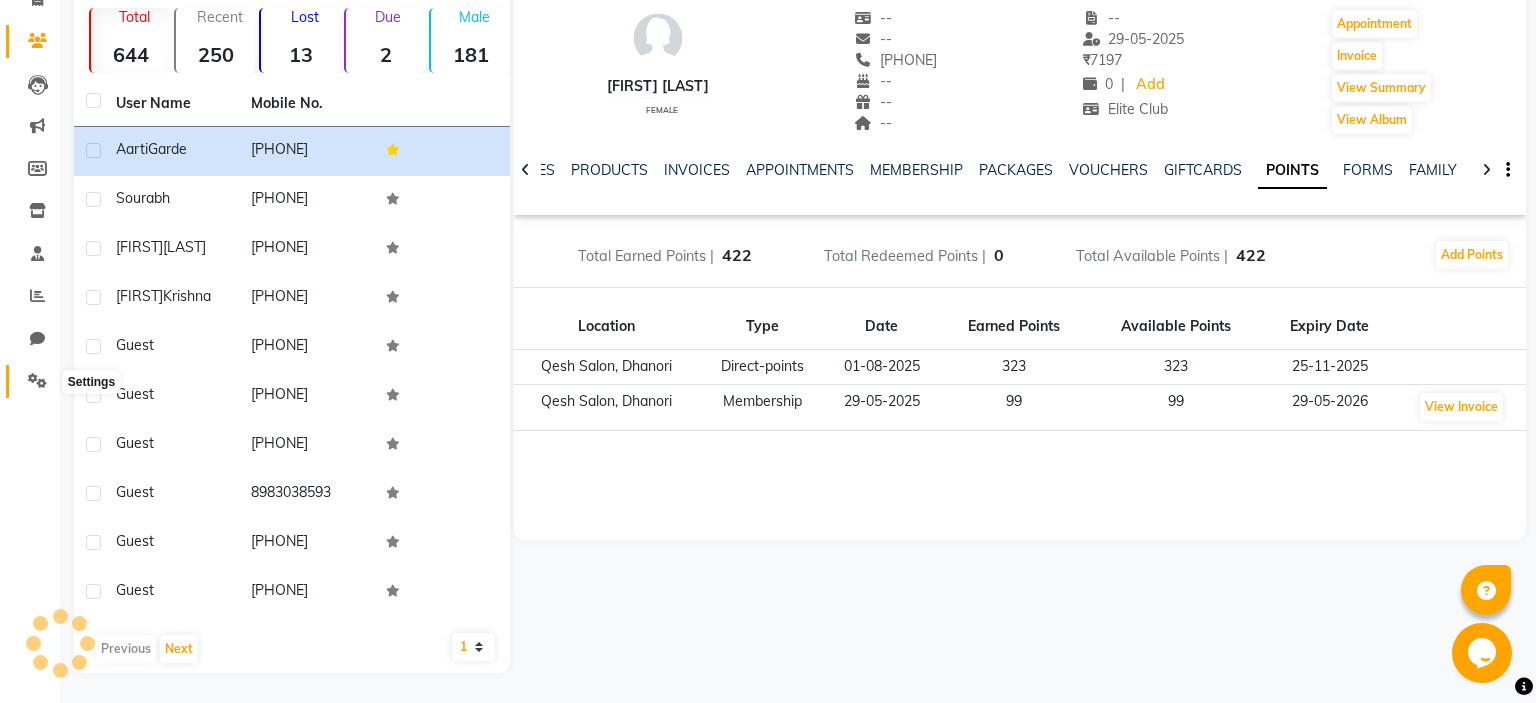 click 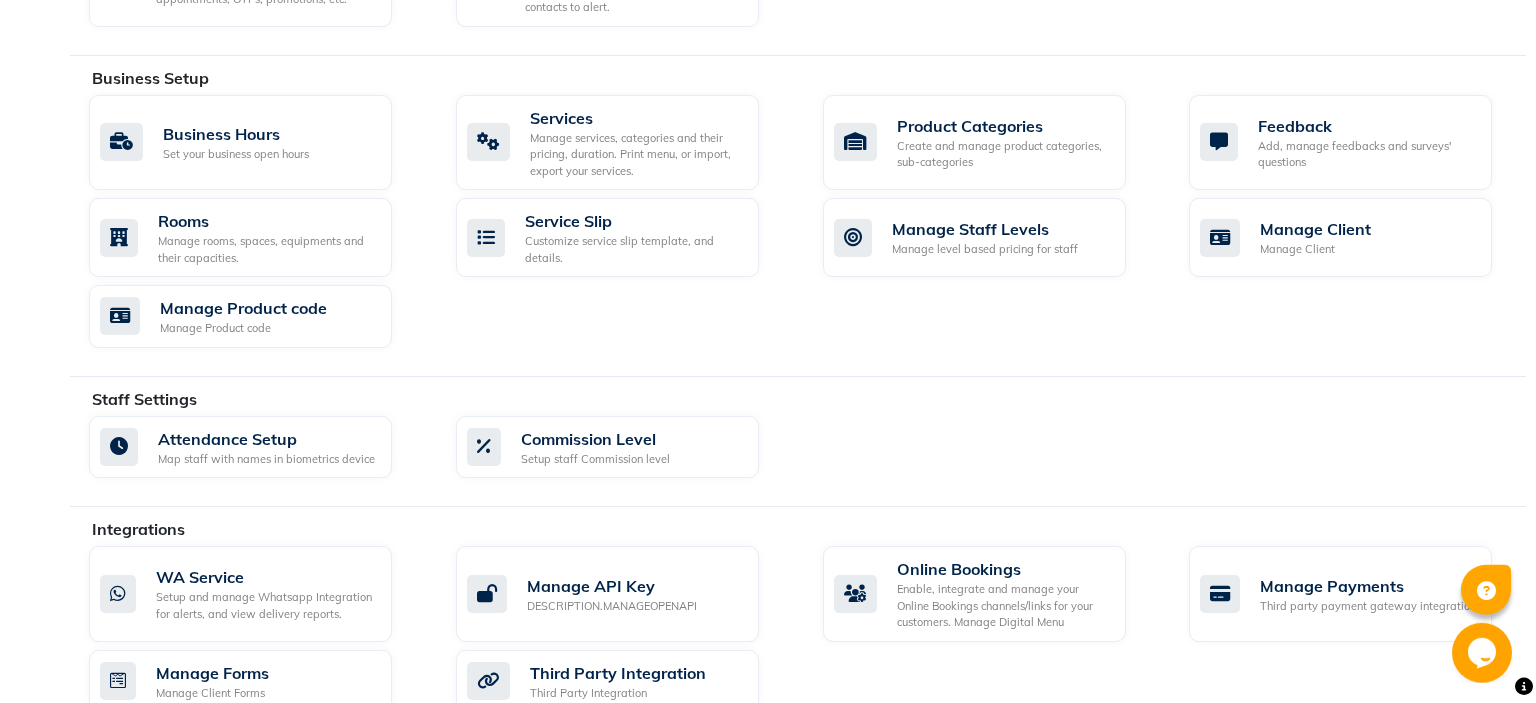 scroll, scrollTop: 918, scrollLeft: 0, axis: vertical 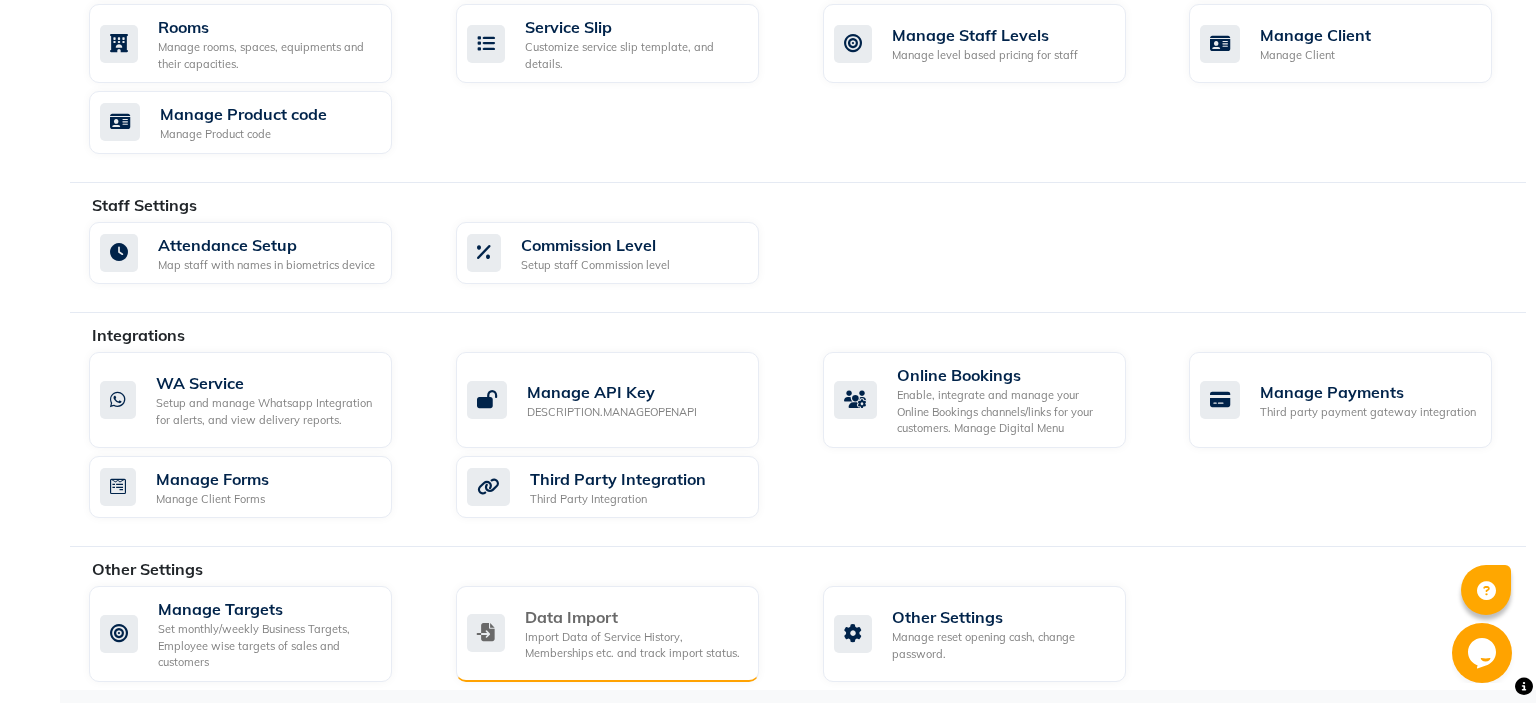 click on "Data Import" 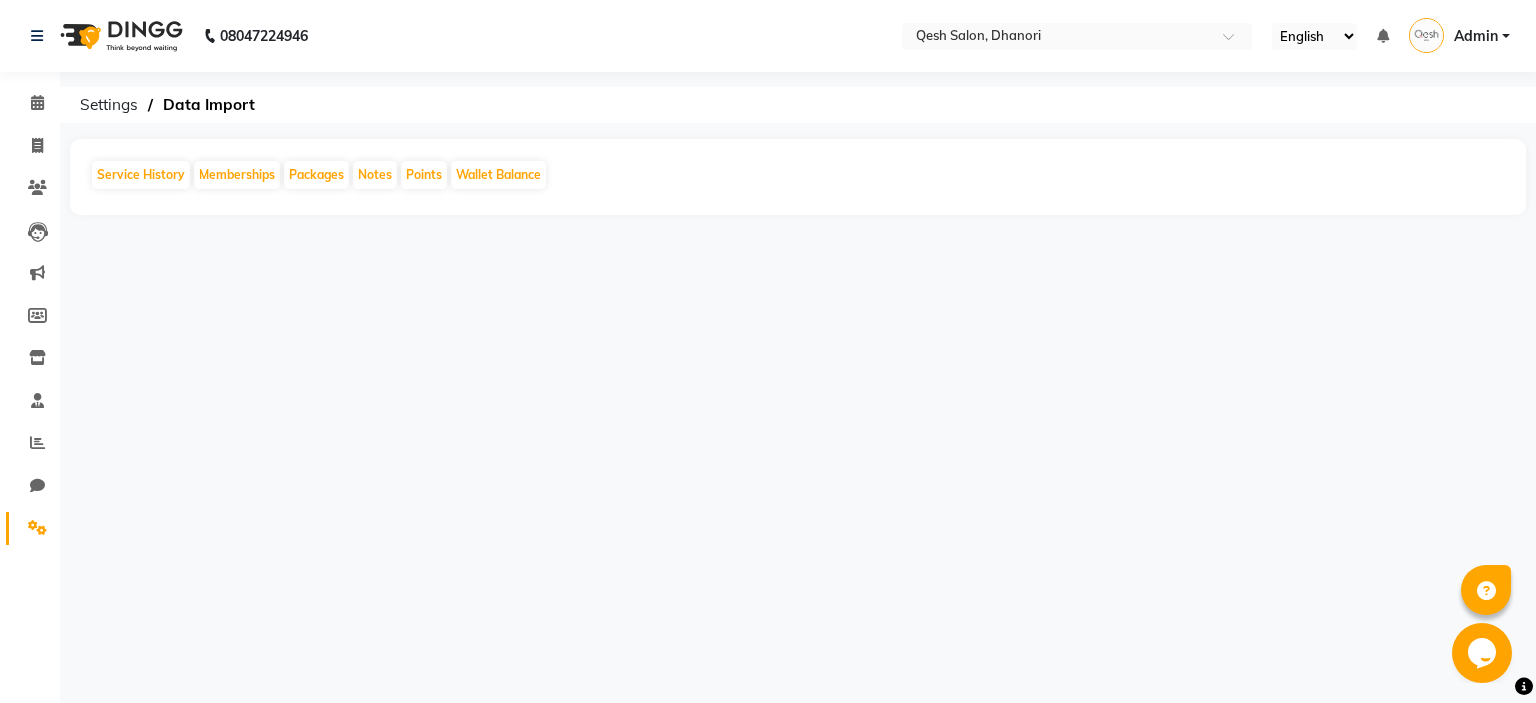 scroll, scrollTop: 0, scrollLeft: 0, axis: both 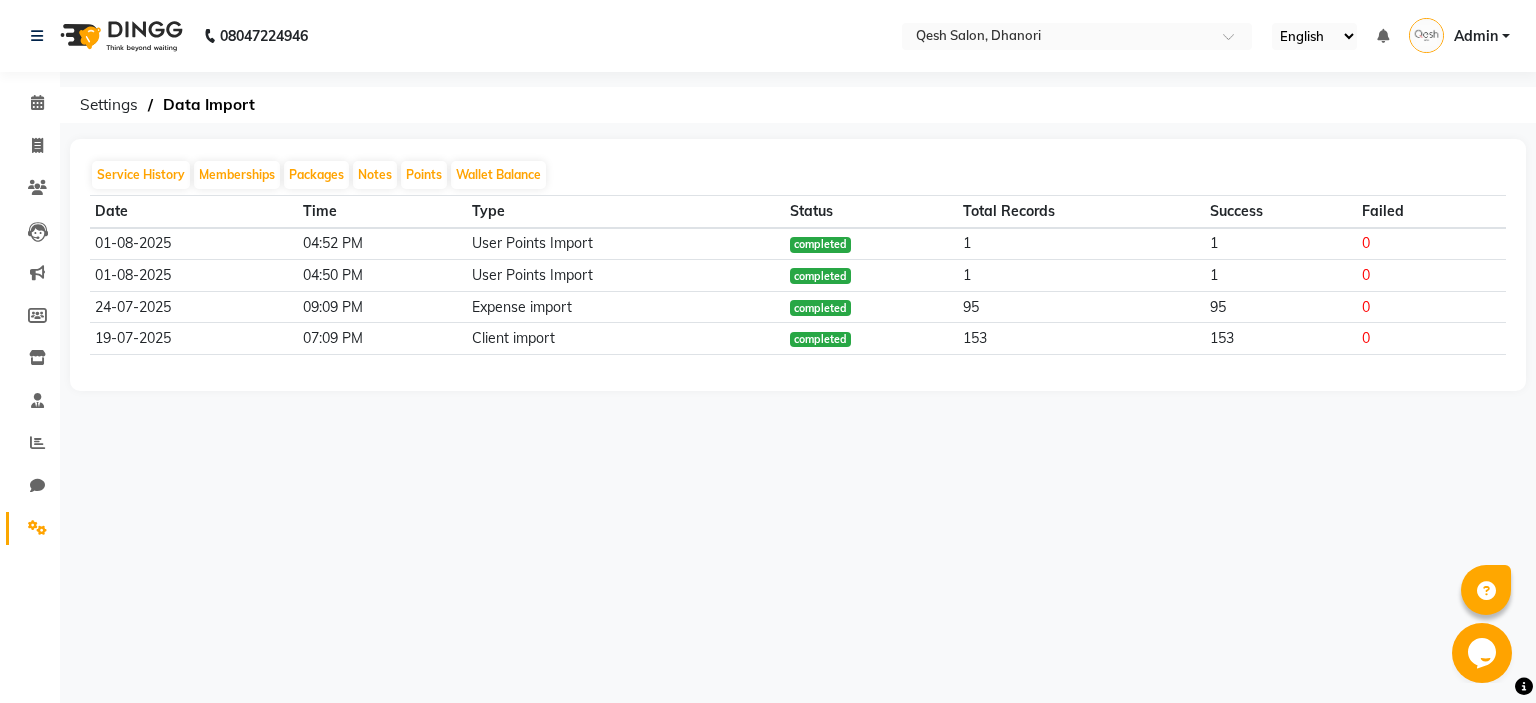 click on "Status" 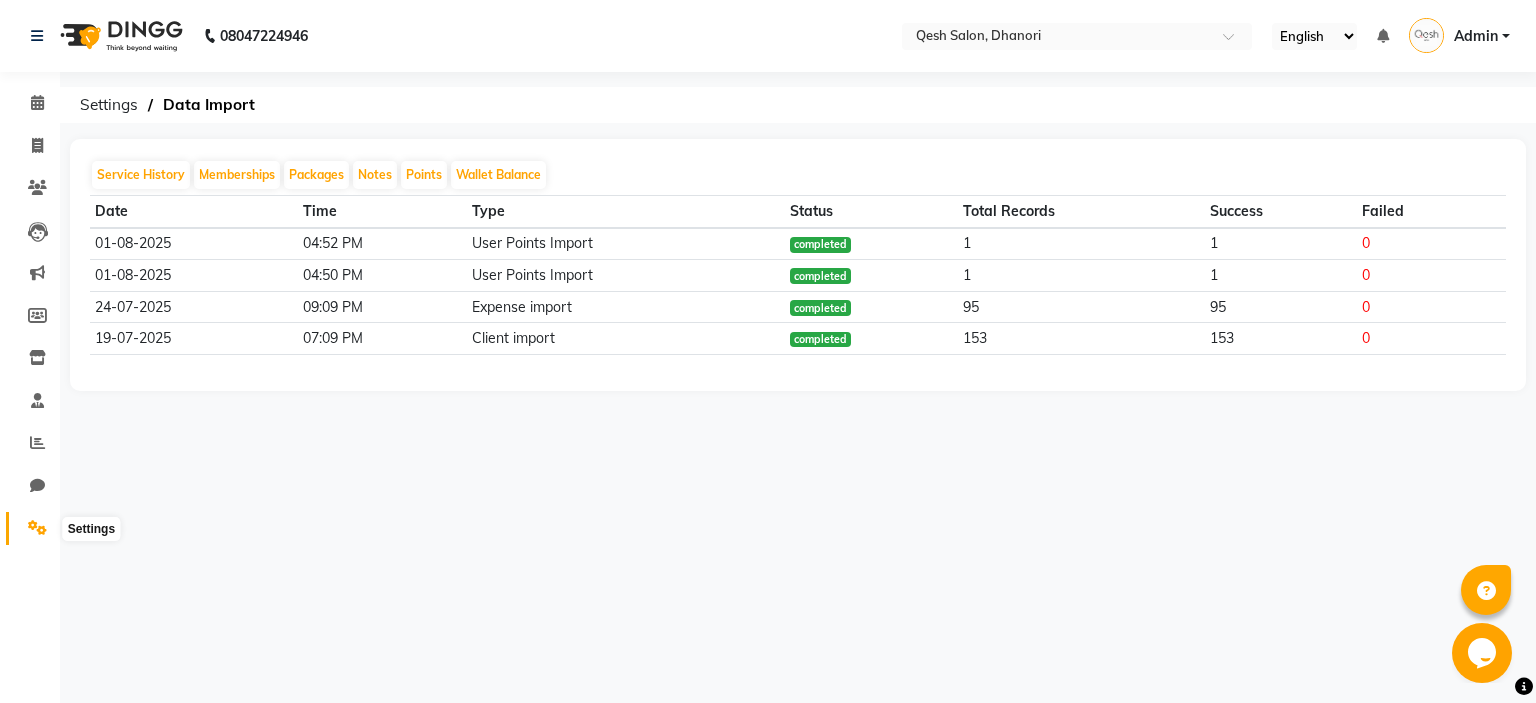 click 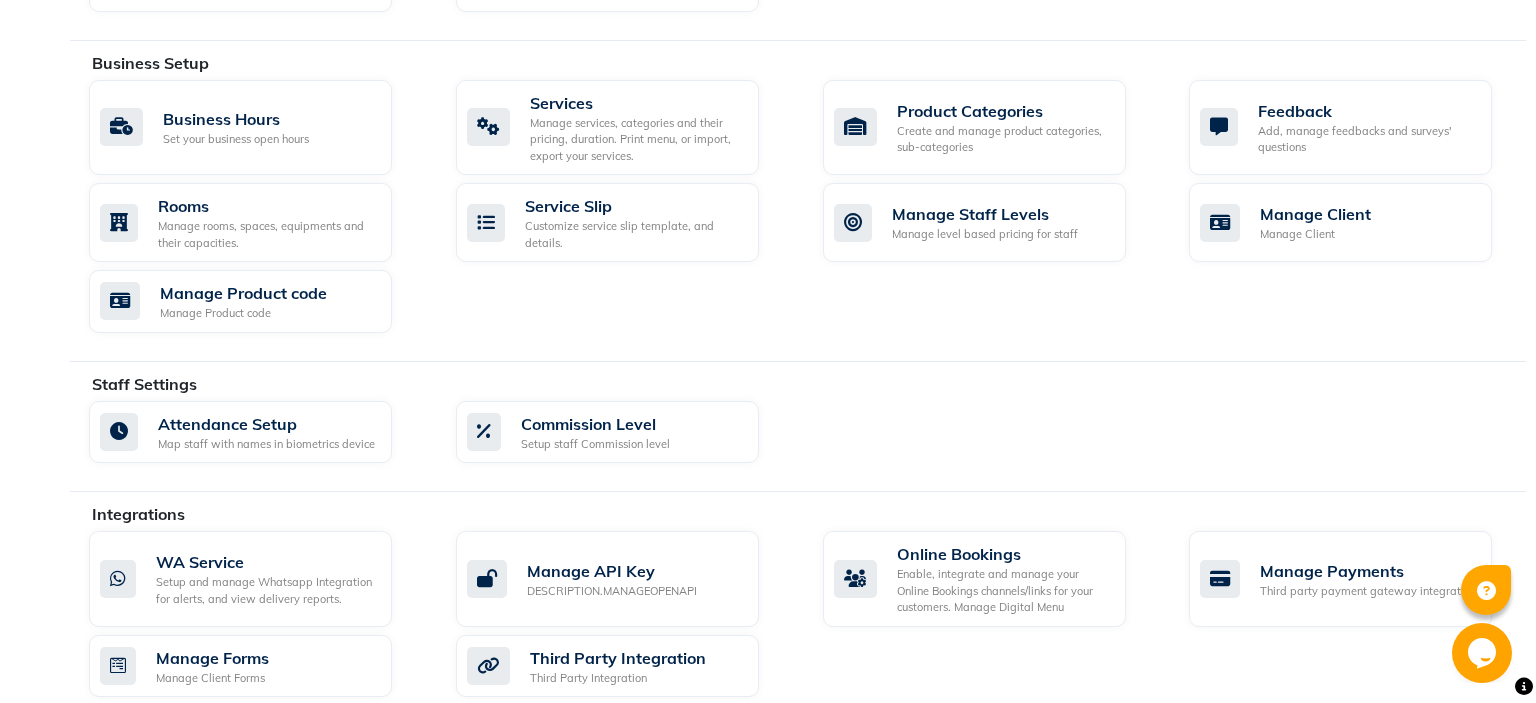 scroll, scrollTop: 918, scrollLeft: 0, axis: vertical 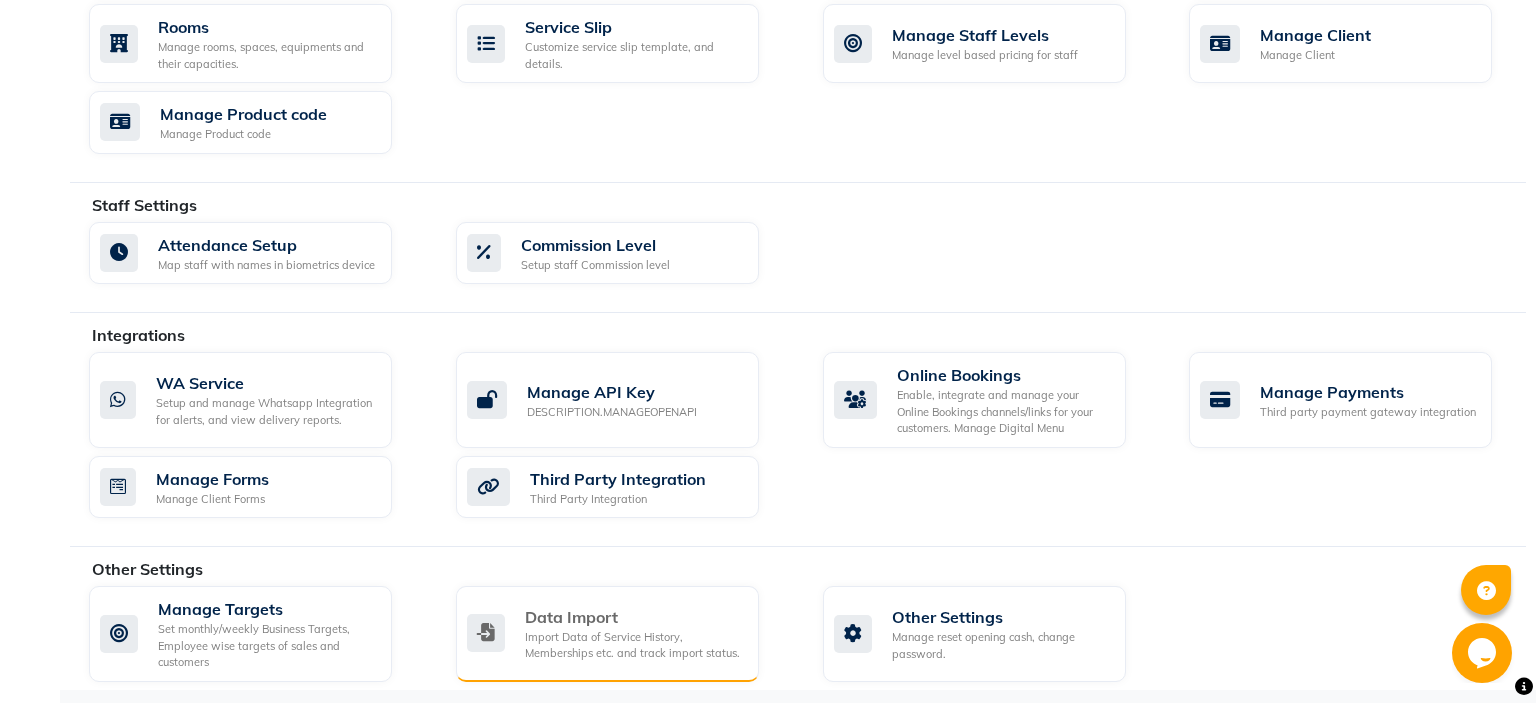 click on "Import Data of Service History, Memberships etc. and track import status." 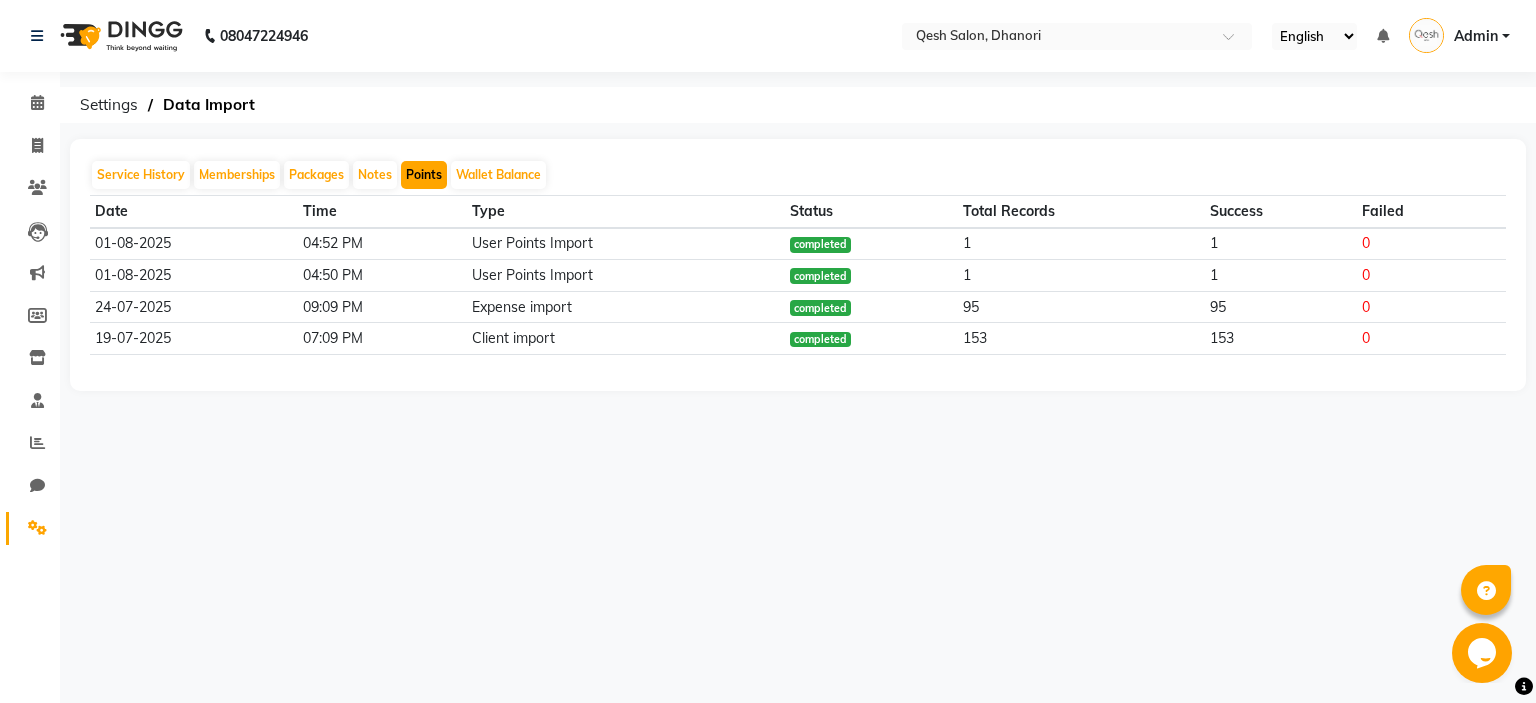 click on "Points" 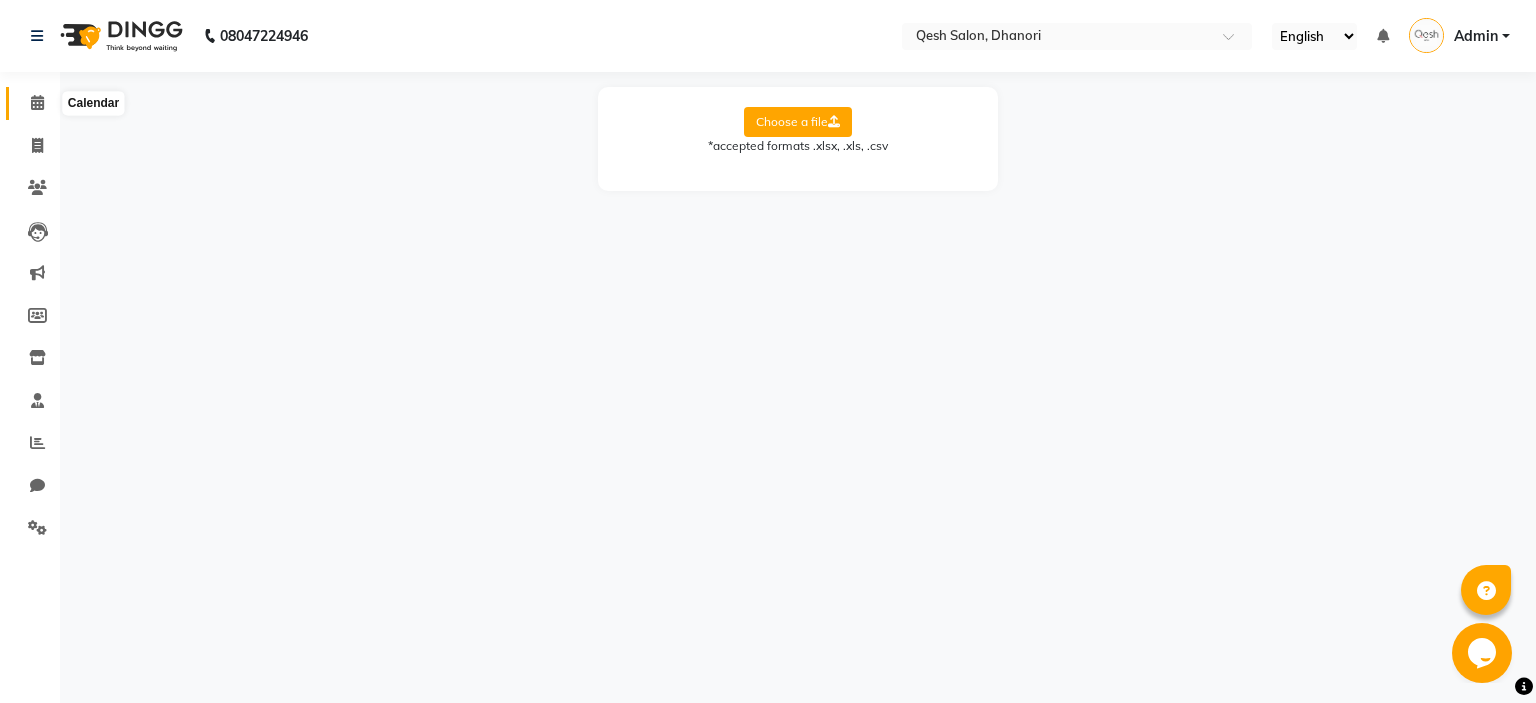 click 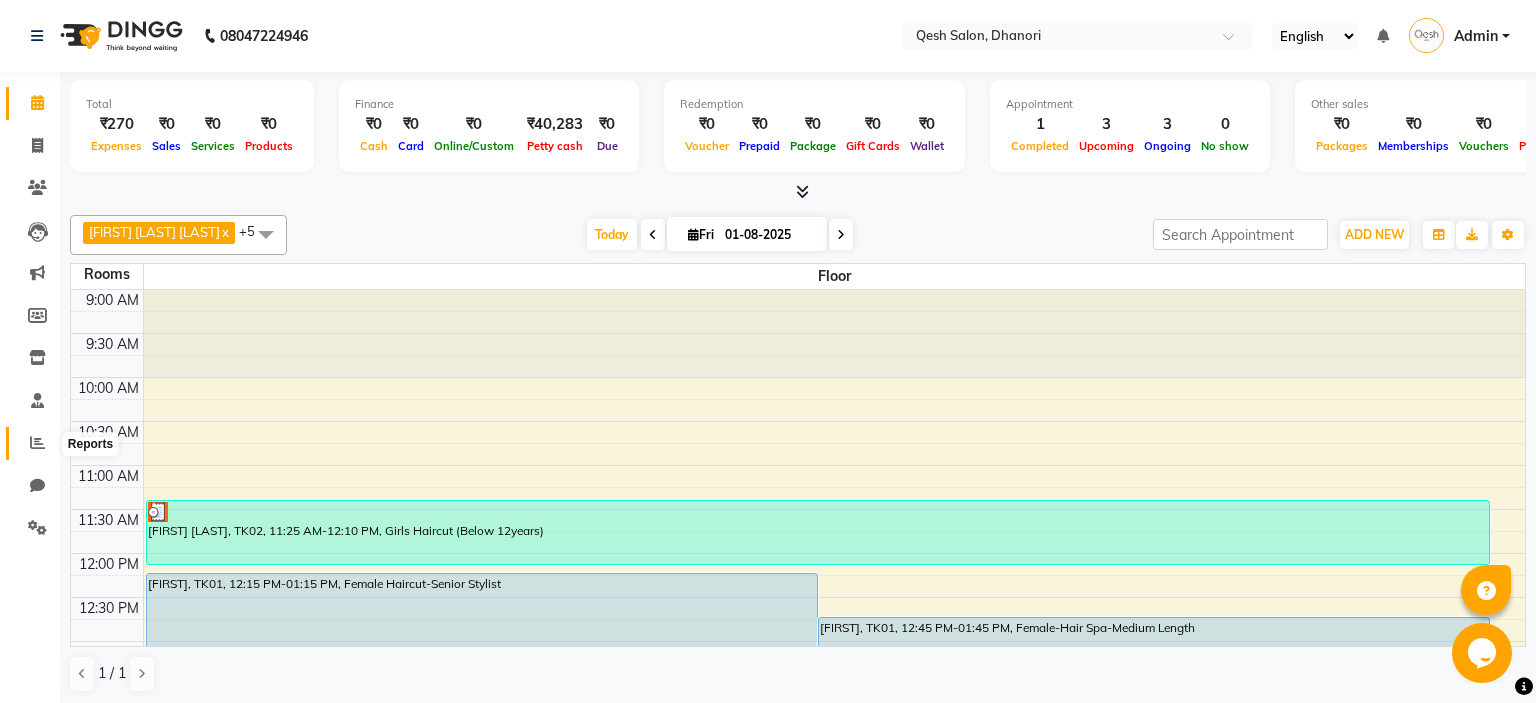 click 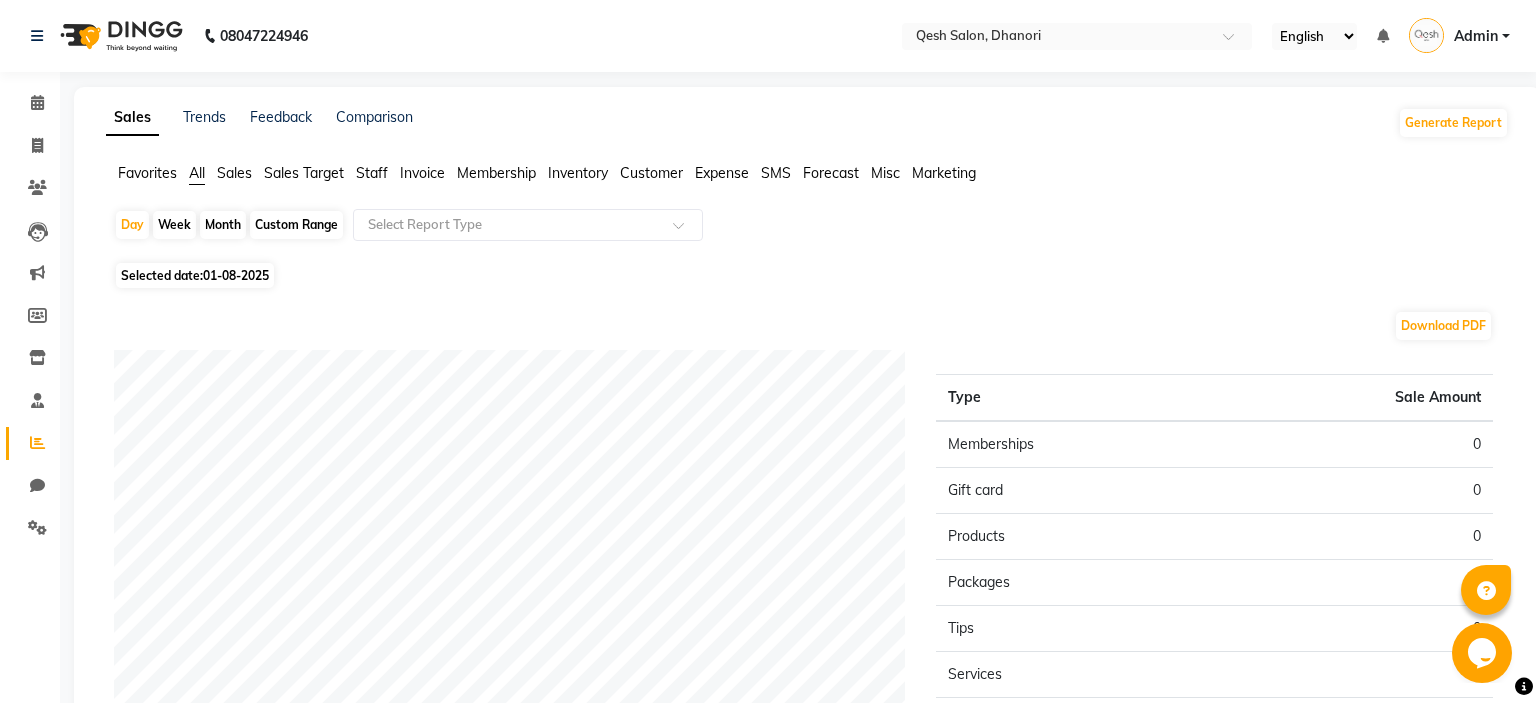 click on "Chat" 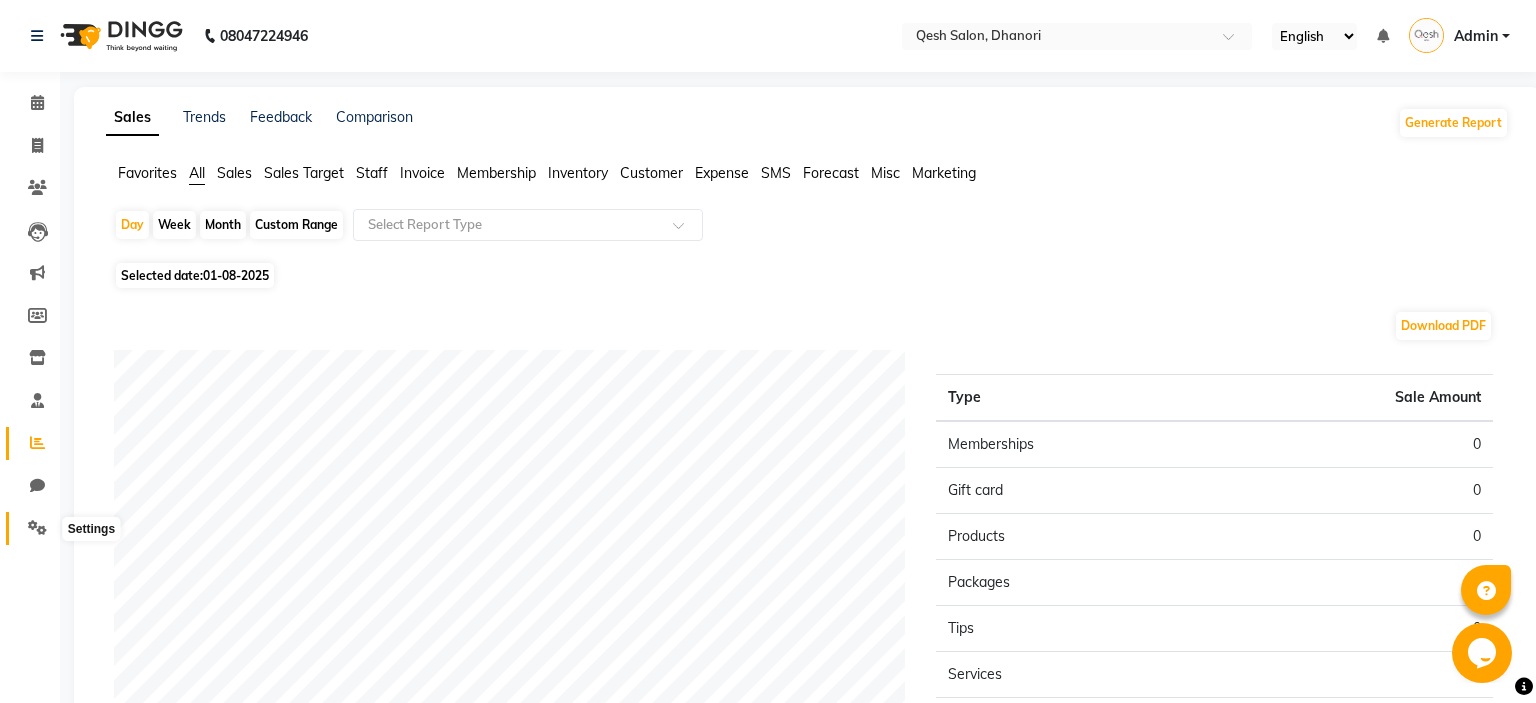 click 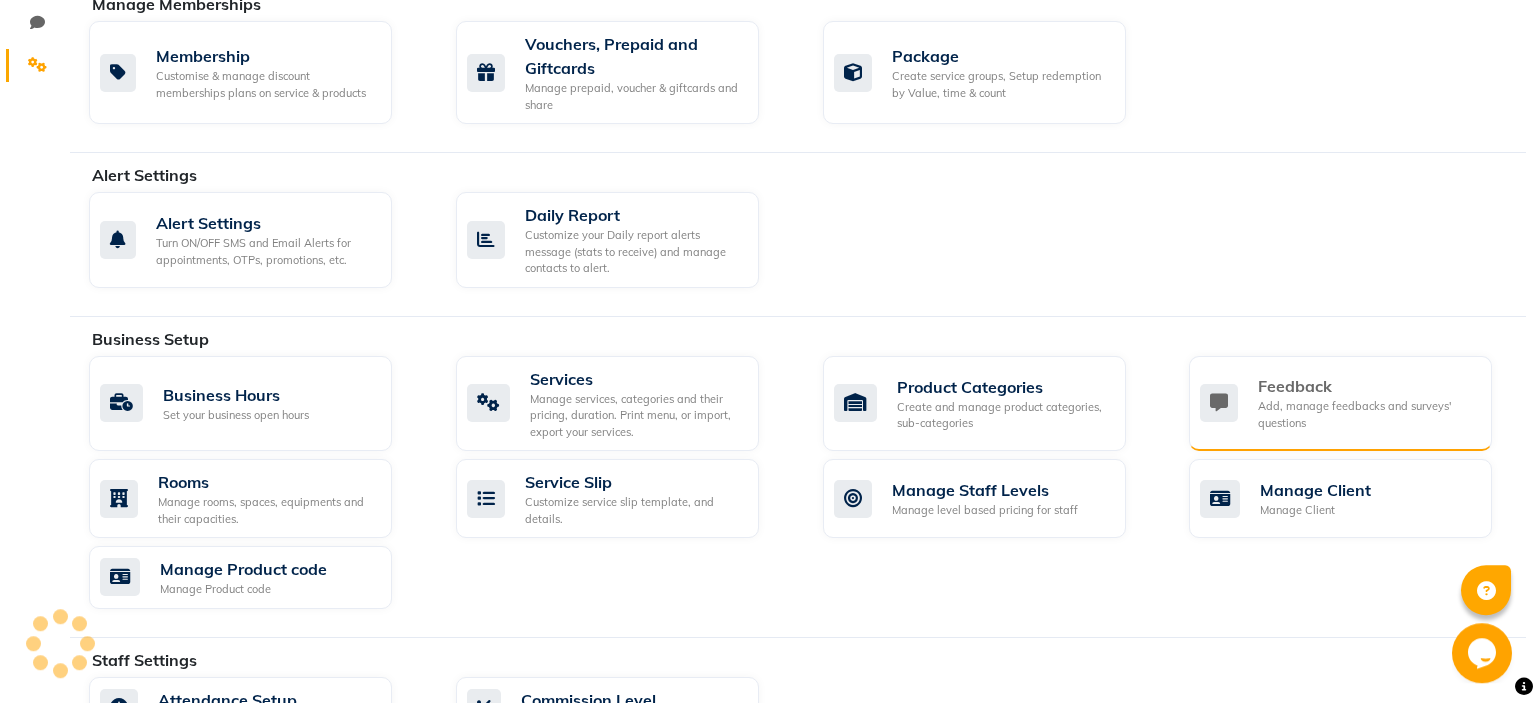 scroll, scrollTop: 390, scrollLeft: 0, axis: vertical 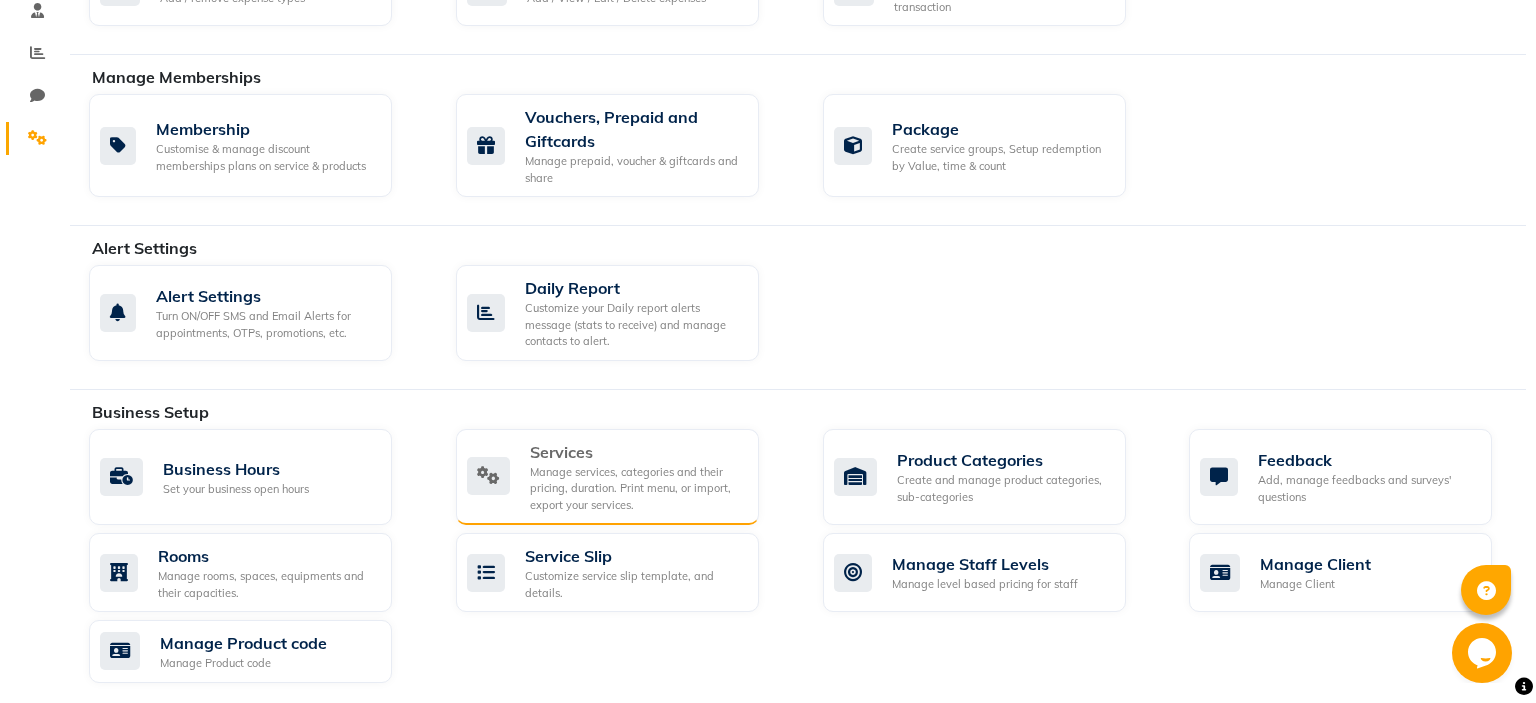 click on "Services  Manage services, categories and their pricing, duration. Print menu, or import, export your services." 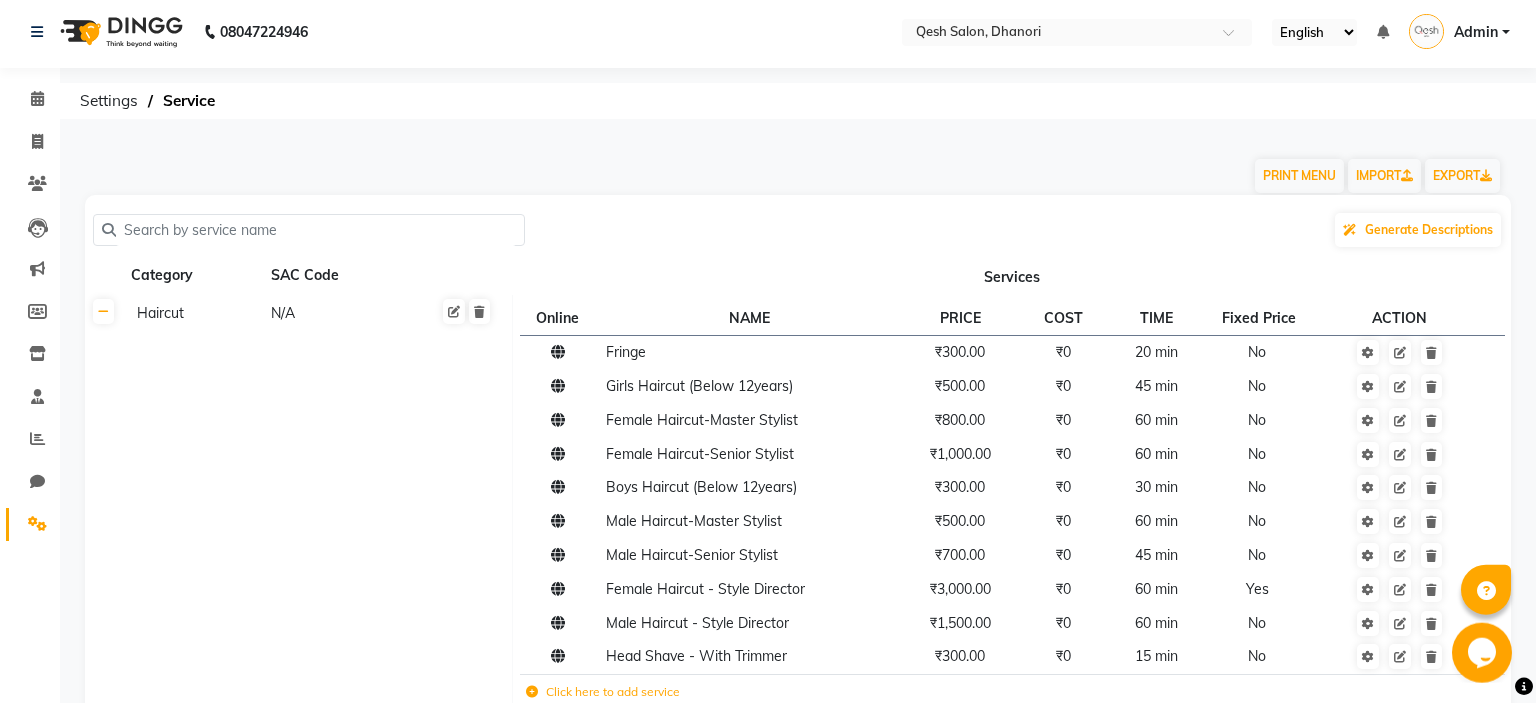scroll, scrollTop: 0, scrollLeft: 0, axis: both 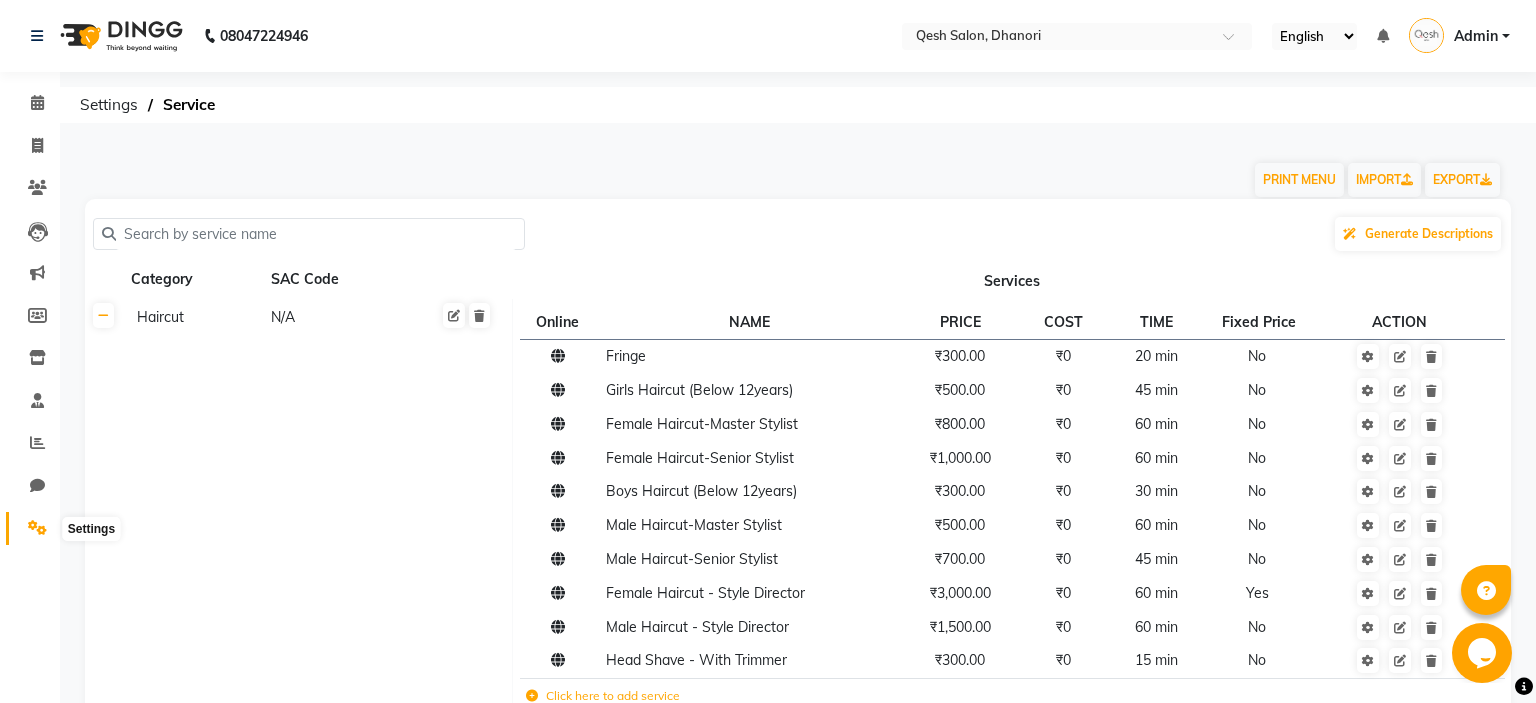 click 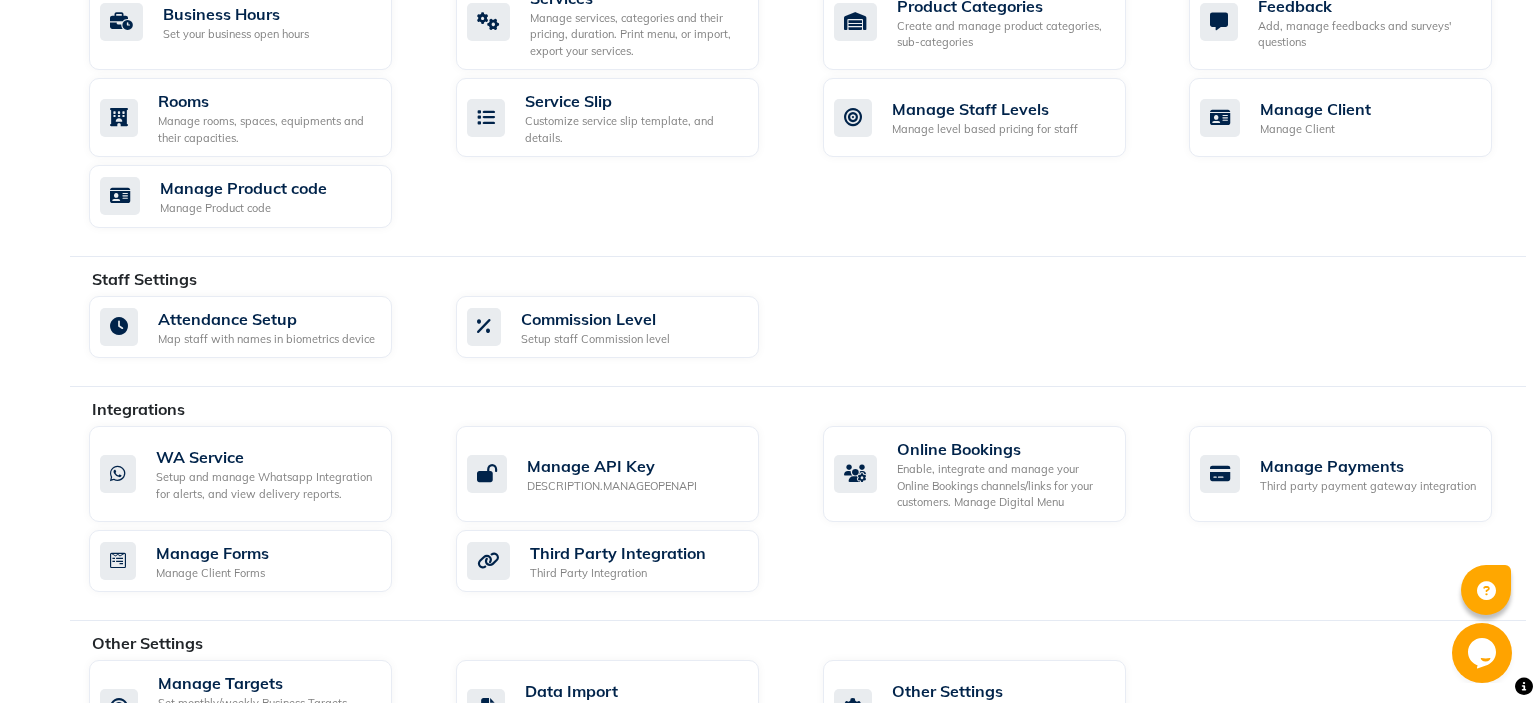 scroll, scrollTop: 918, scrollLeft: 0, axis: vertical 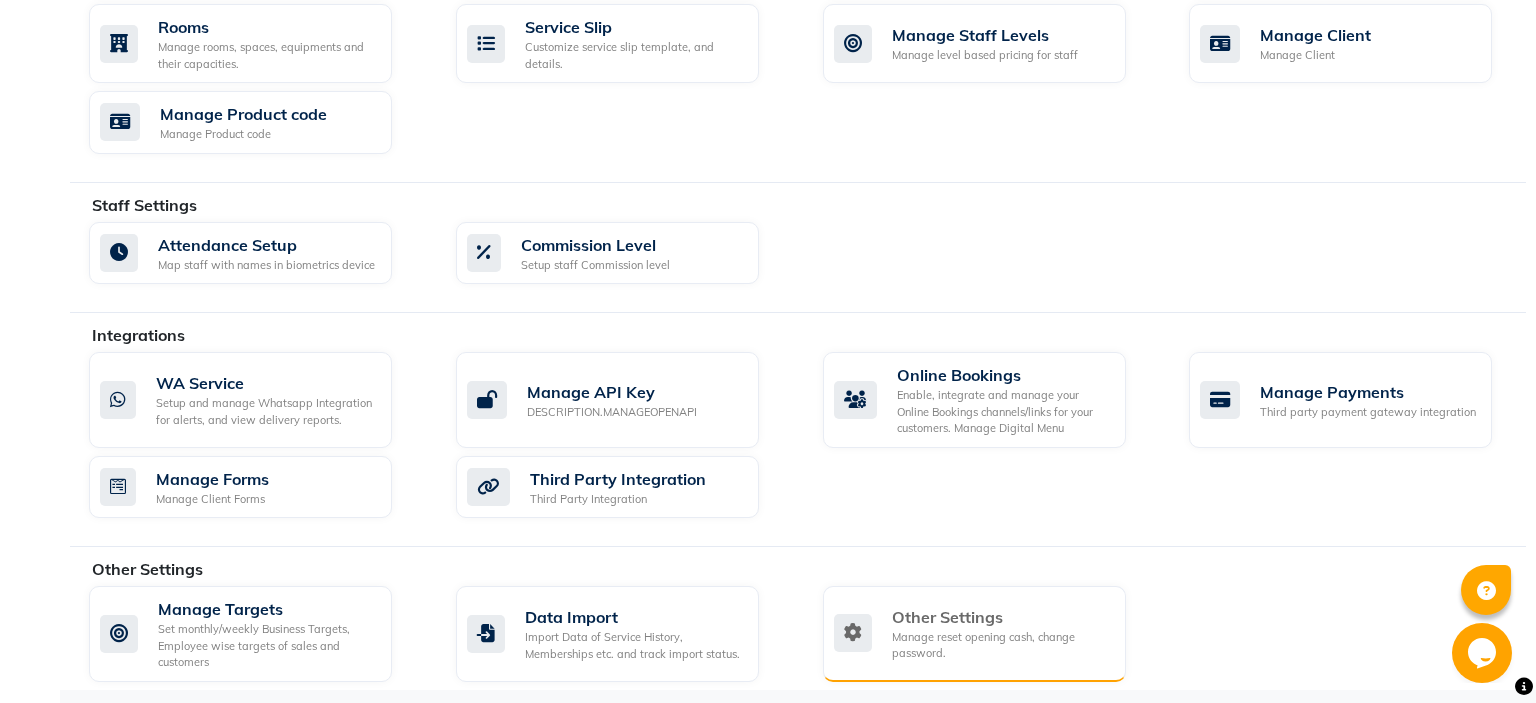click on "Other Settings" 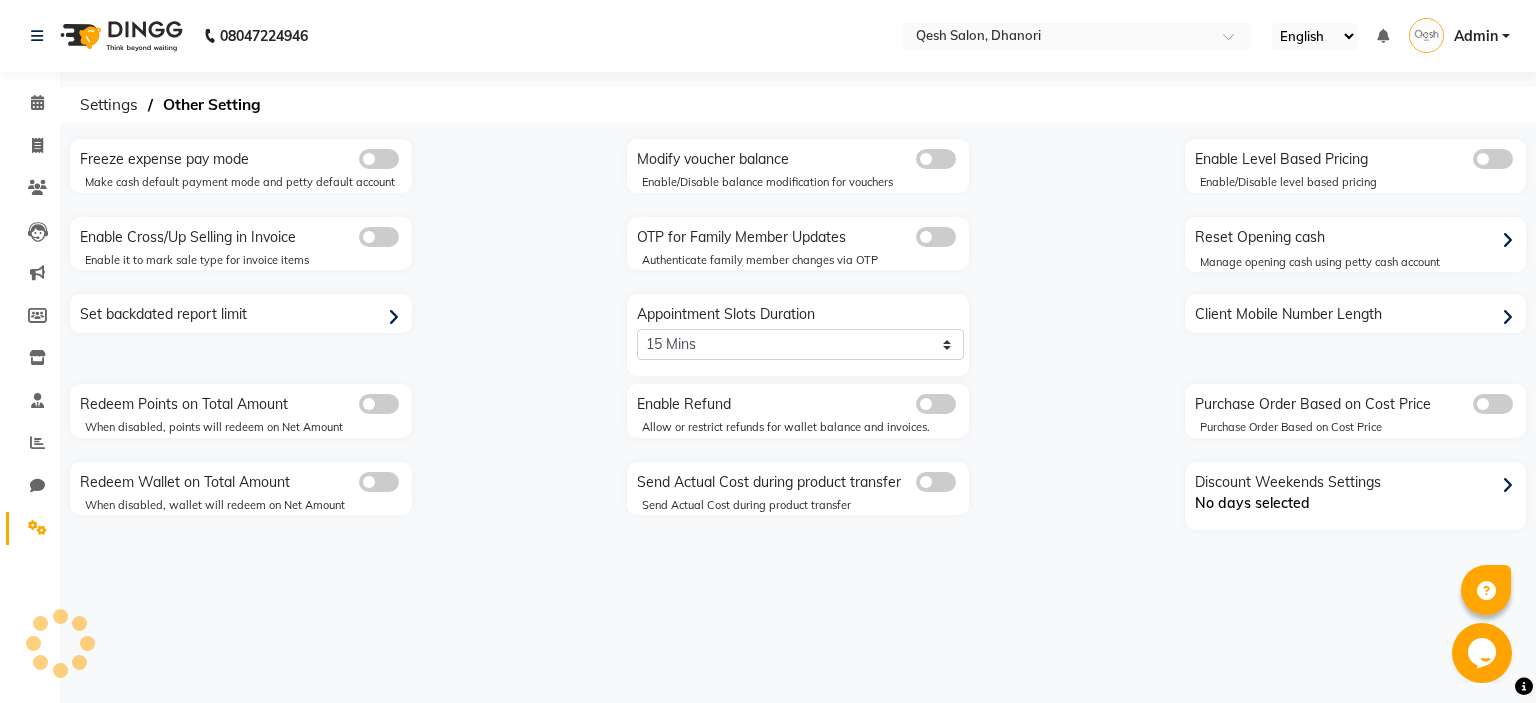 scroll, scrollTop: 0, scrollLeft: 0, axis: both 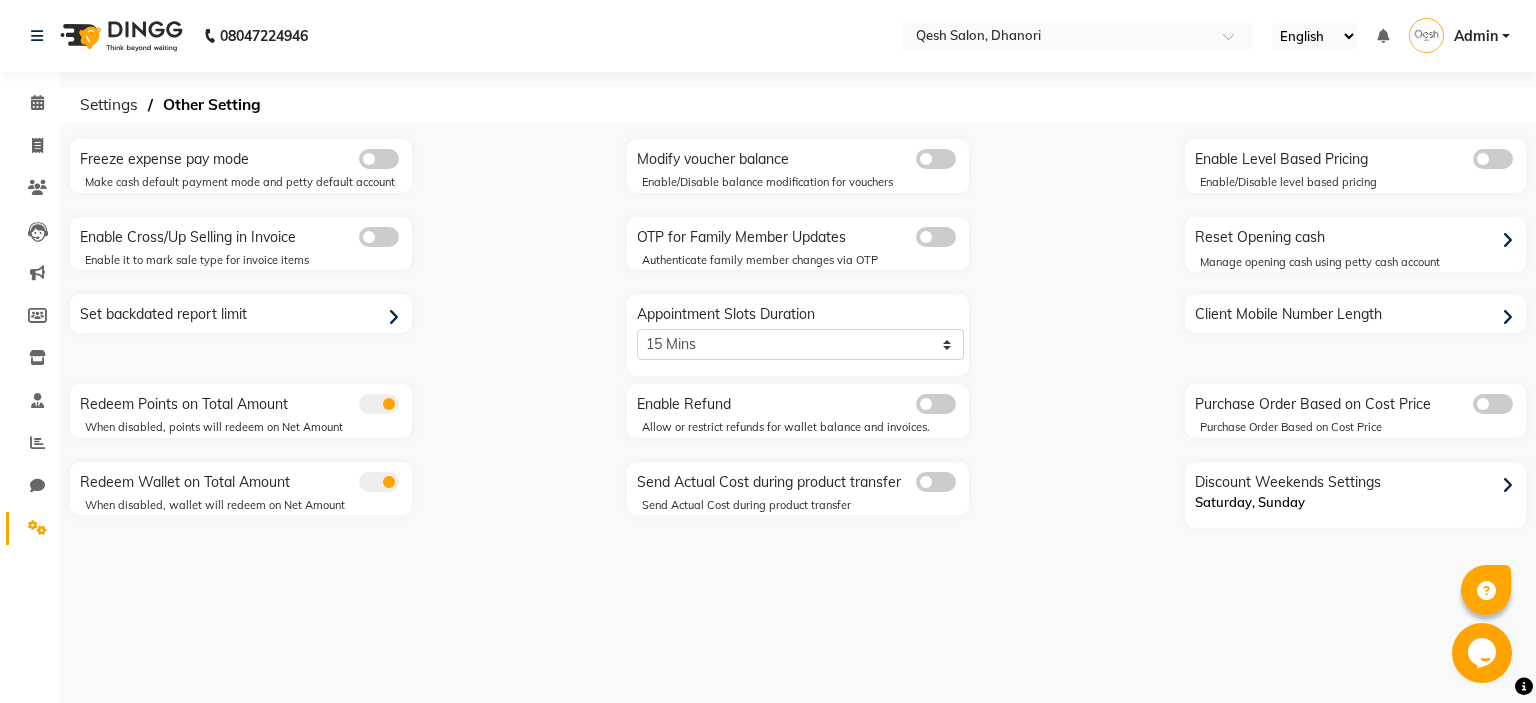 click 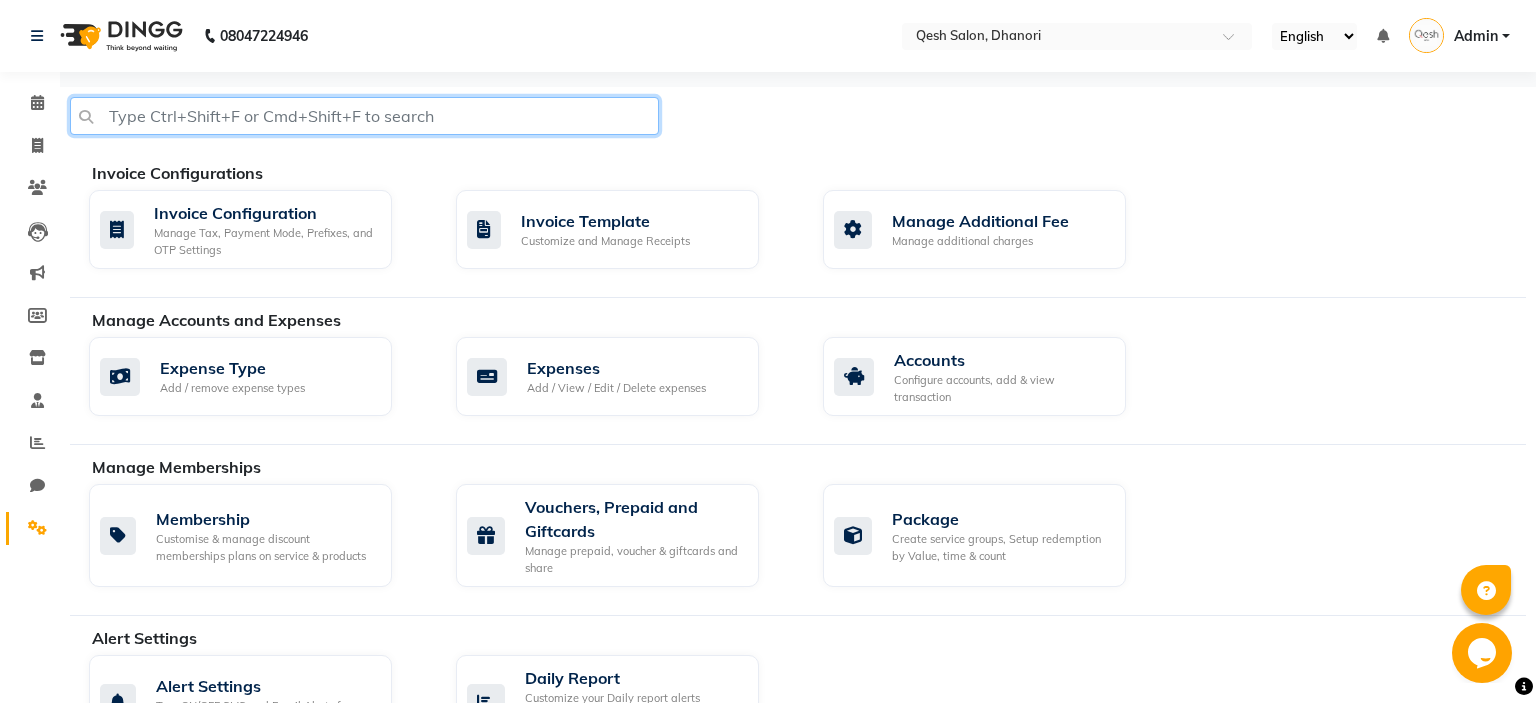 click 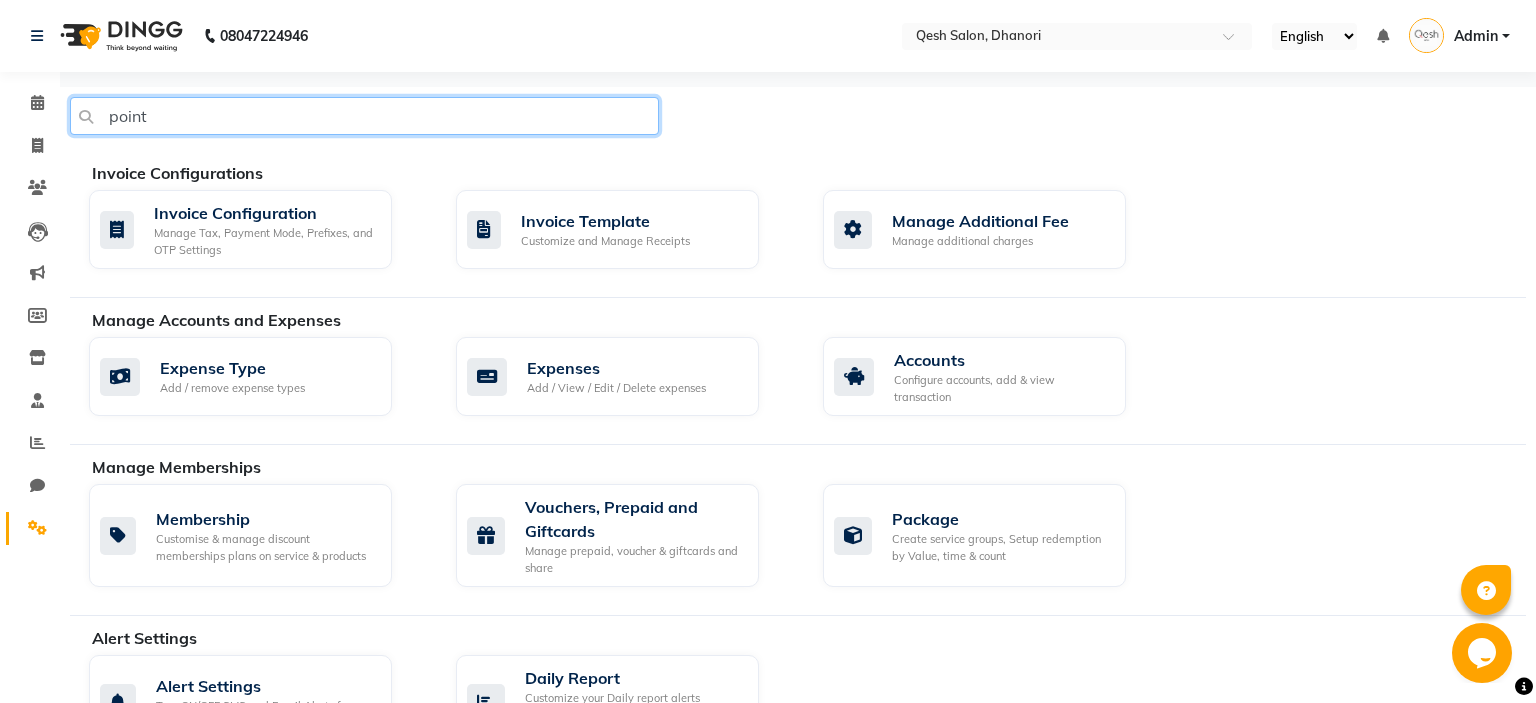 type on "point" 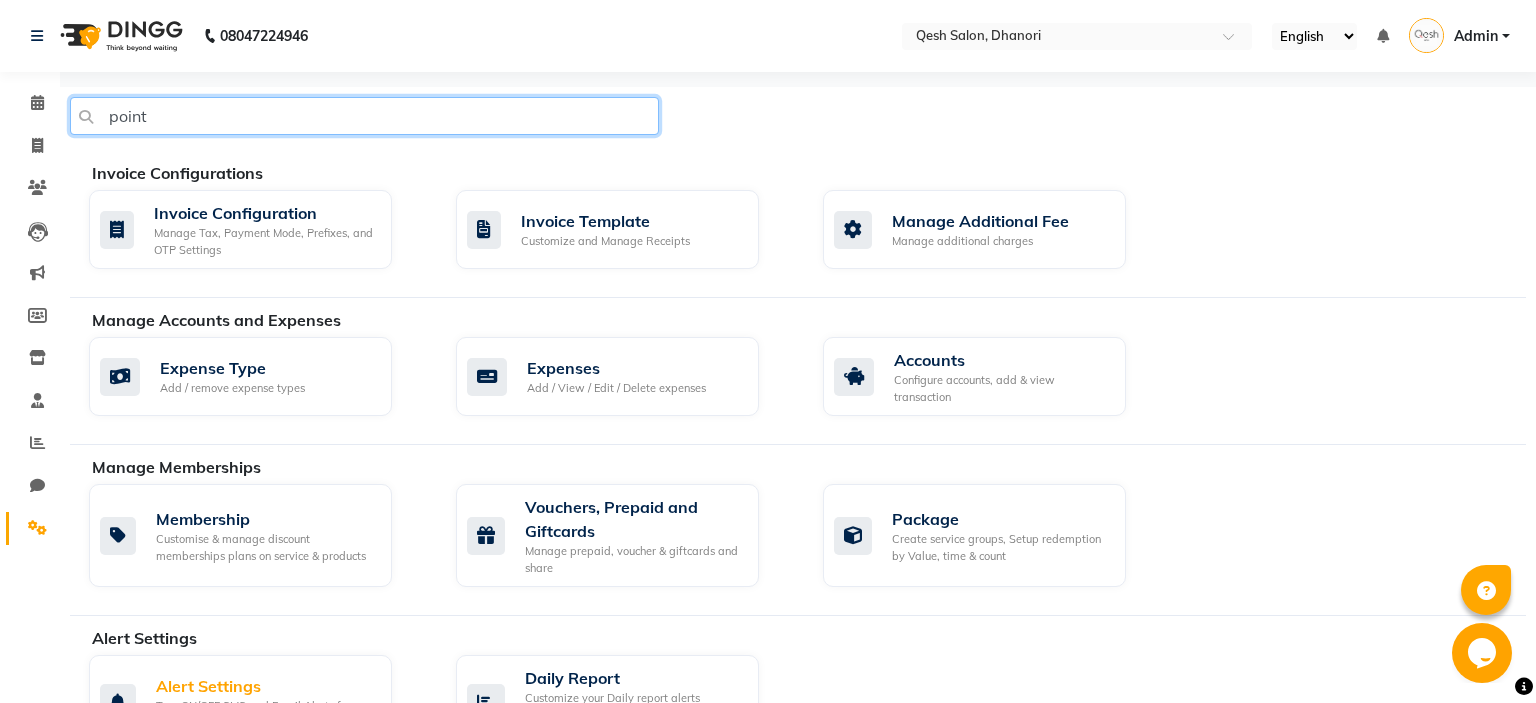 scroll, scrollTop: 918, scrollLeft: 0, axis: vertical 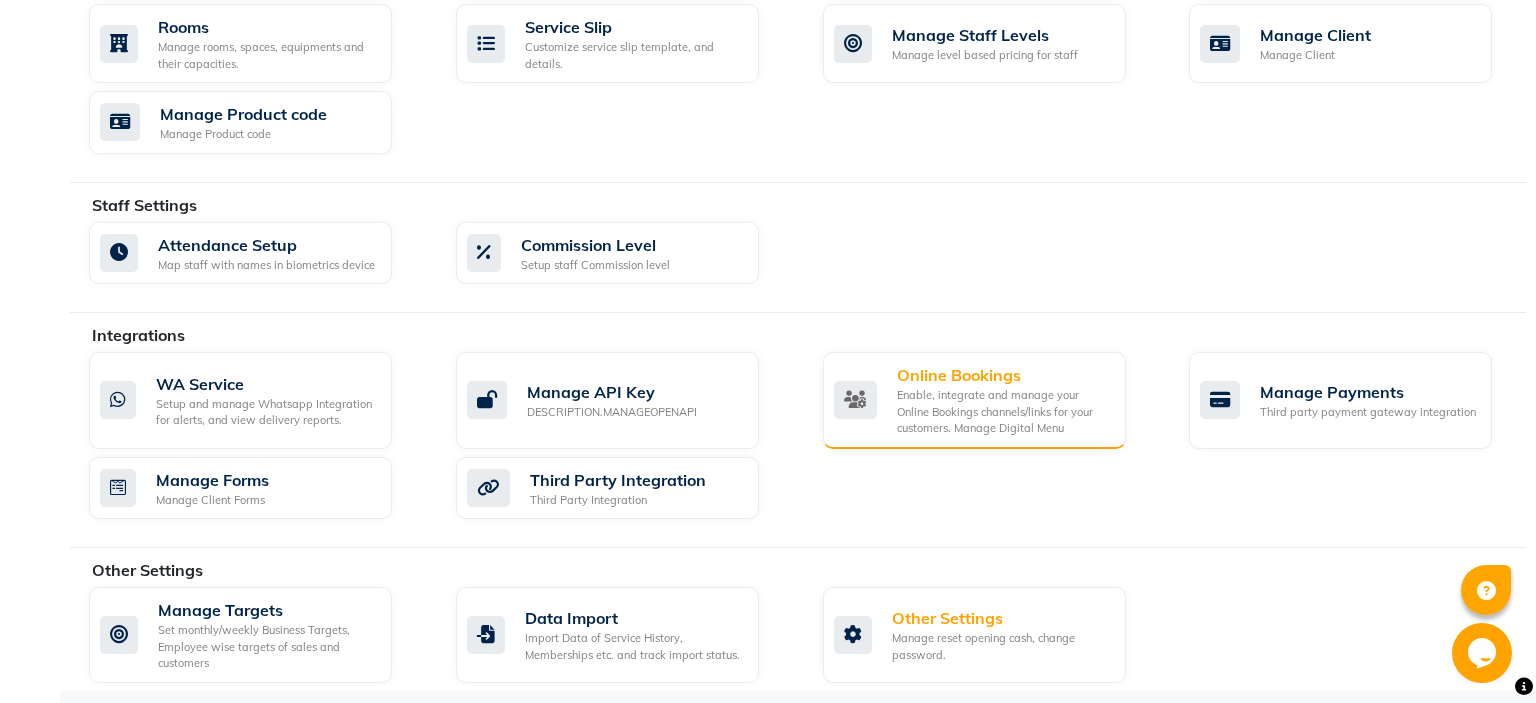 click on "Enable, integrate and manage your Online Bookings channels/links for your customers. Manage Digital Menu" 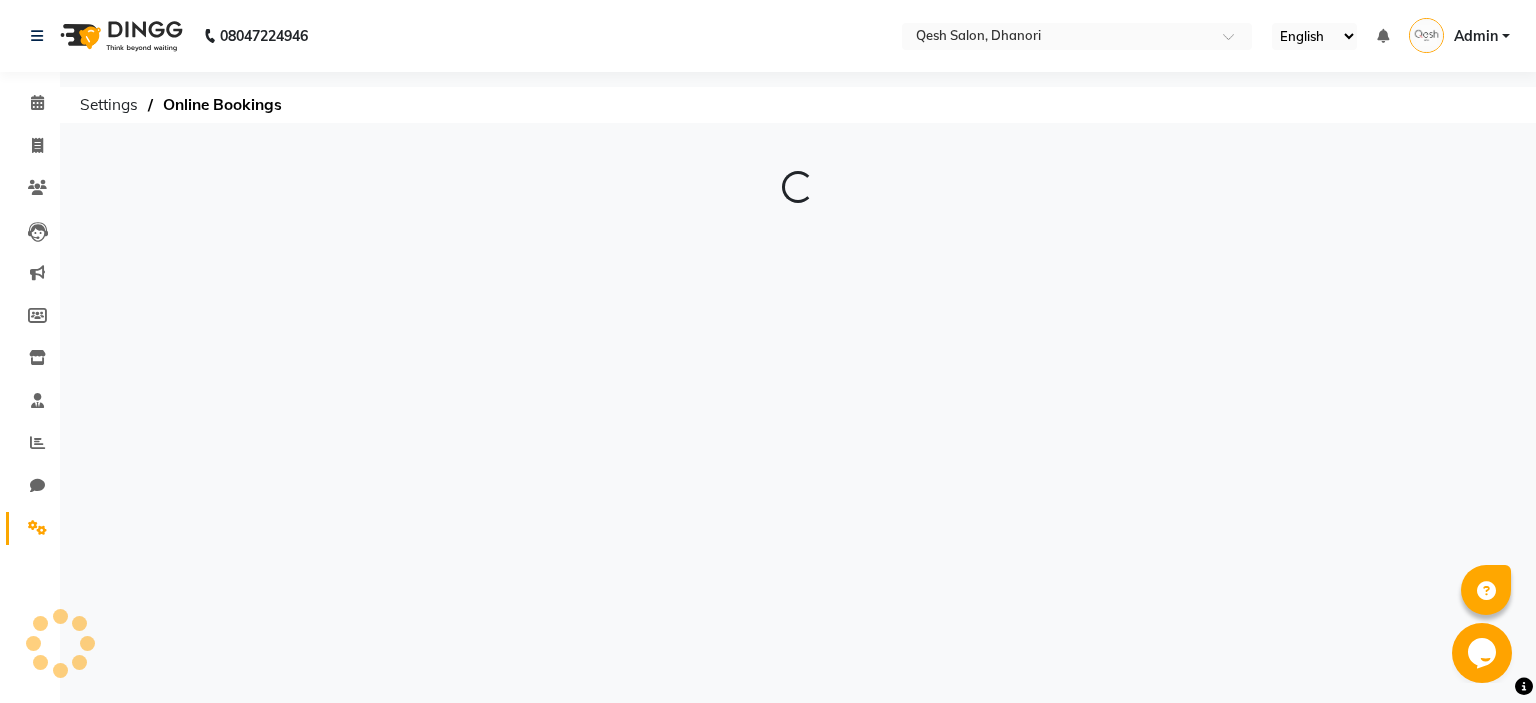 scroll, scrollTop: 0, scrollLeft: 0, axis: both 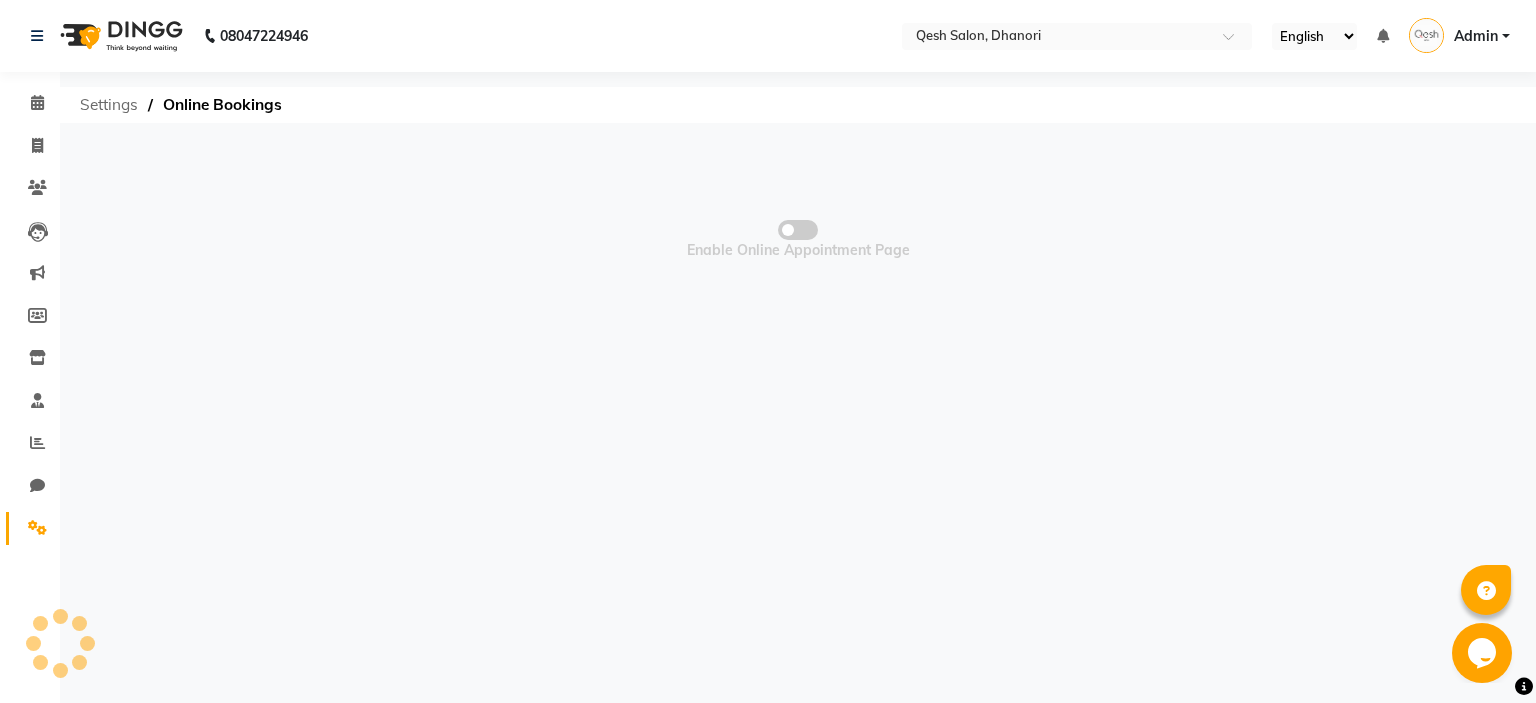 click on "Settings" 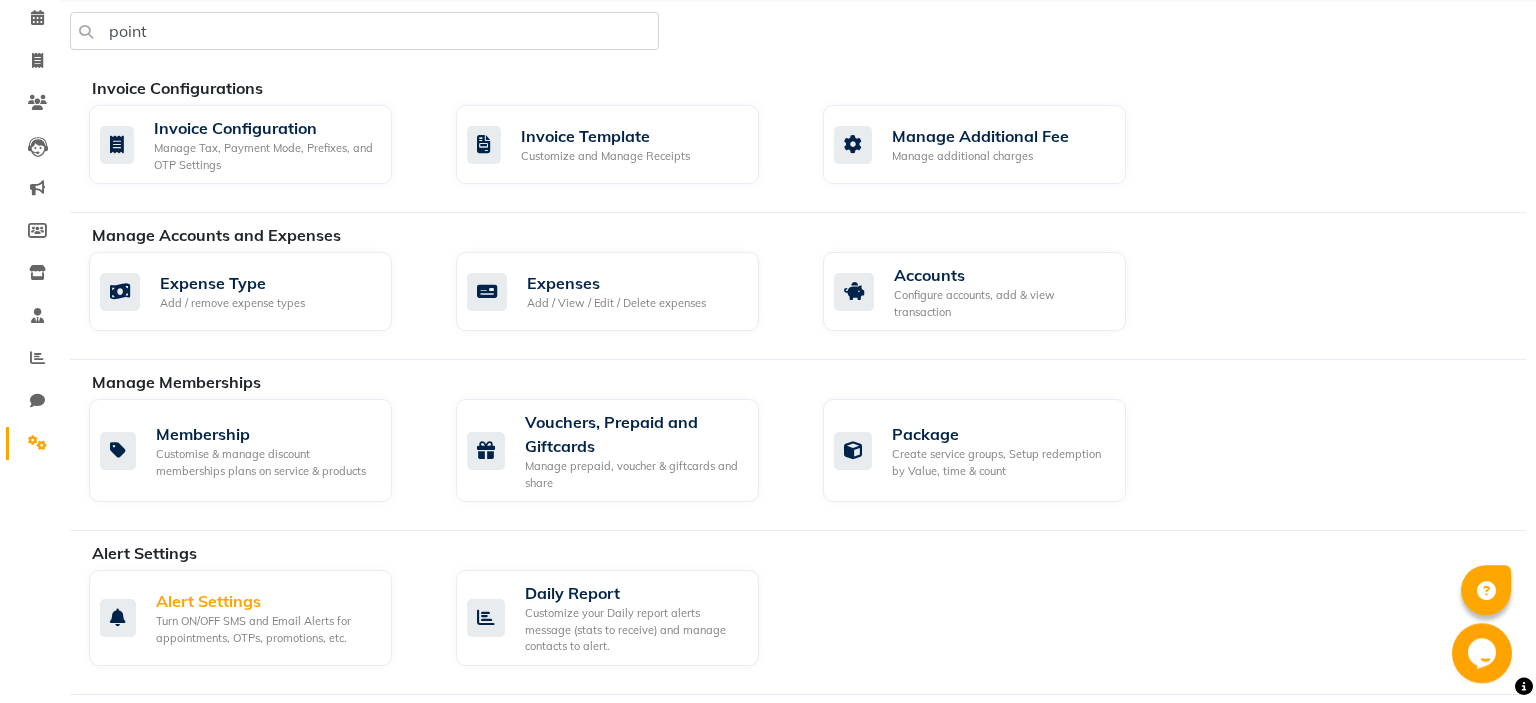 scroll, scrollTop: 0, scrollLeft: 0, axis: both 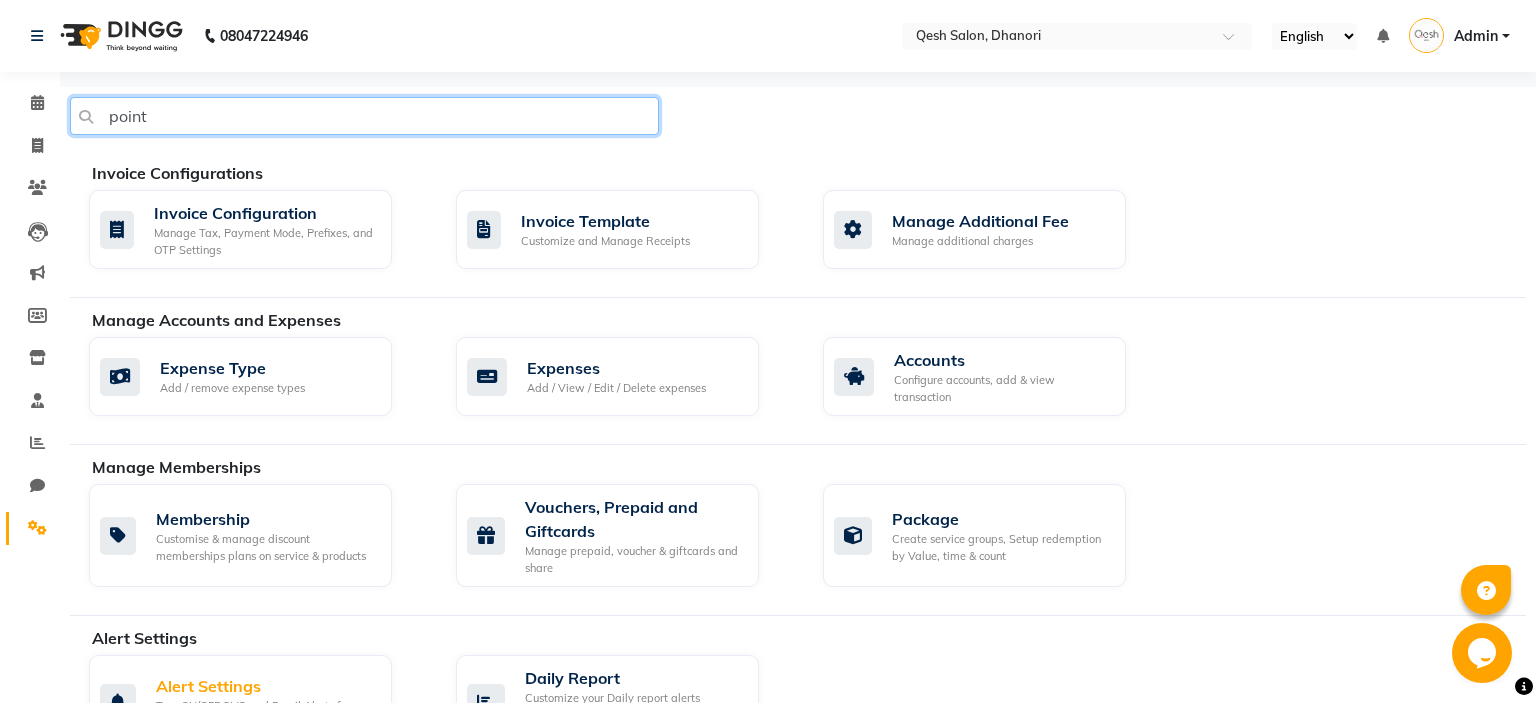 click on "point" 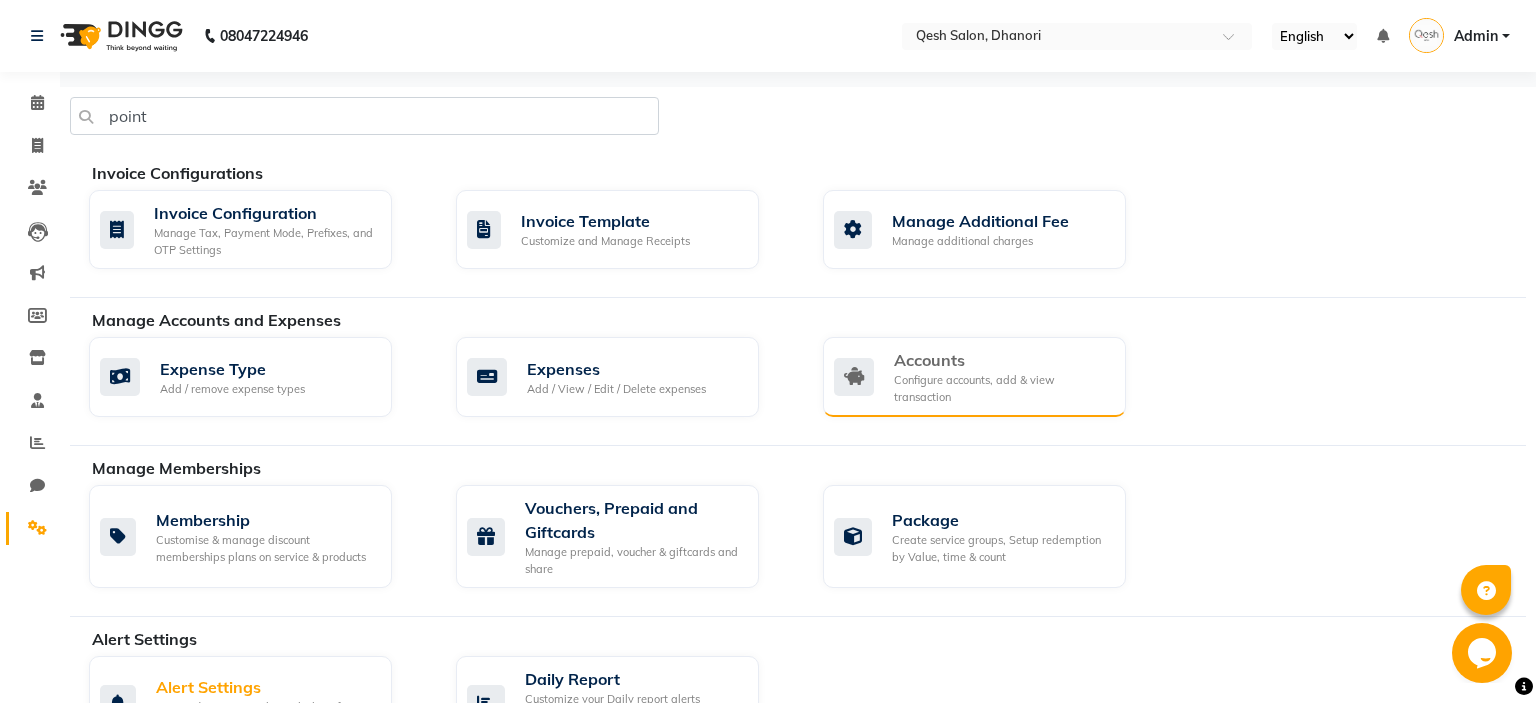 click on "Configure accounts, add & view transaction" 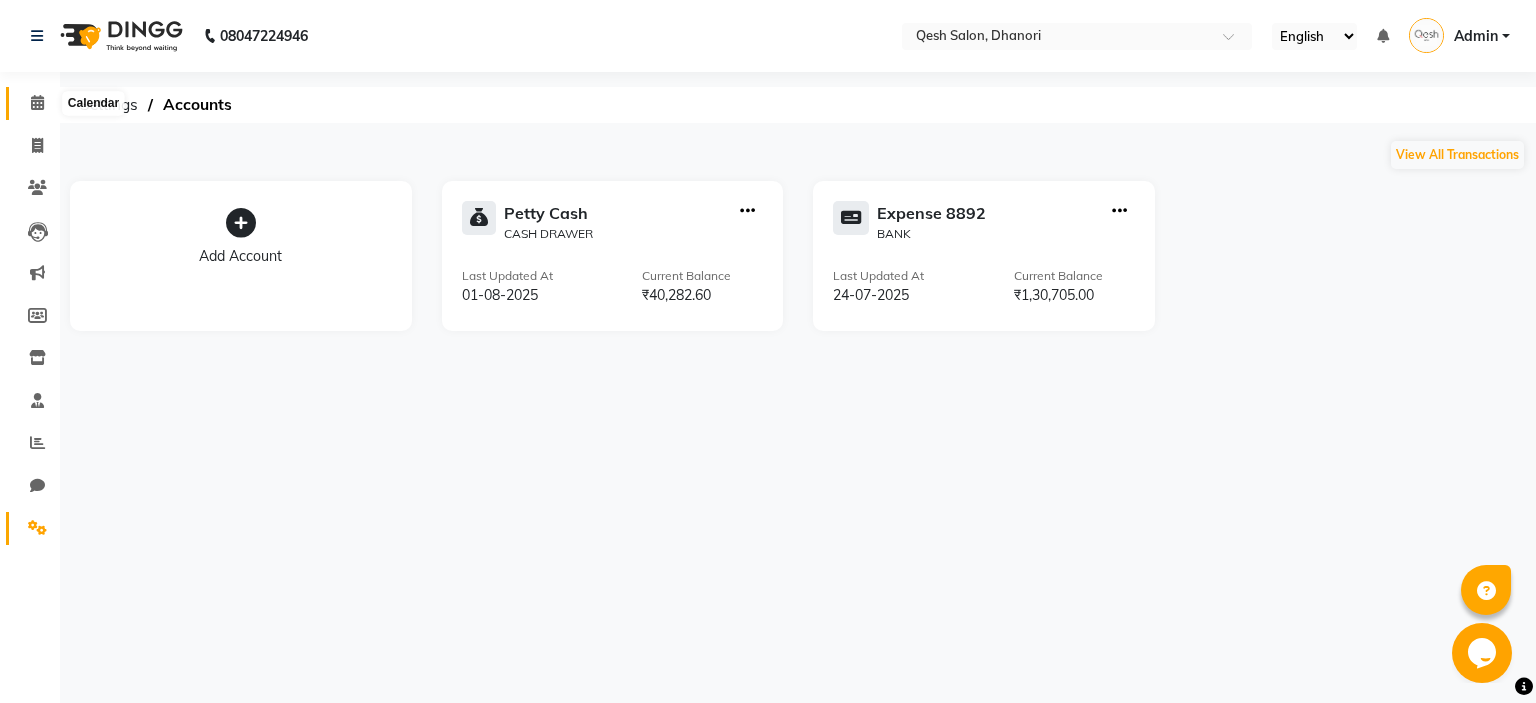 click 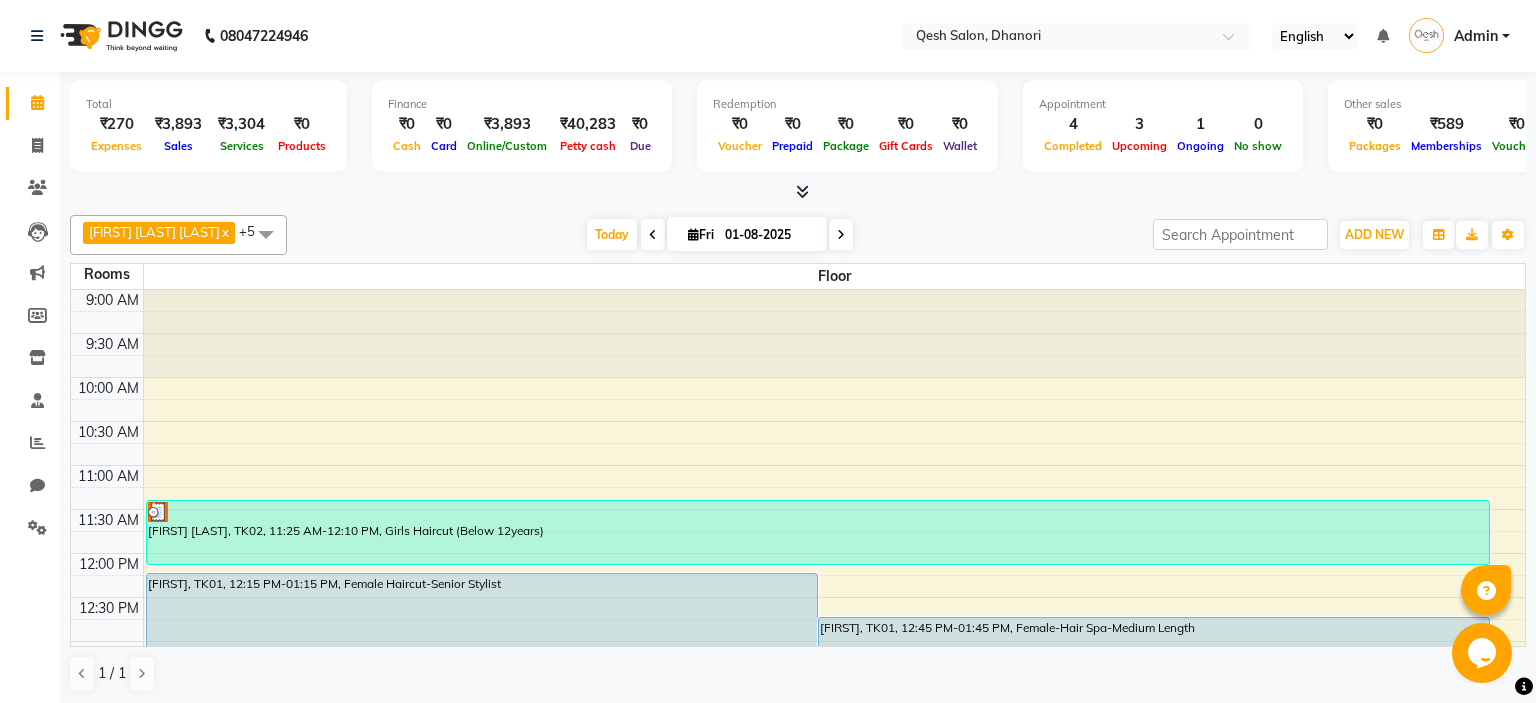 click on "Total ₹270 Expenses ₹3,893 Sales ₹3,304 Services ₹0 Products Finance ₹0 Cash ₹0 Card ₹3,893 Online/Custom ₹40,283 Petty cash ₹0 Due Redemption ₹0 Voucher ₹0 Prepaid ₹0 Package ₹0 Gift Cards ₹0 Wallet Appointment 4 Completed 3 Upcoming 1 Ongoing 0 No show Other sales ₹0 Packages ₹589 Memberships ₹0 Vouchers ₹0 Prepaids ₹0 Gift Cards [FIRST] [LAST] x [FIRST] [LAST] x [FIRST] [LAST] x [FIRST] [LAST] x Salon x [FIRST] [LAST] x +5 UnSelect All [FIRST] [LAST] [FIRST] [LAST] Salon [FIRST] [LAST] [FIRST] [LAST] [FIRST] [LAST] Today Fri 01-08-2025 Toggle Dropdown Add Appointment Add Invoice Add Expense Add Attendance Add Client Add Transaction Toggle Dropdown Add Appointment Add Invoice Add Expense Add Attendance Add Client ADD NEW Toggle Dropdown Add Appointment Add Invoice Add Expense Add Attendance Add Client Add Transaction [FIRST] [LAST] x [FIRST] [LAST] x [FIRST] [LAST] x [FIRST] [LAST] x Salon x [FIRST] [LAST] x +5 UnSelect All [FIRST] [LAST] [FIRST] [LAST] Salon [FIRST] [LAST] [FIRST] [LAST] [FIRST] [LAST] Group By Staff View Room View View as Vertical Vertical - Week View Horizontal Horizontal - Week View List Toggle Dropdown Calendar Settings Manage Tags Arrange Stylists Reset Stylists Full Screen Show Available Stylist Appointment Form 1" 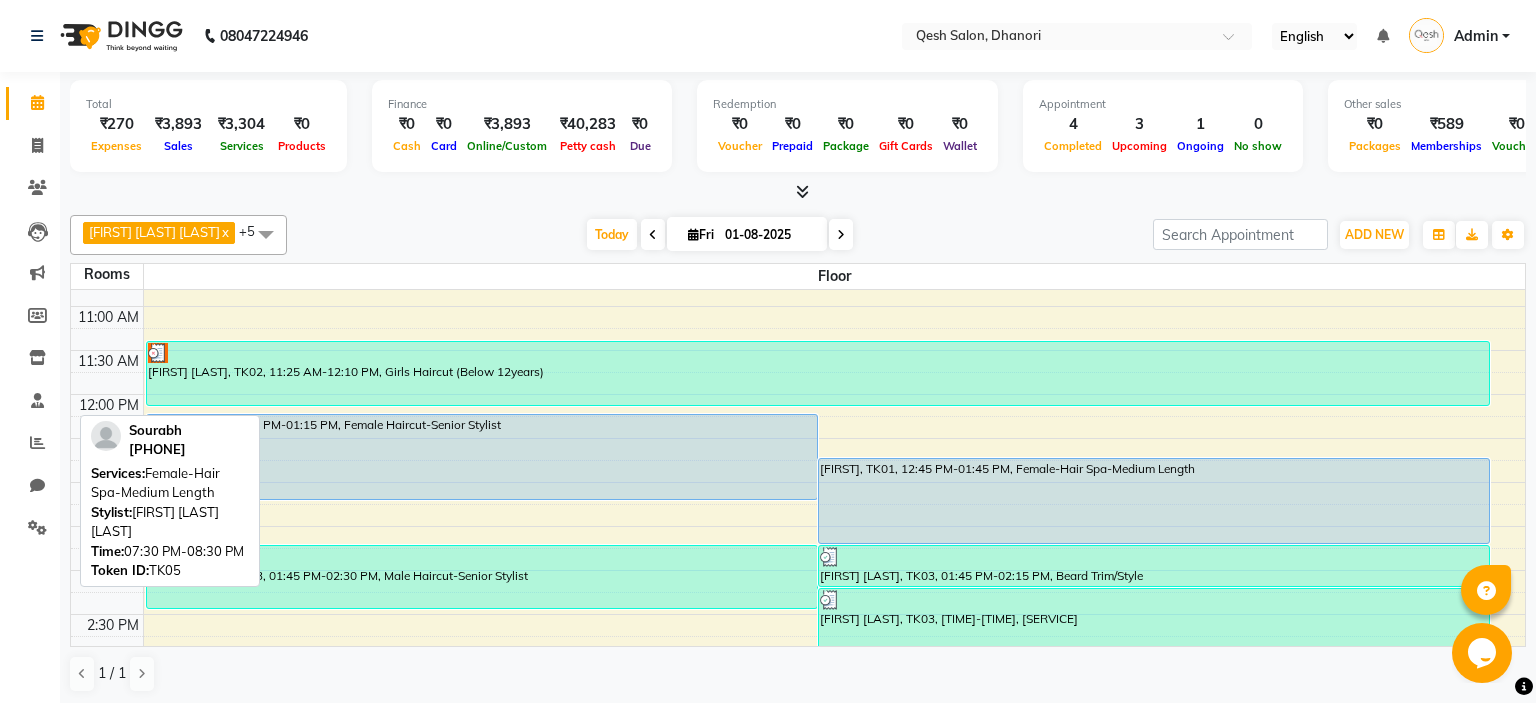 scroll, scrollTop: 0, scrollLeft: 0, axis: both 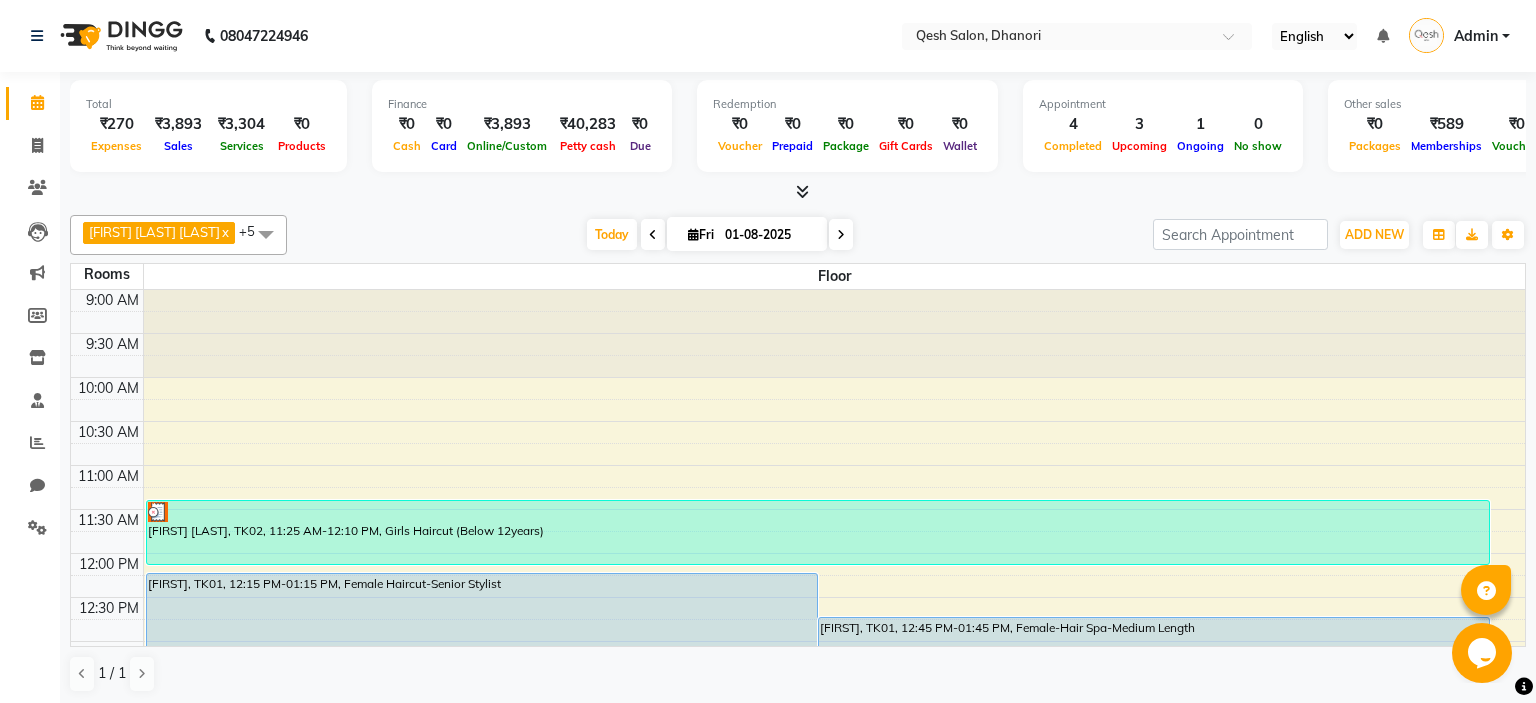 click on "[FIRST] [LAST] x [FIRST] [LAST] x [FIRST] [LAST] x [FIRST] [LAST] x Salon x [FIRST] [LAST] x +5 UnSelect All [FIRST] [LAST] [FIRST] [LAST] Salon [FIRST] [LAST] [FIRST] [LAST] [FIRST] [LAST] Today Fri 01-08-2025 Toggle Dropdown Add Appointment Add Invoice Add Expense Add Attendance Add Client Add Transaction Toggle Dropdown Add Appointment Add Invoice Add Expense Add Attendance Add Client ADD NEW Toggle Dropdown Add Appointment Add Invoice Add Expense Add Attendance Add Client Add Transaction [FIRST] [LAST] x [FIRST] [LAST] x [FIRST] [LAST] x [FIRST] [LAST] x Salon x [FIRST] [LAST] x +5 UnSelect All [FIRST] [LAST] [FIRST] [LAST] Salon [FIRST] [LAST] [FIRST] [LAST] [FIRST] [LAST] Group By Staff View Room View View as Vertical Vertical - Week View Horizontal Horizontal - Week View List Toggle Dropdown Calendar Settings Manage Tags Arrange Stylists Reset Stylists Full Screen Show Available Stylist Appointment Form 1" 